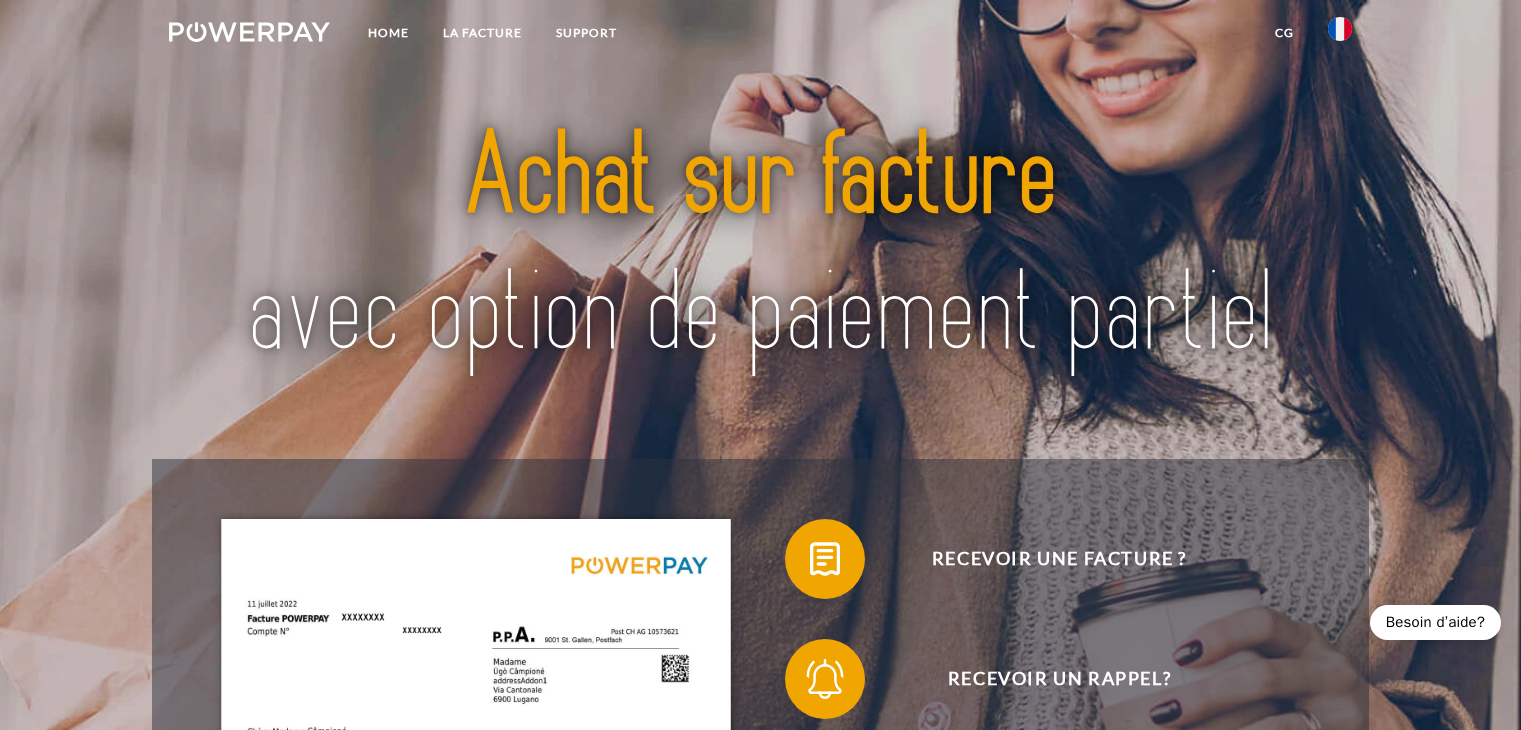 scroll, scrollTop: 0, scrollLeft: 0, axis: both 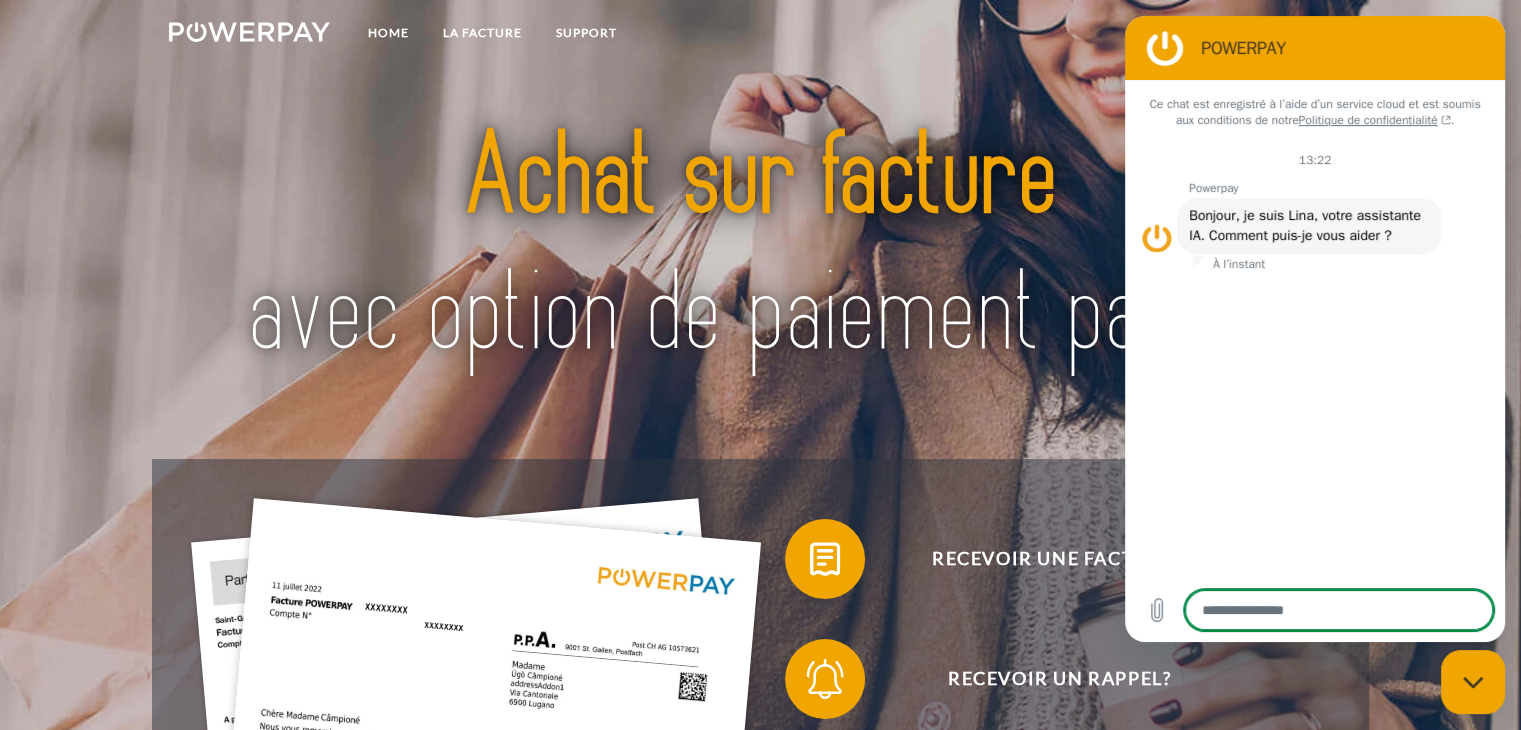 click at bounding box center (1339, 610) 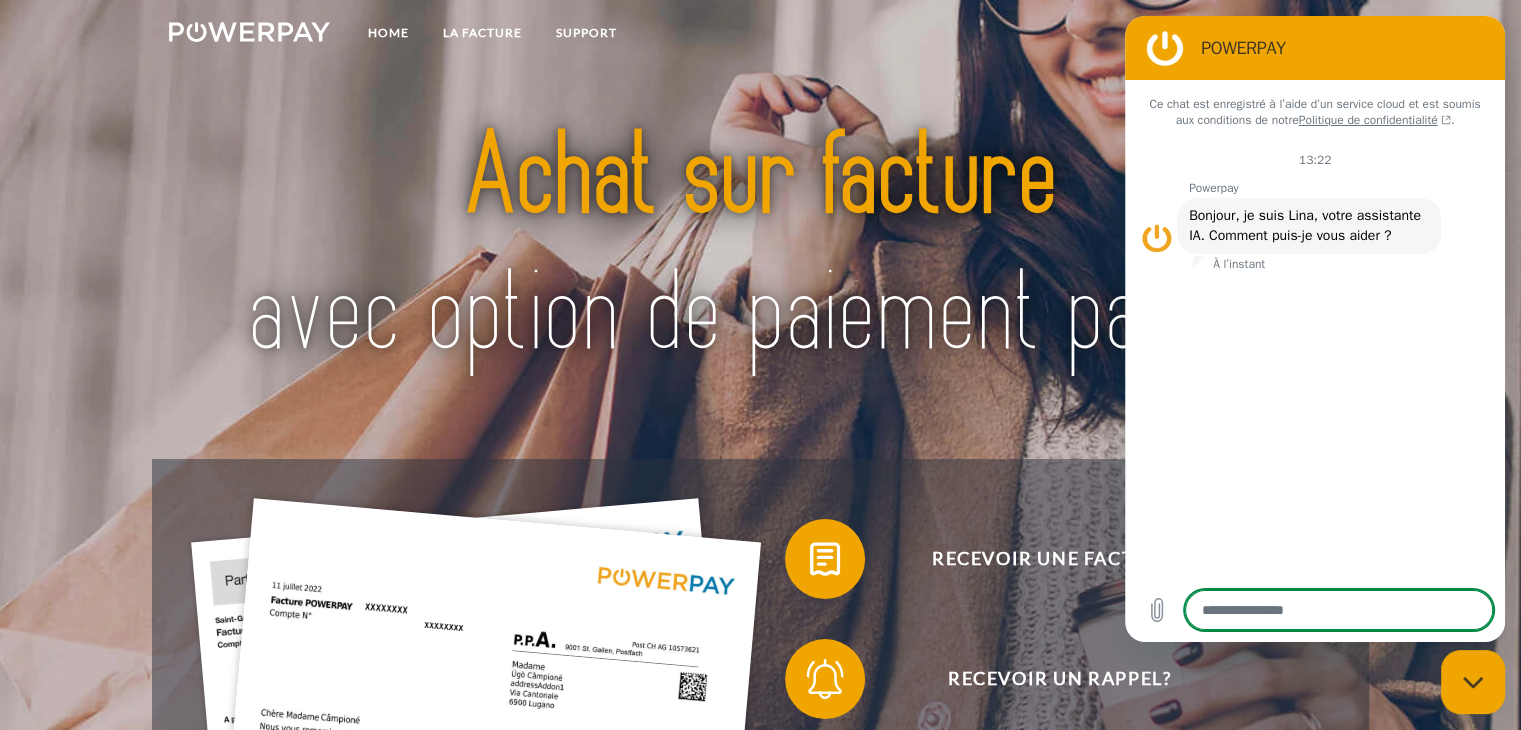 type on "*" 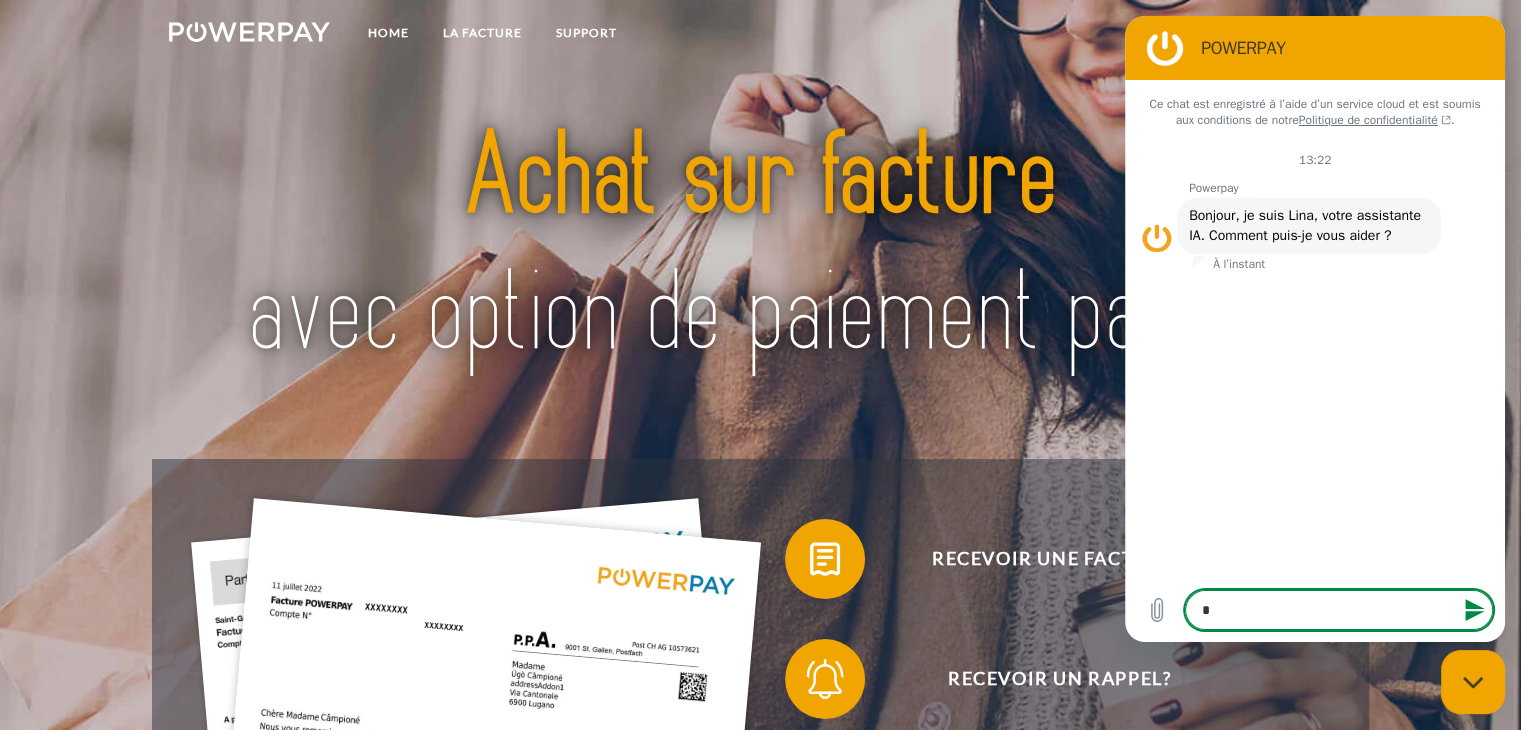 type on "**" 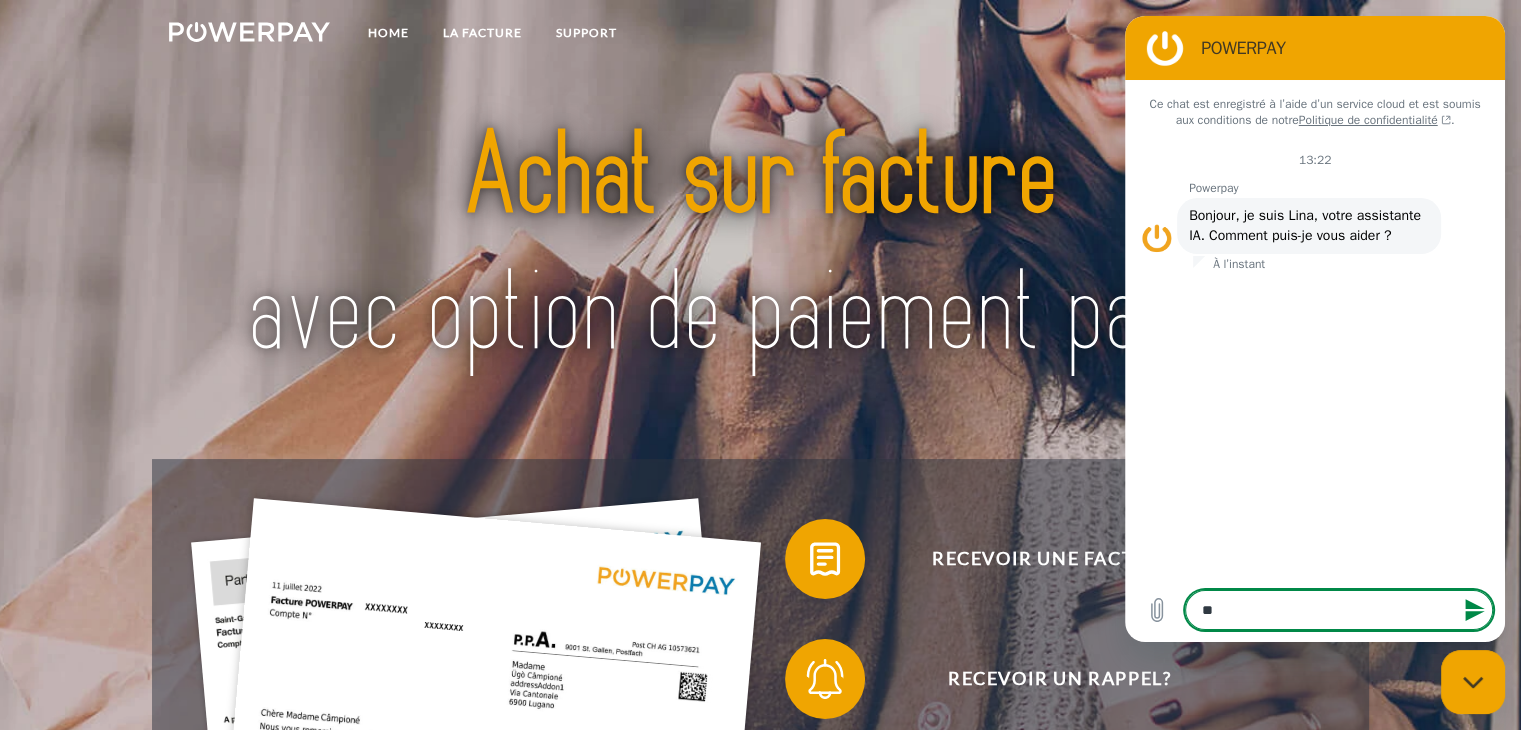 type on "***" 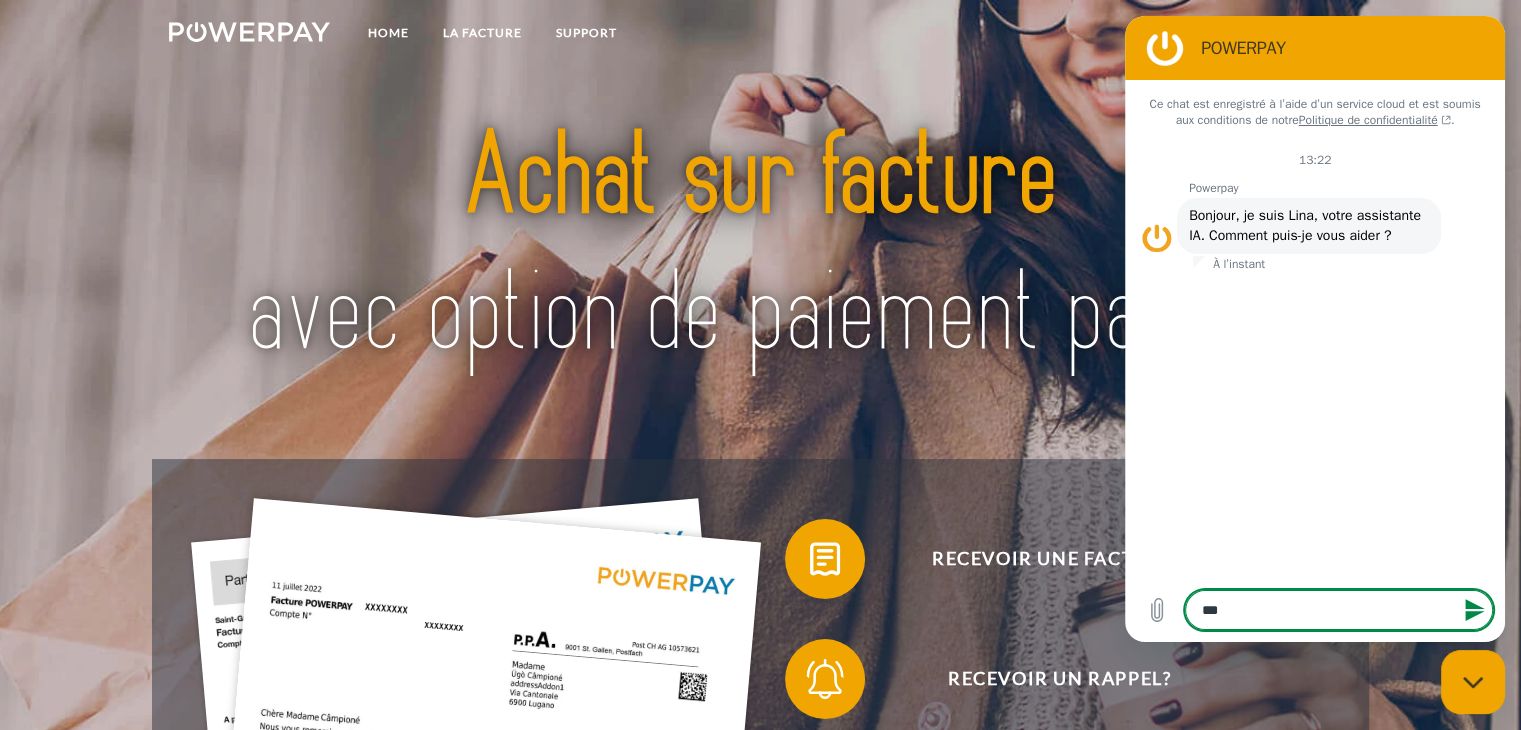 type on "****" 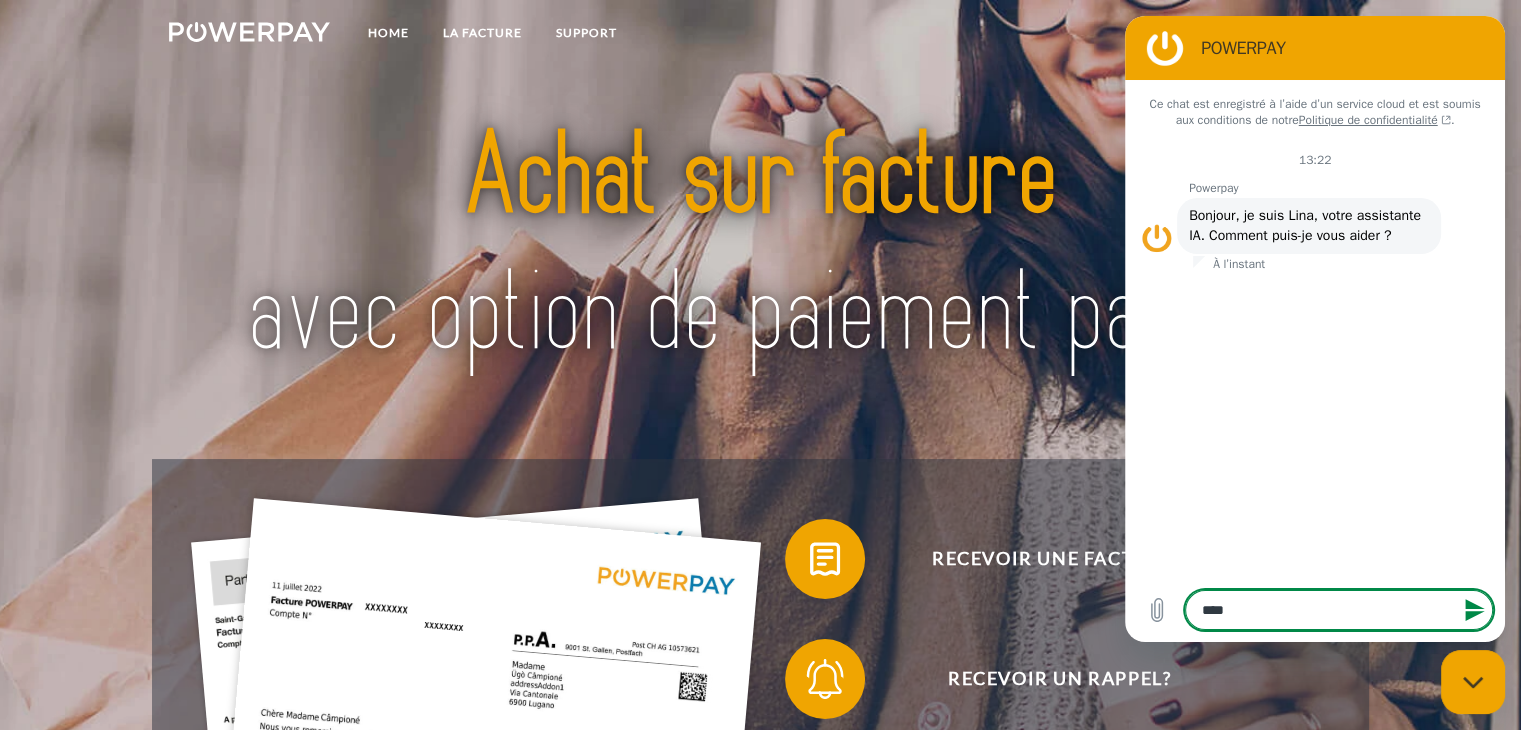 type on "*****" 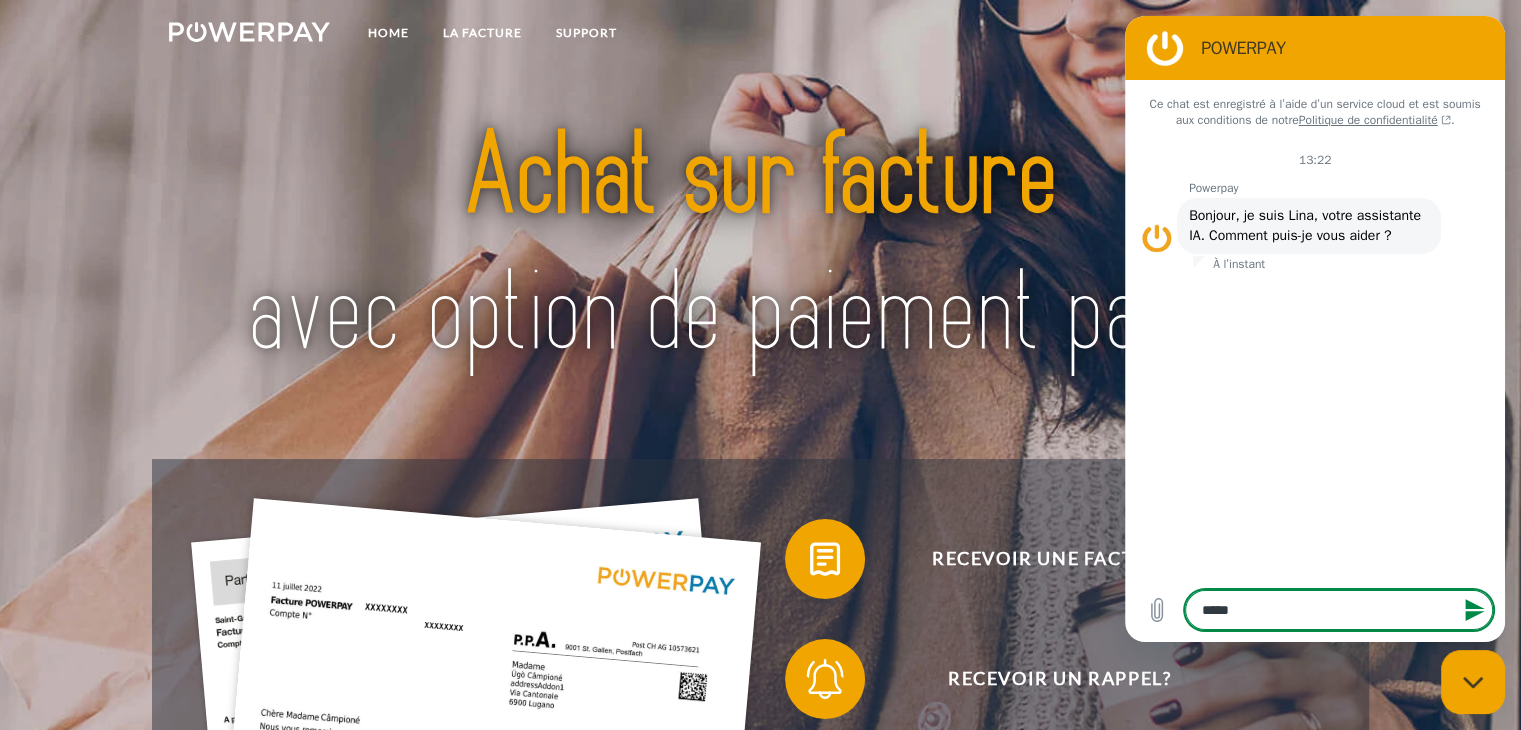 type on "******" 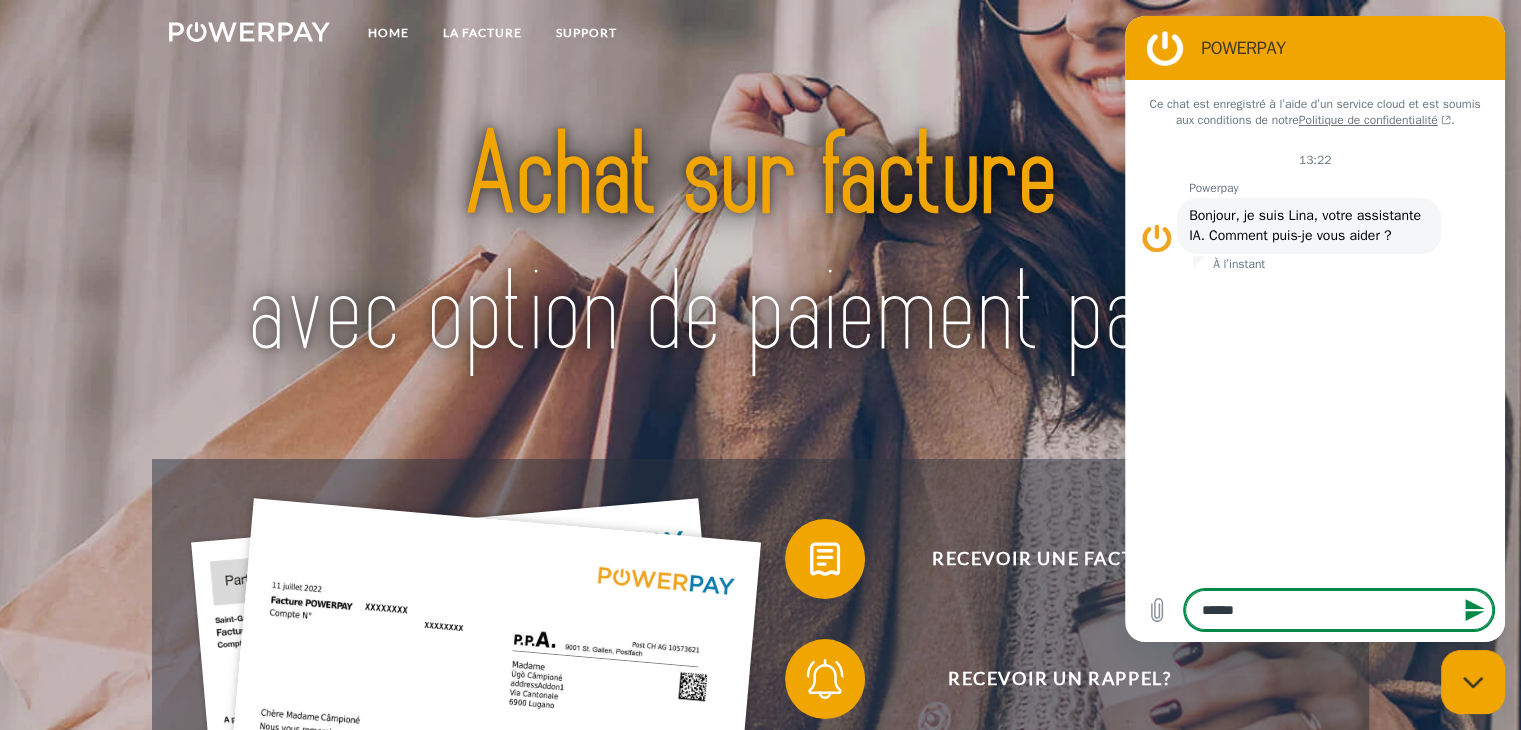 type on "*******" 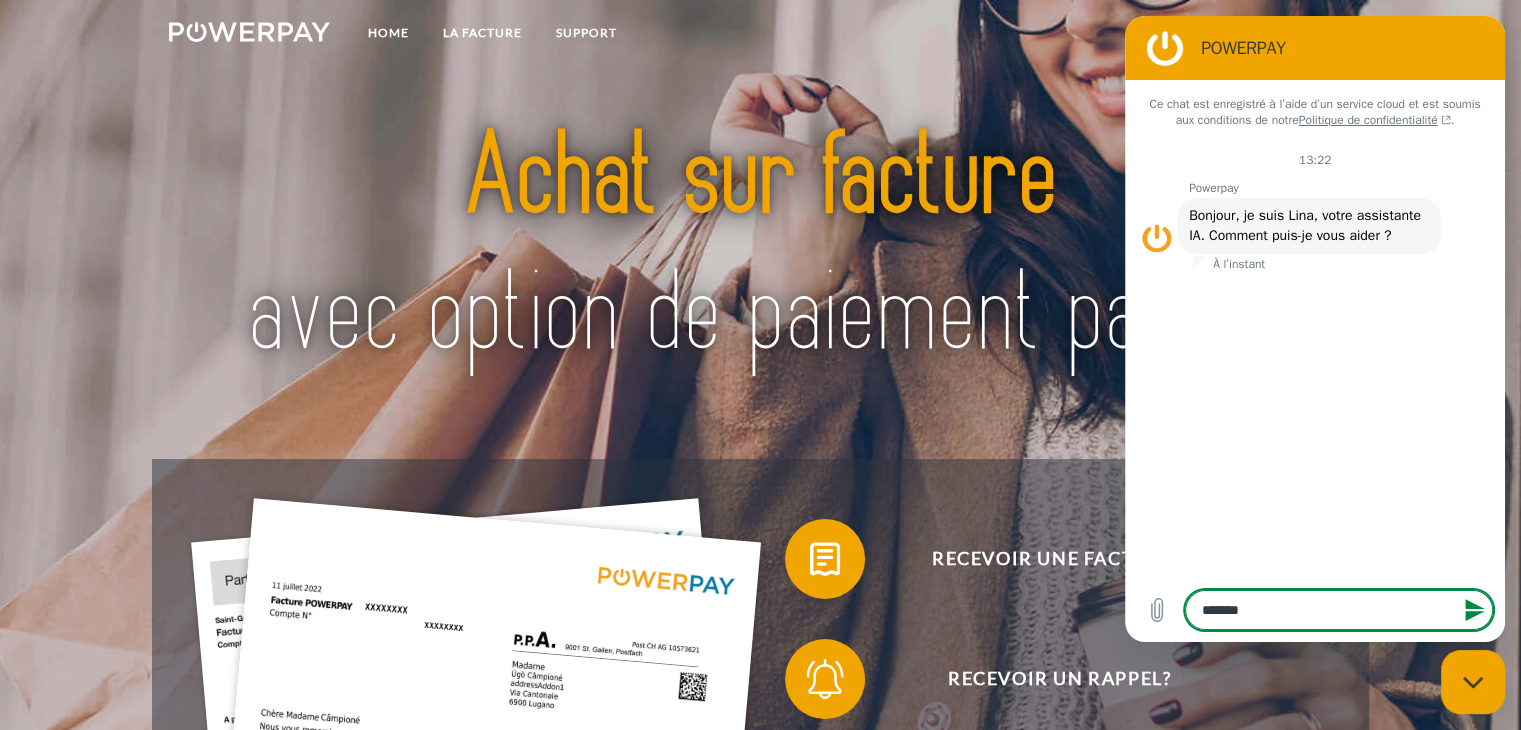 type on "*******" 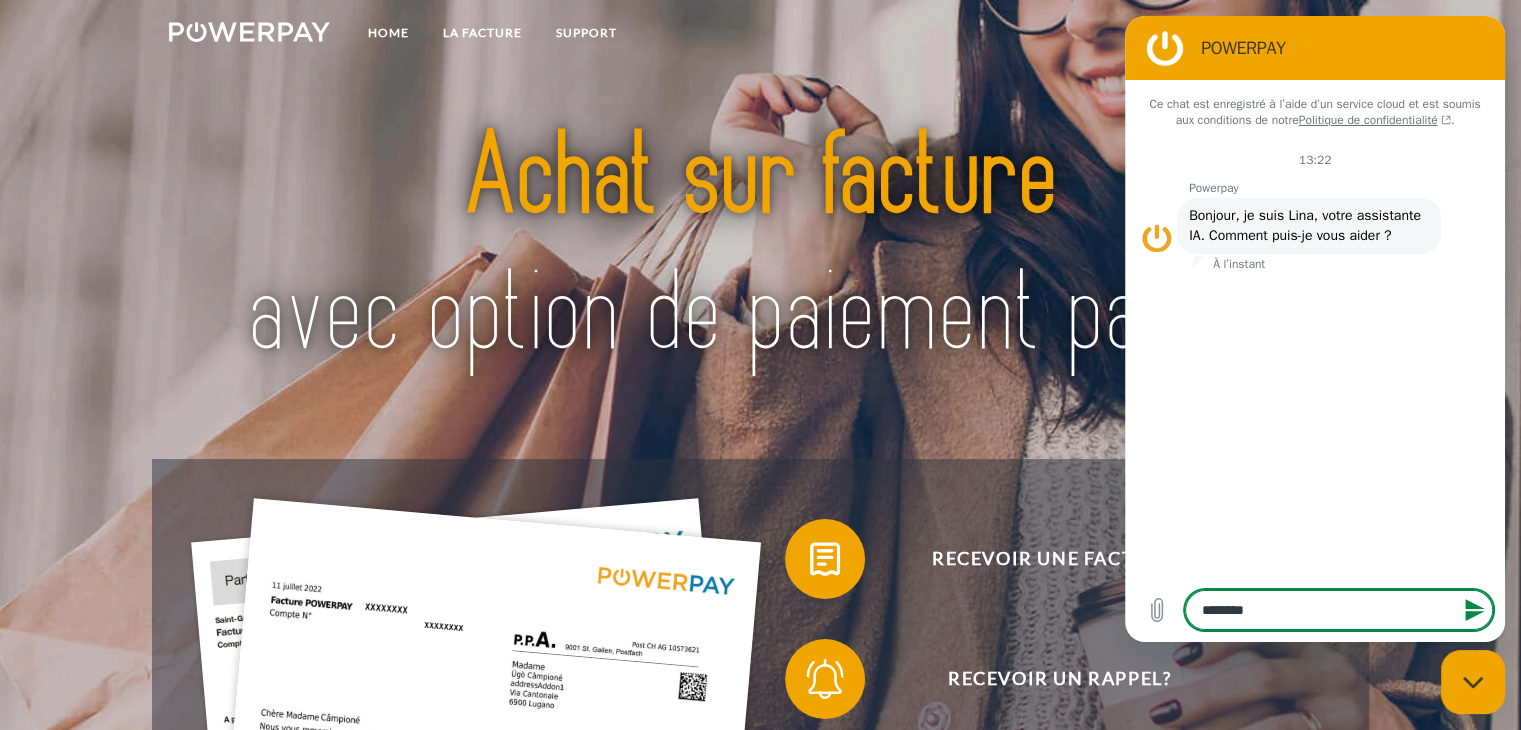 type on "*********" 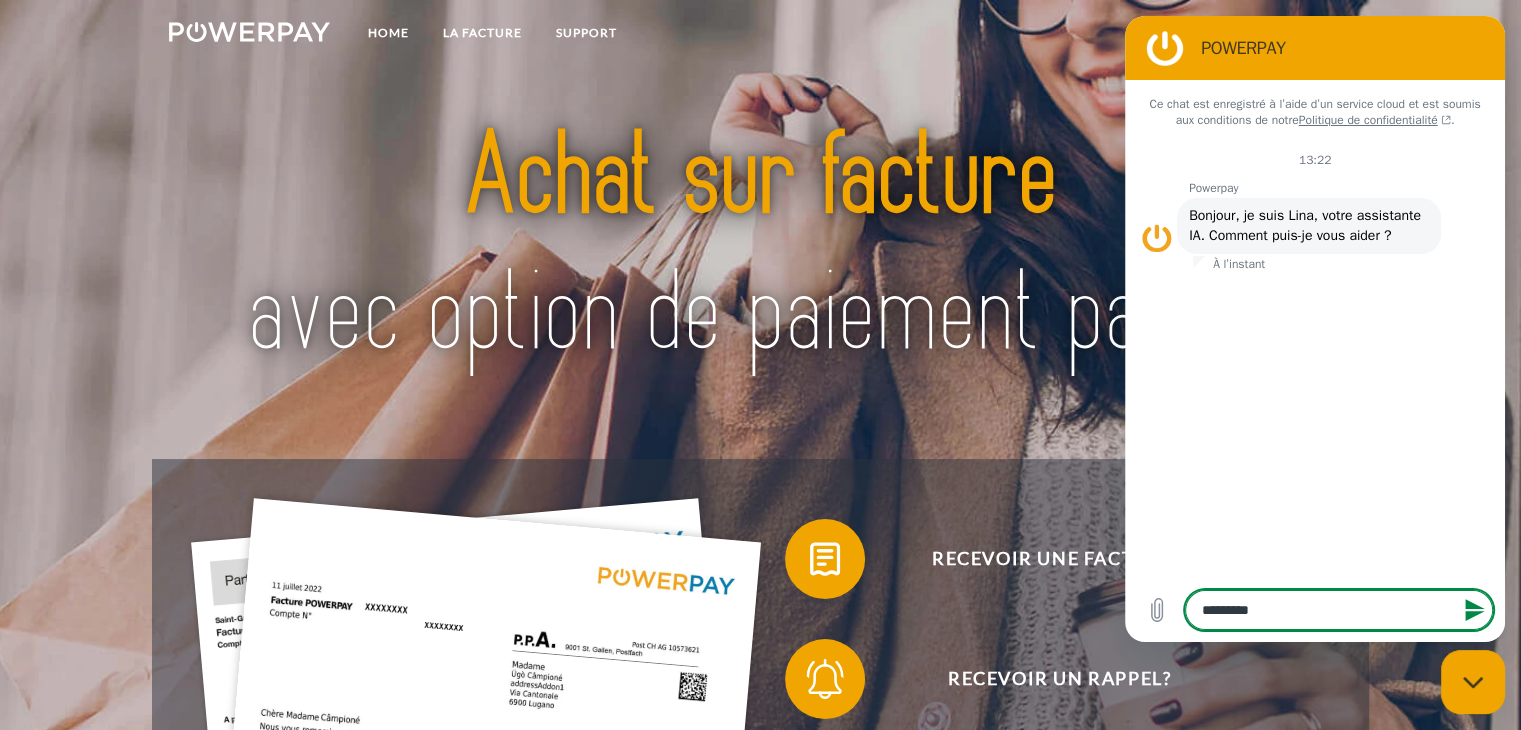 type on "*" 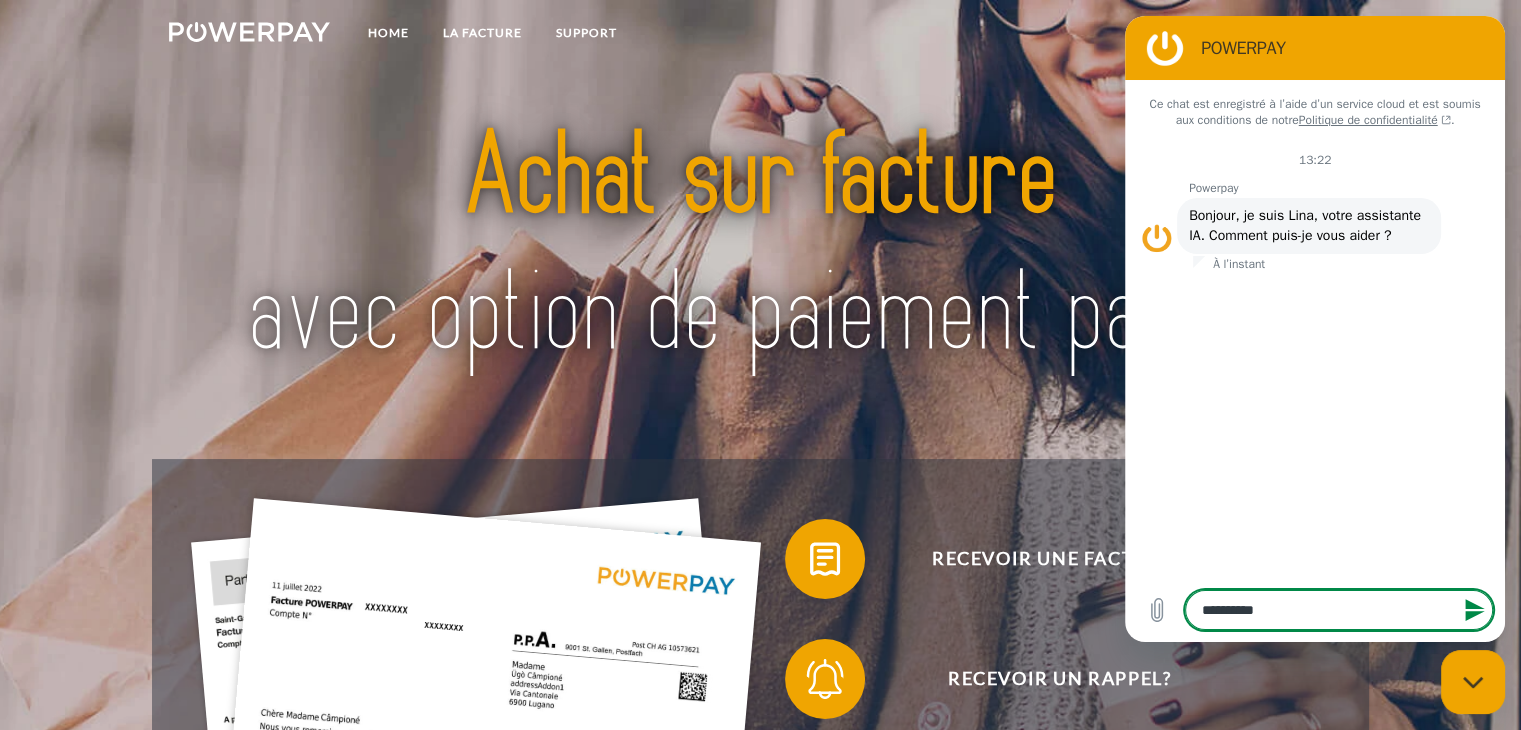 type on "**********" 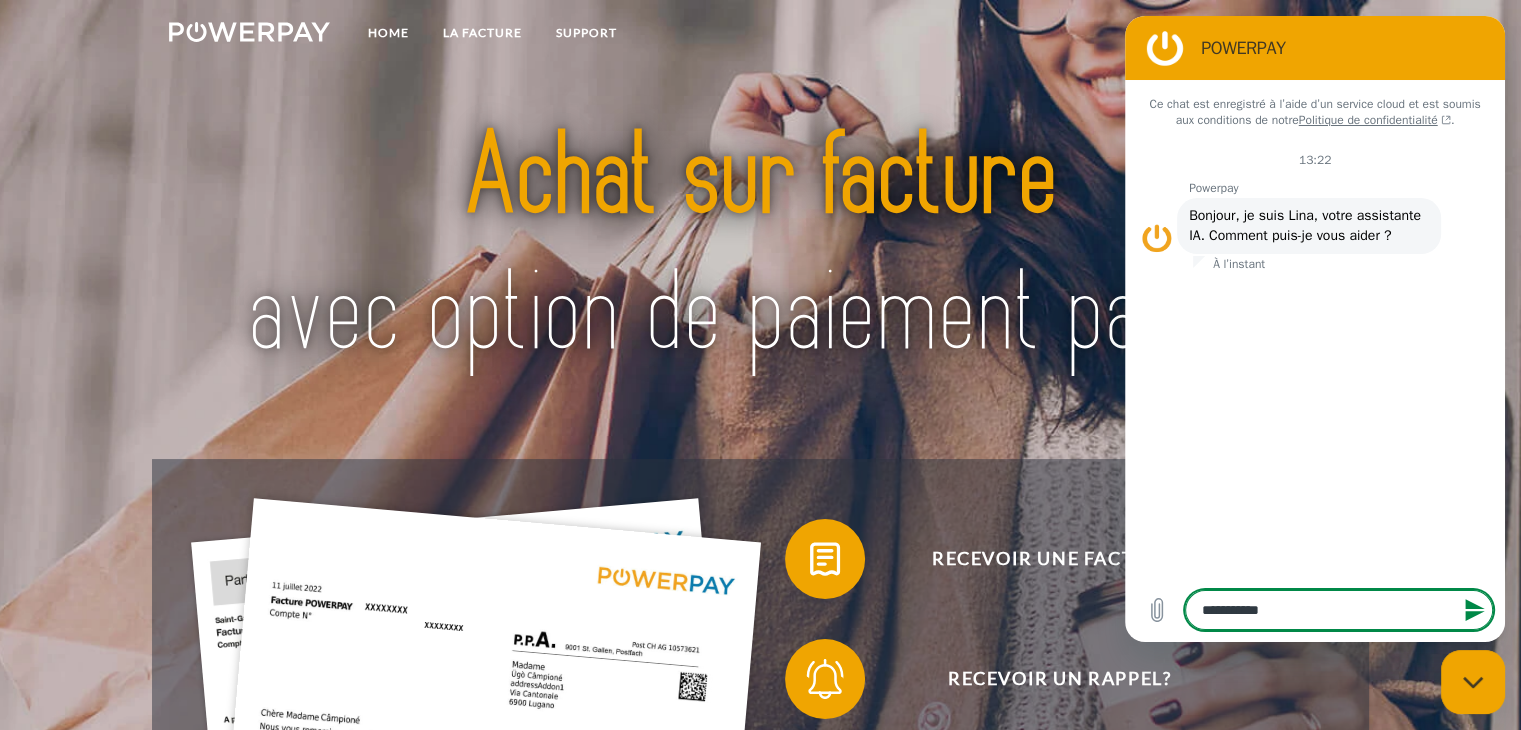 type on "**********" 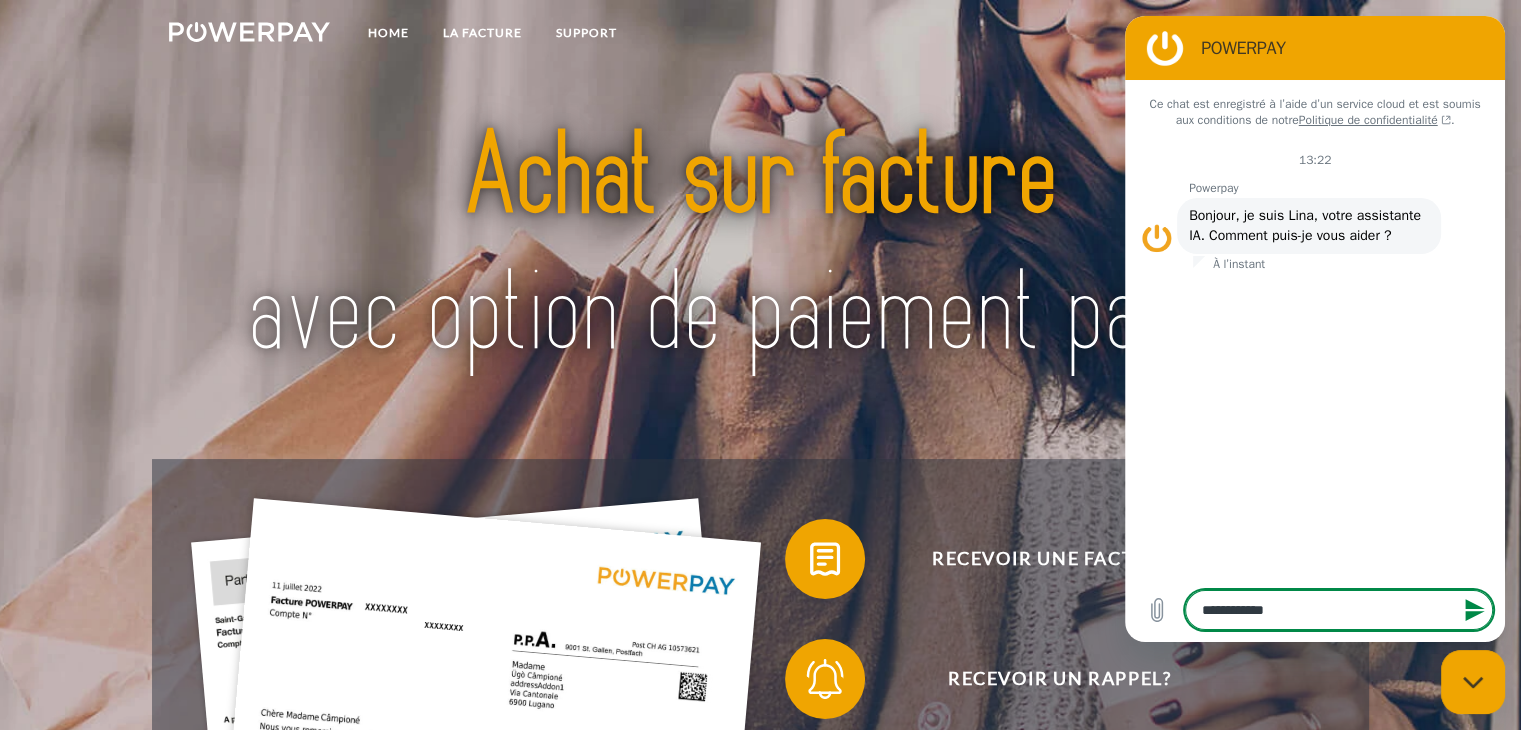 type on "**********" 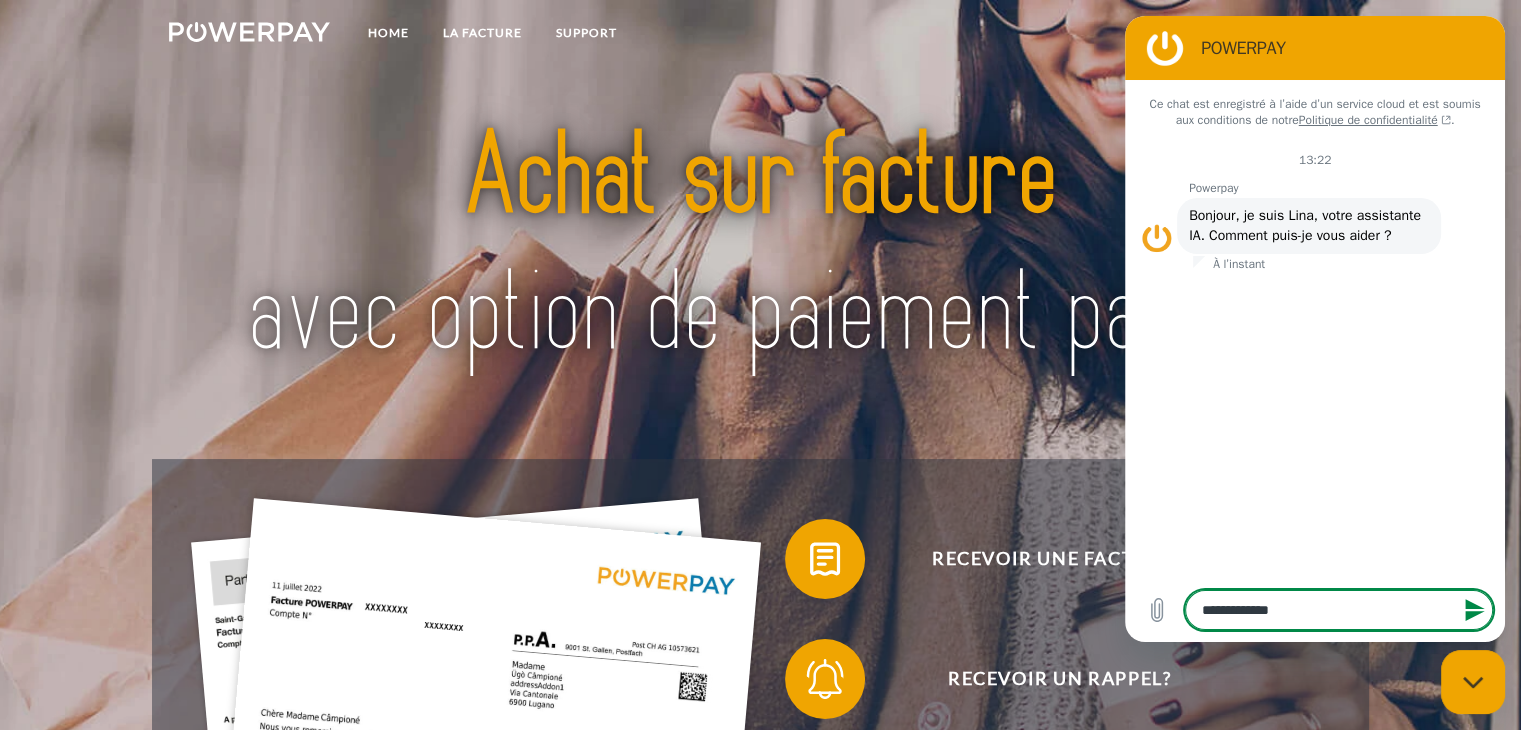 type on "**********" 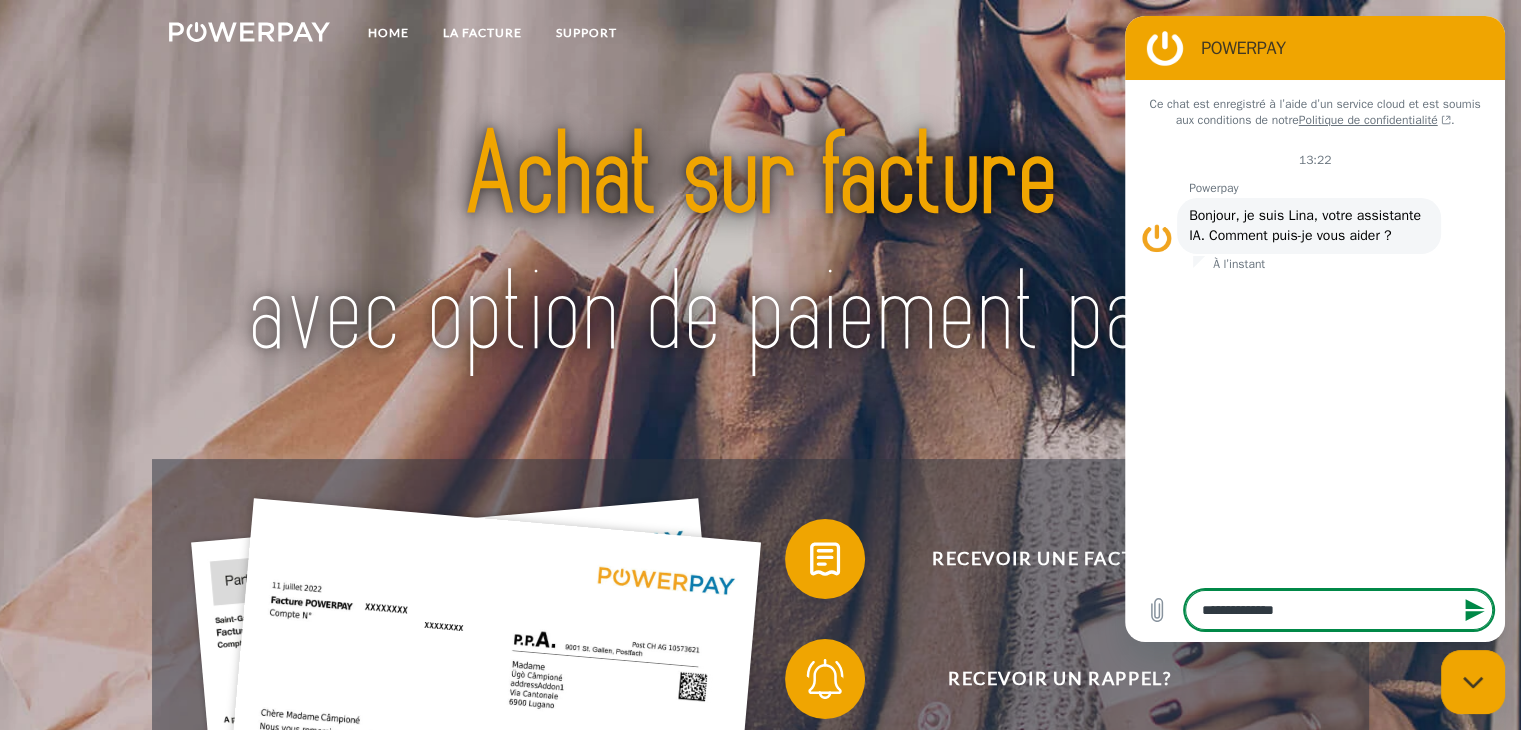 type on "**********" 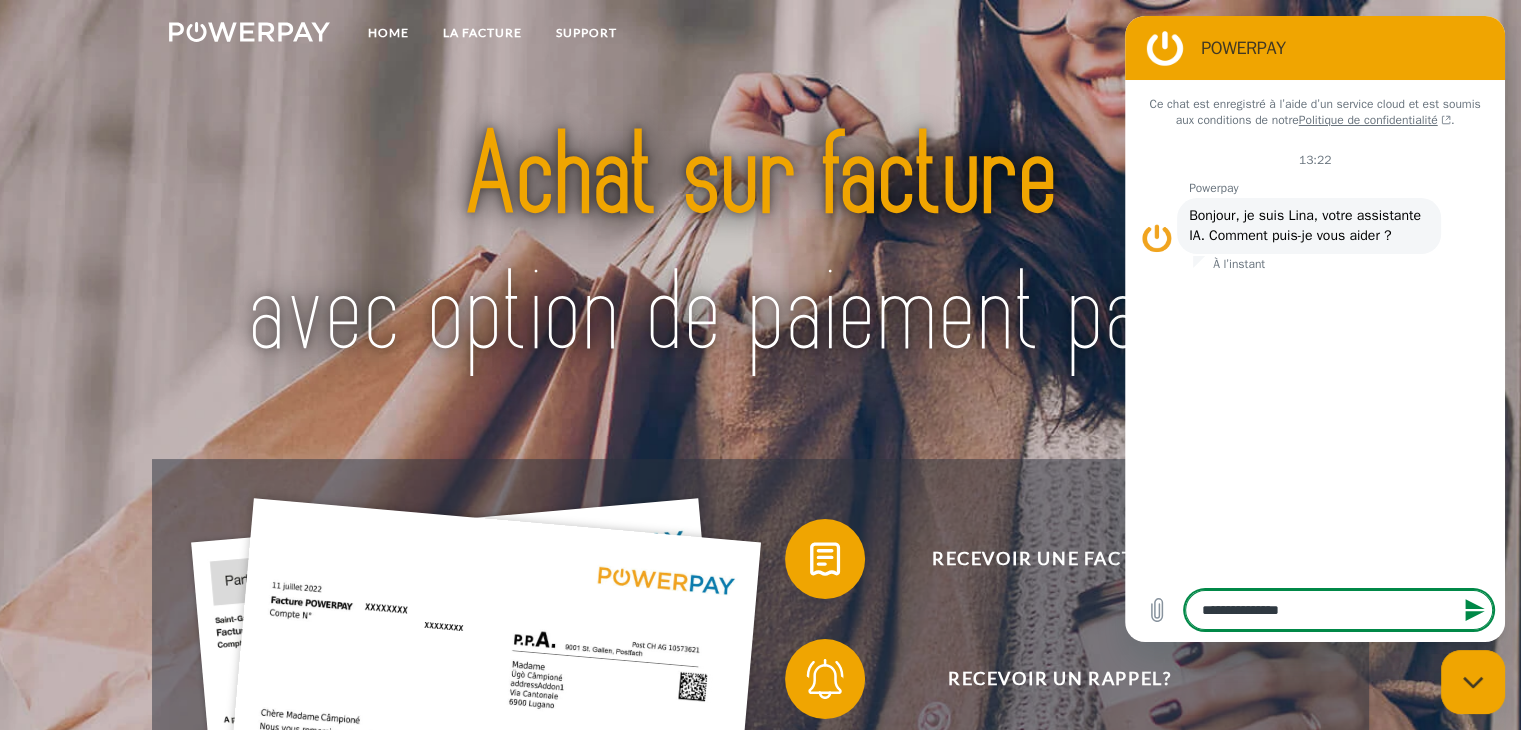 type on "**********" 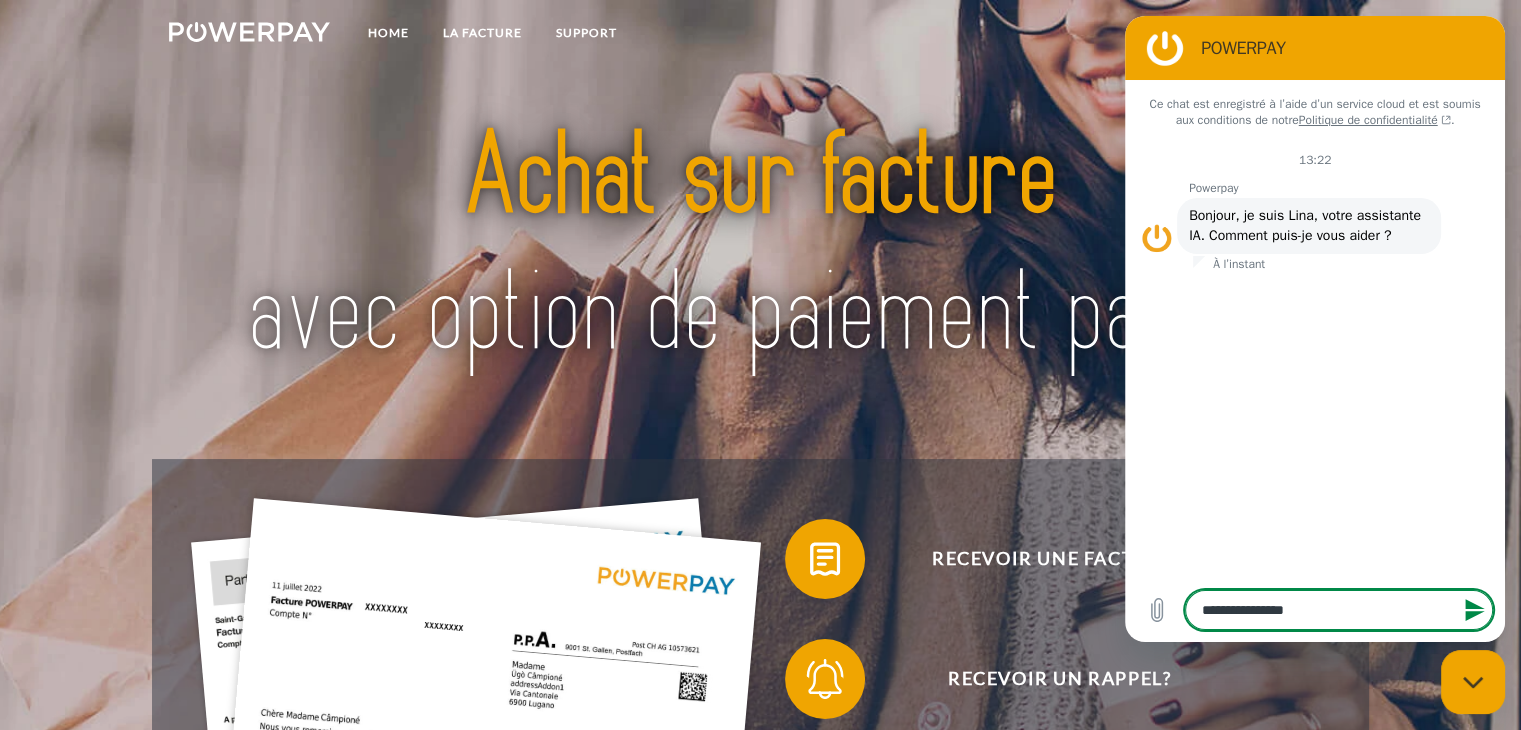 type on "**********" 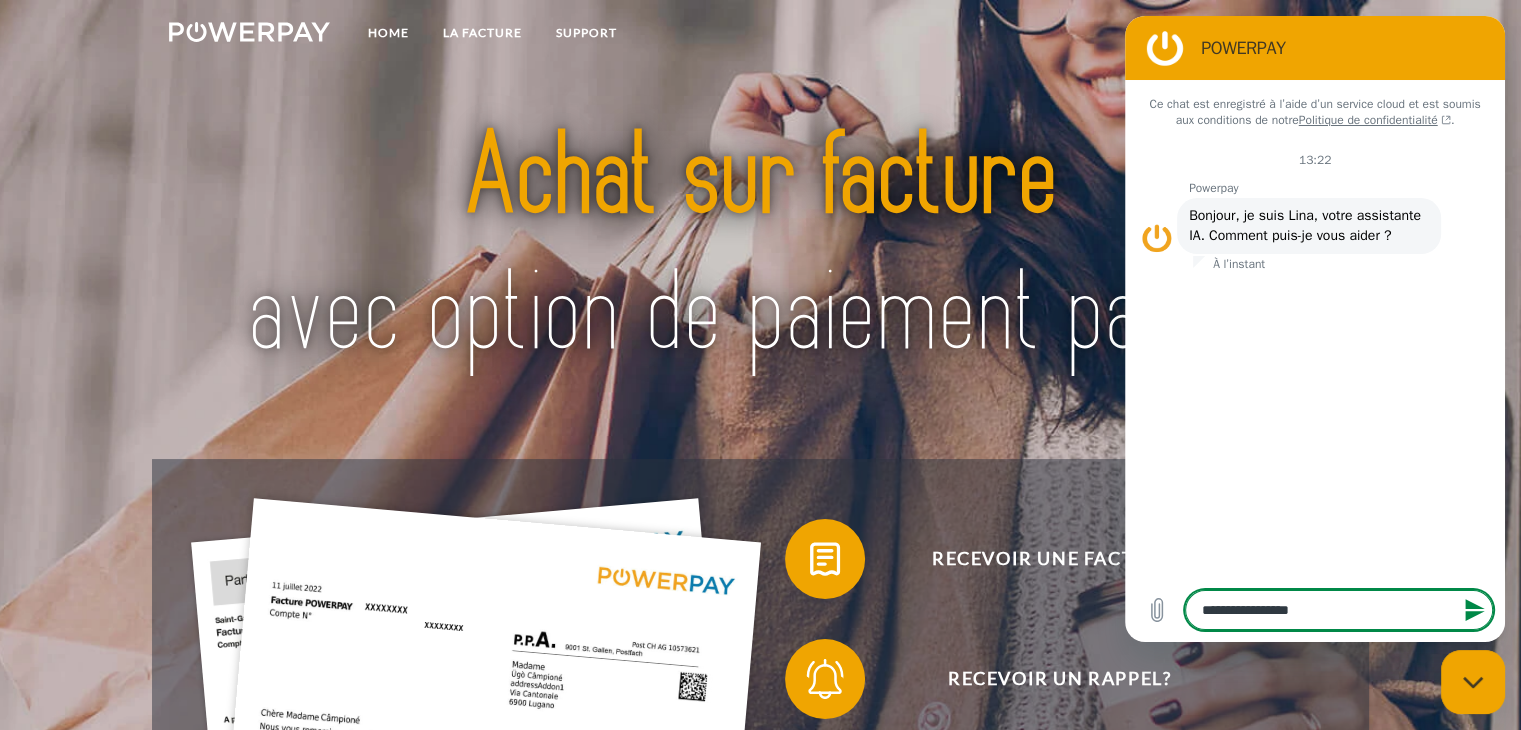 type on "**********" 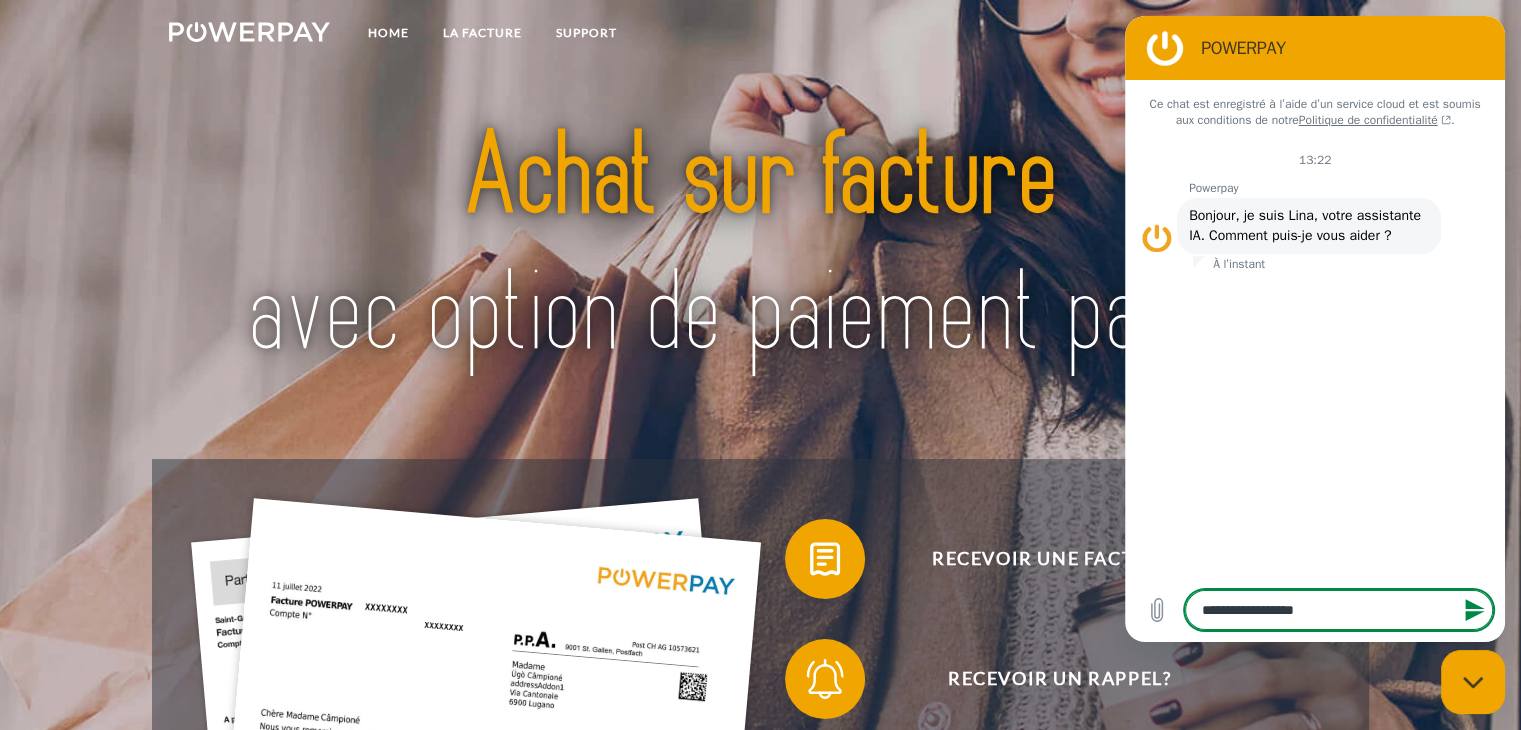 type on "**********" 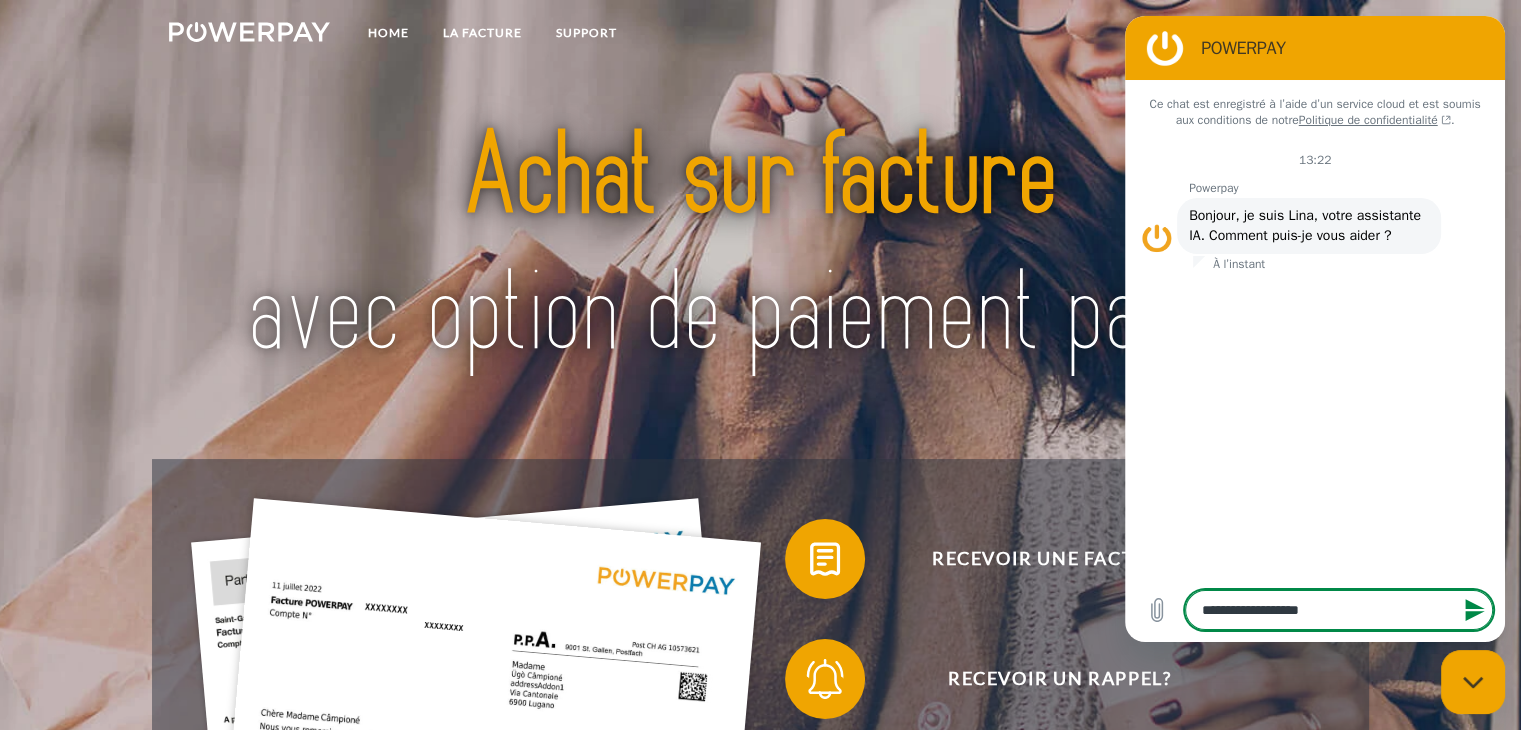 type on "*" 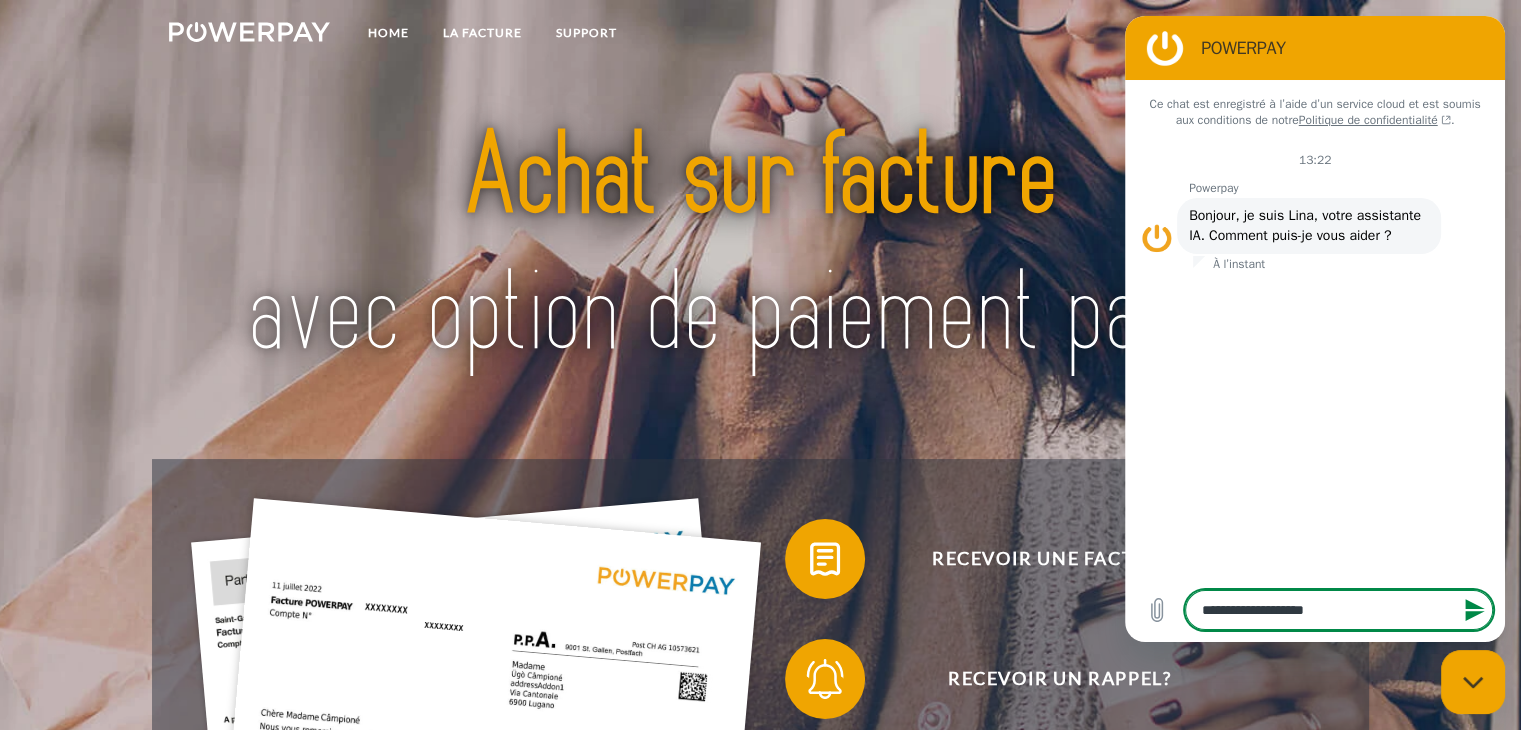 type on "**********" 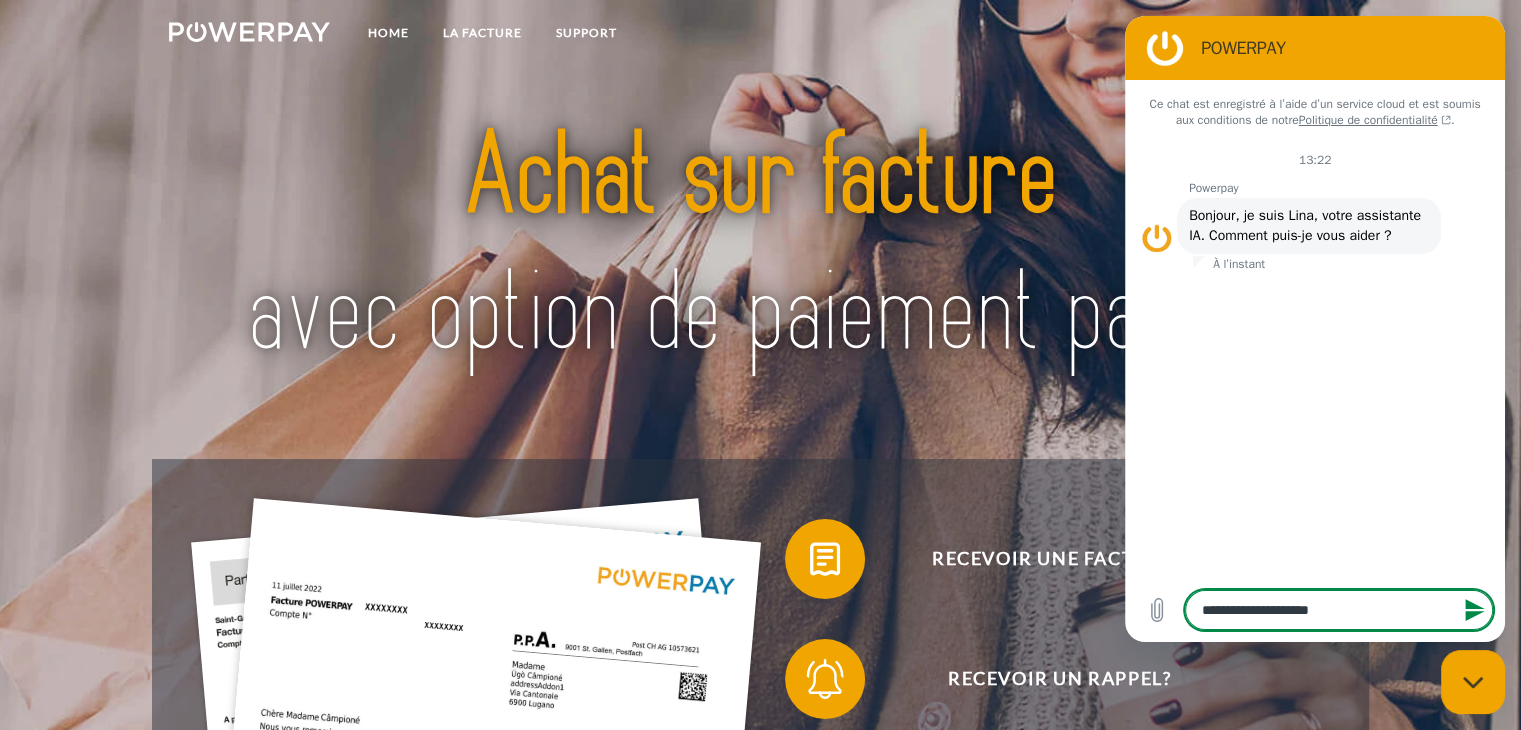 type on "**********" 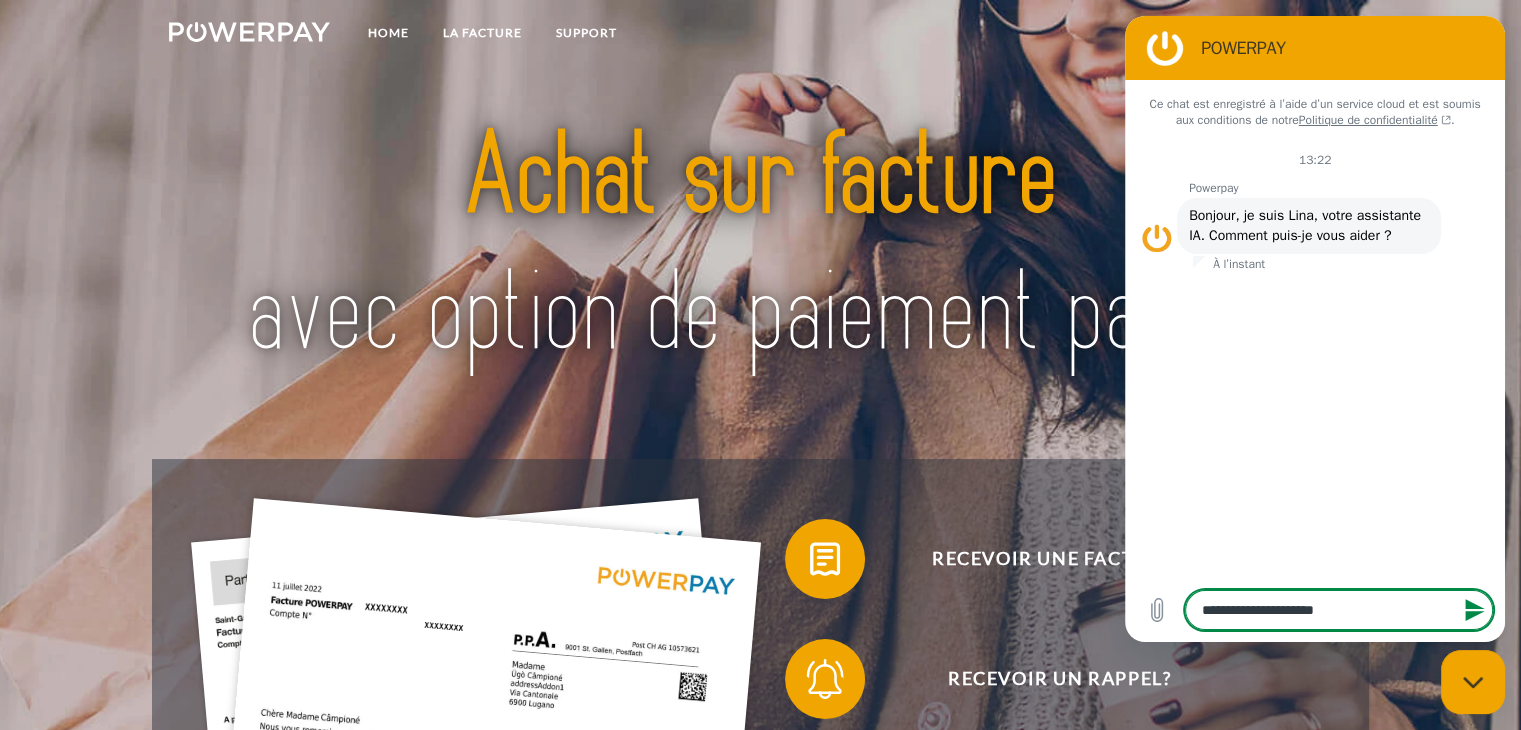 type on "*" 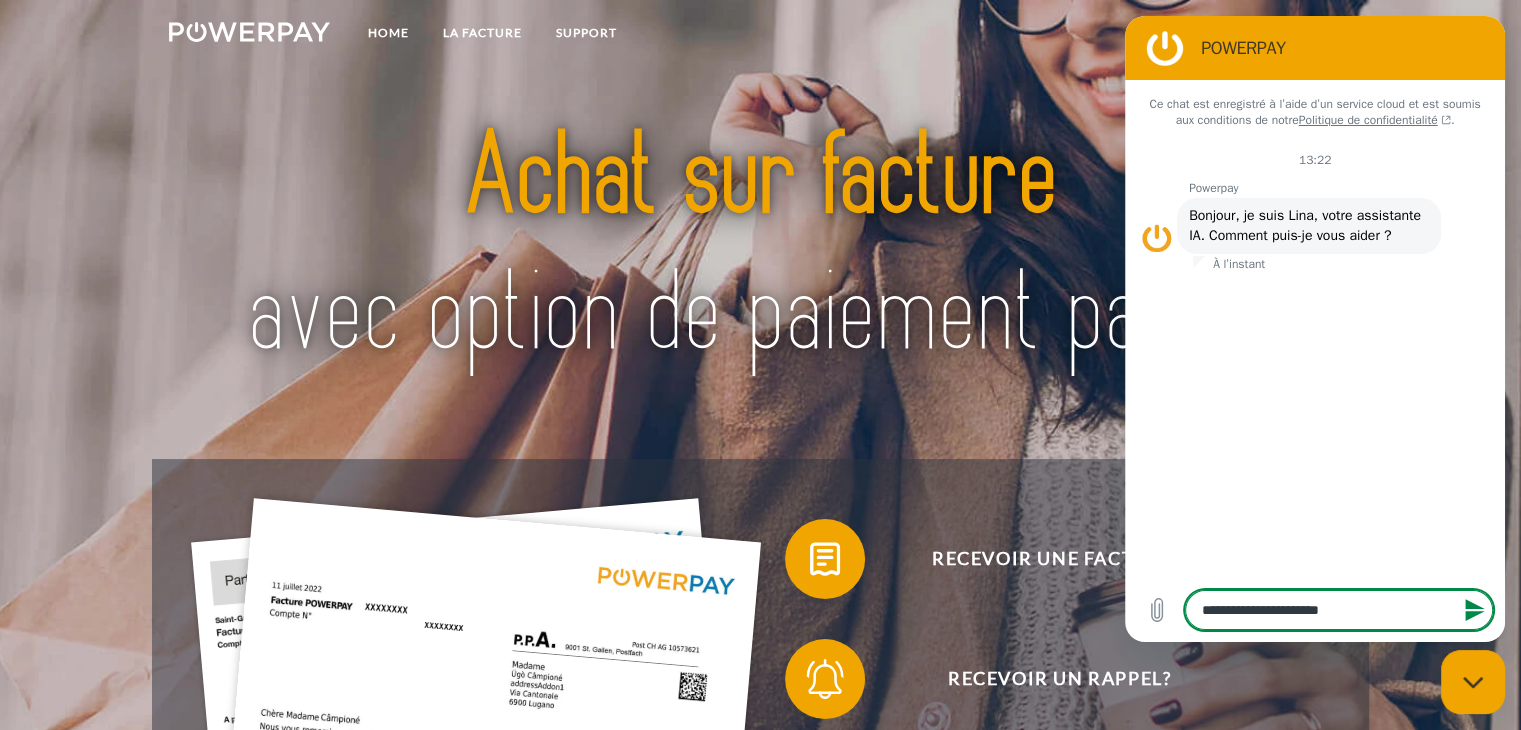 type on "**********" 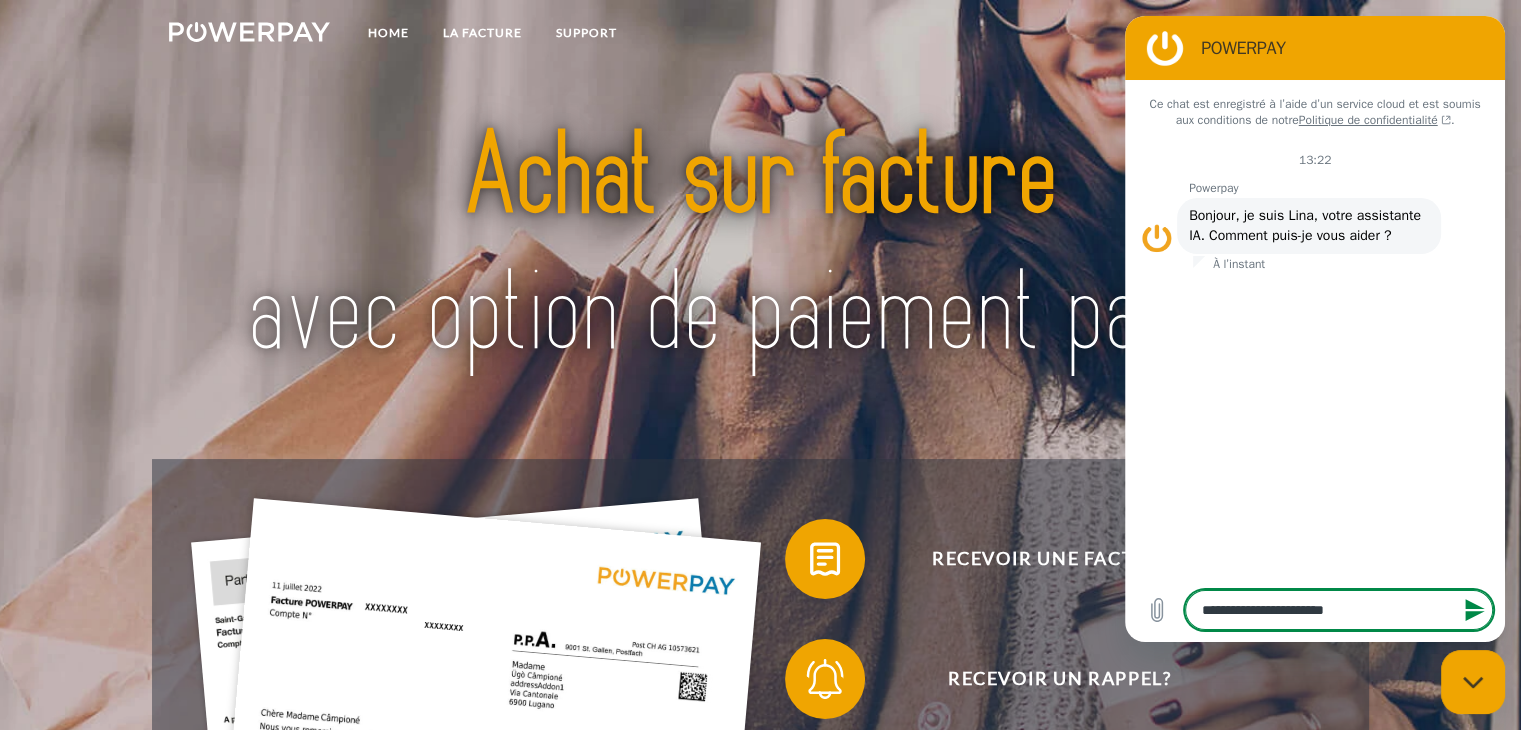 type on "**********" 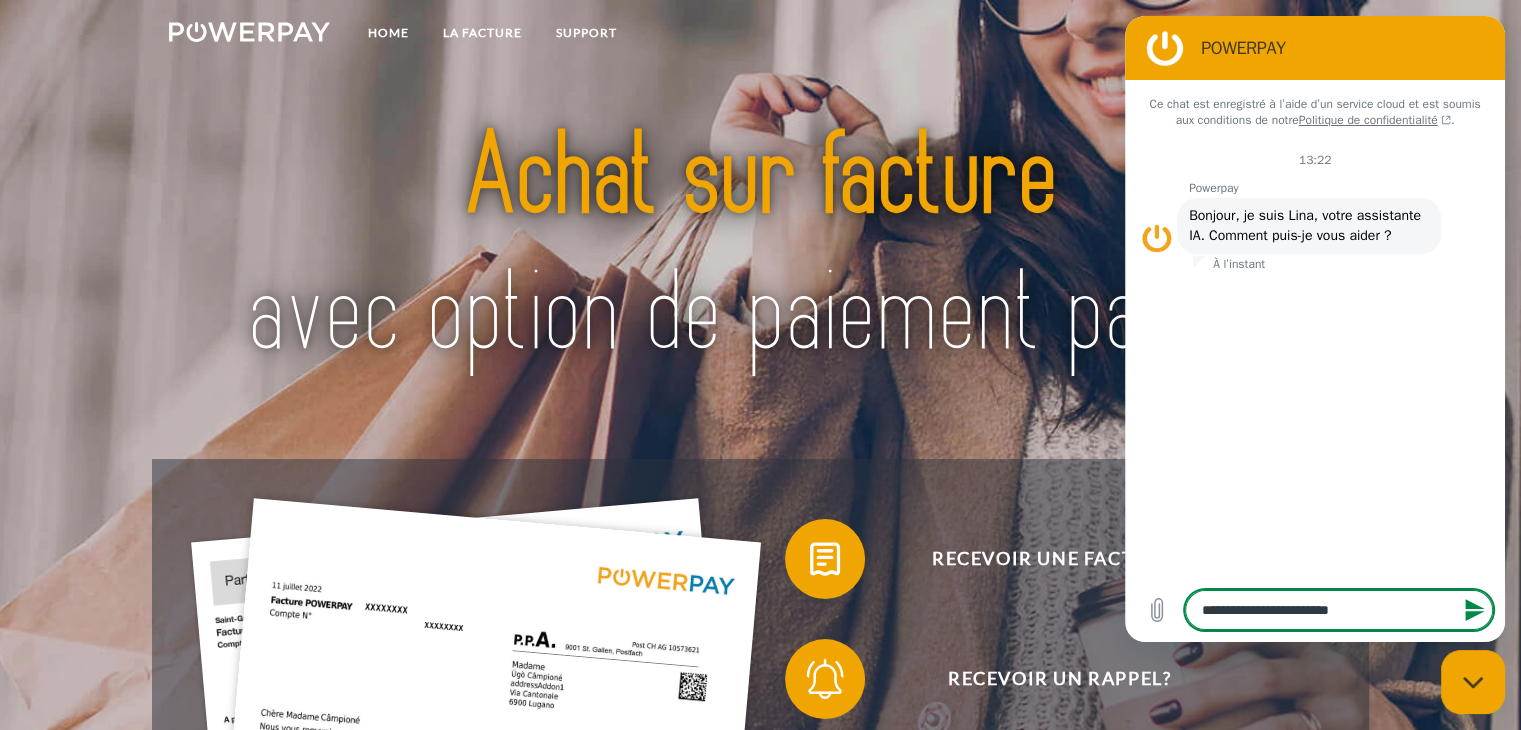 type on "**********" 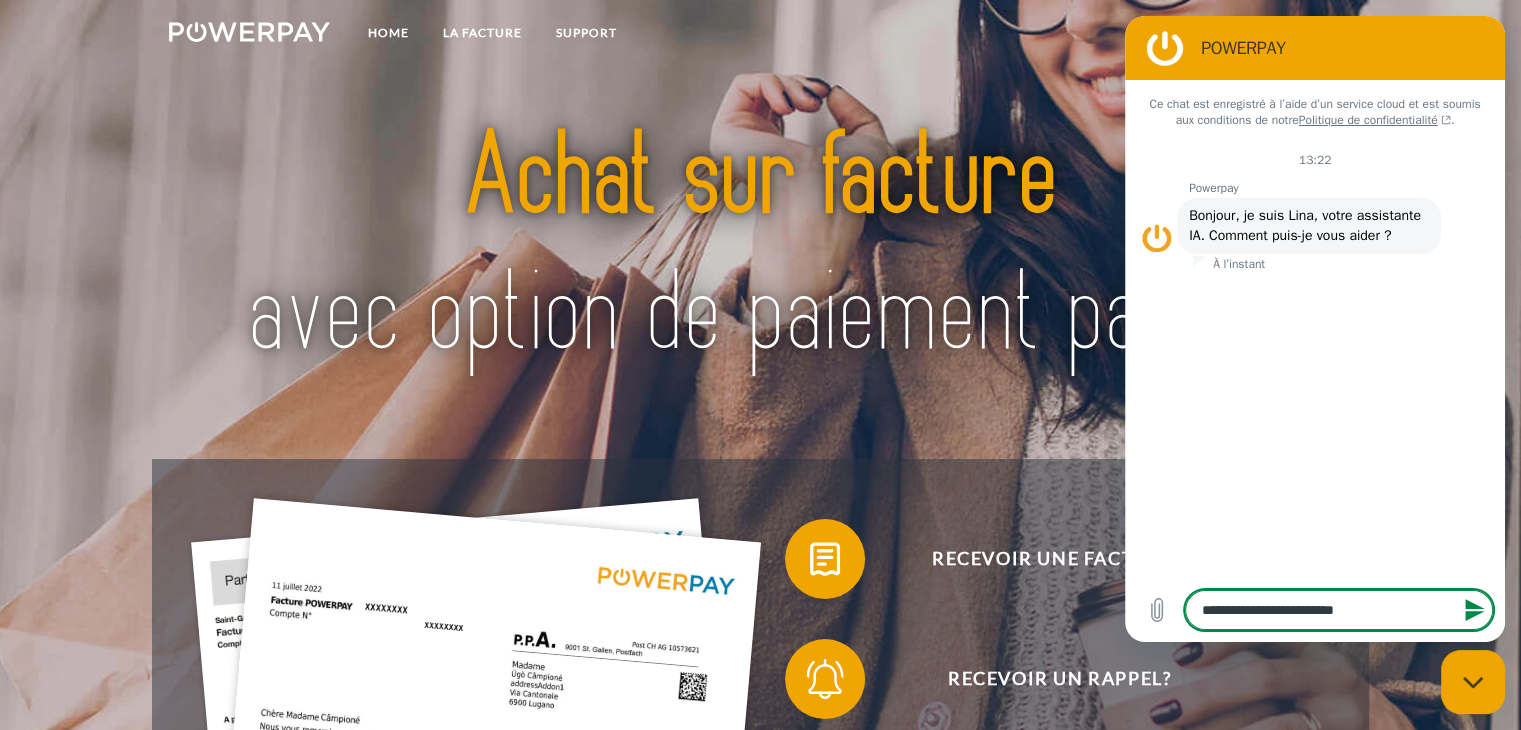 type on "**********" 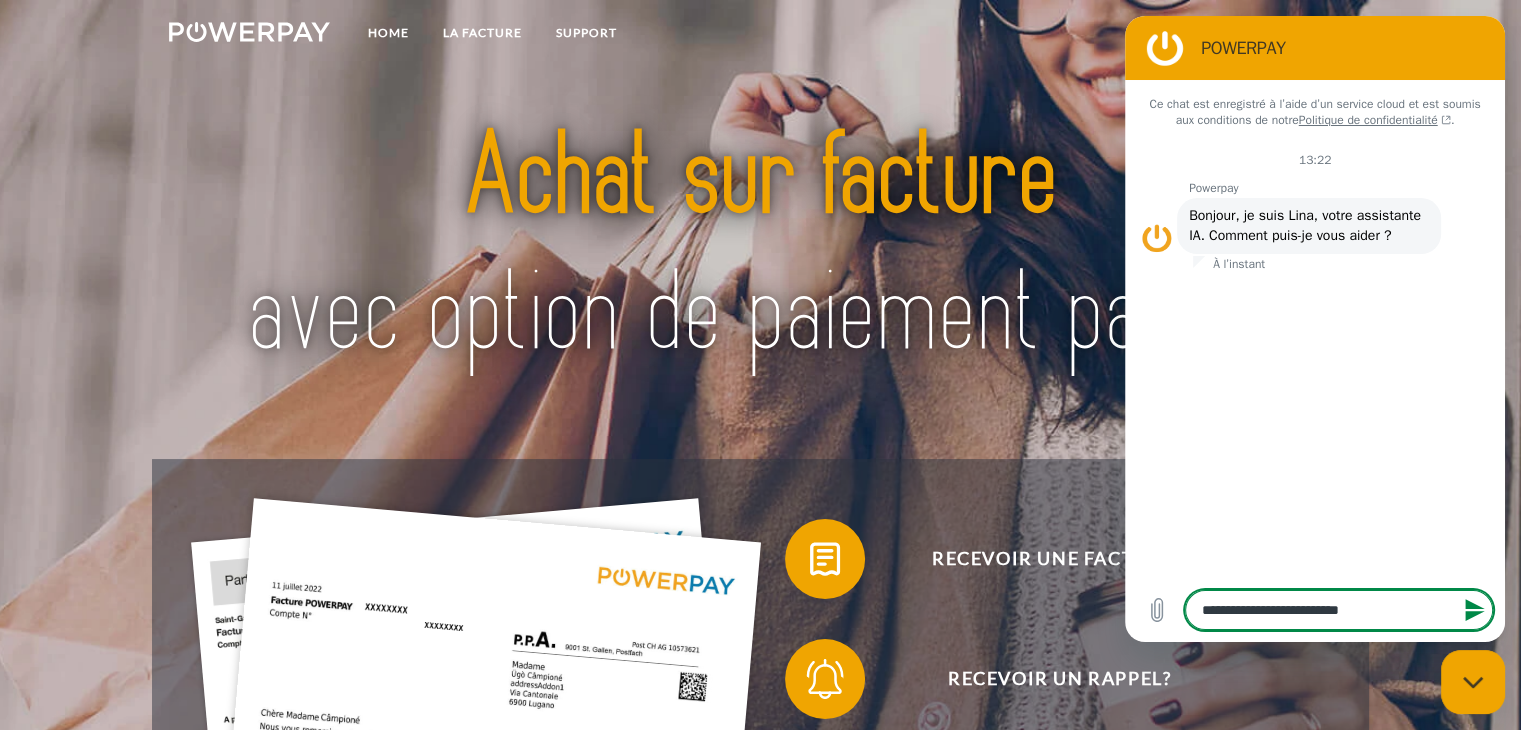 type on "**********" 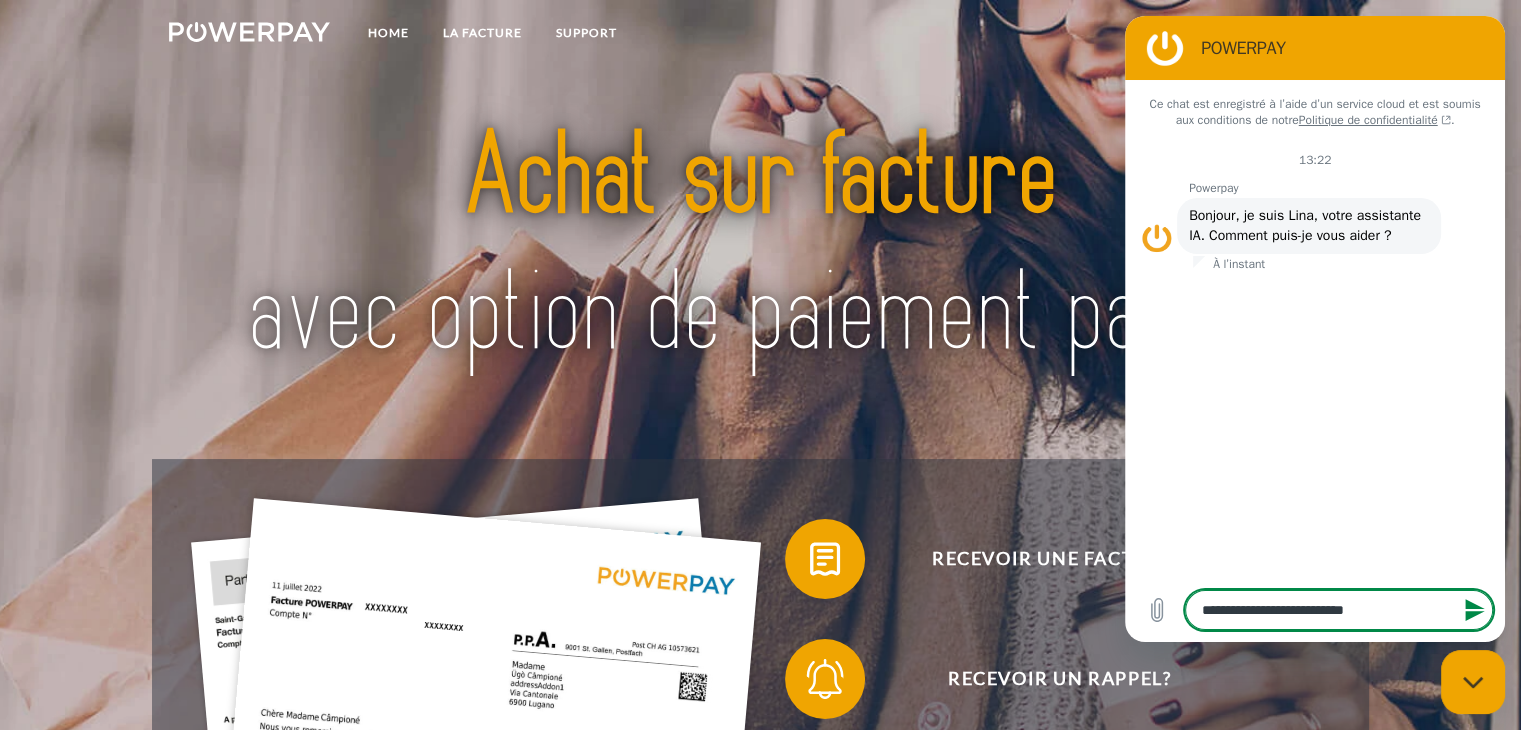 type on "**********" 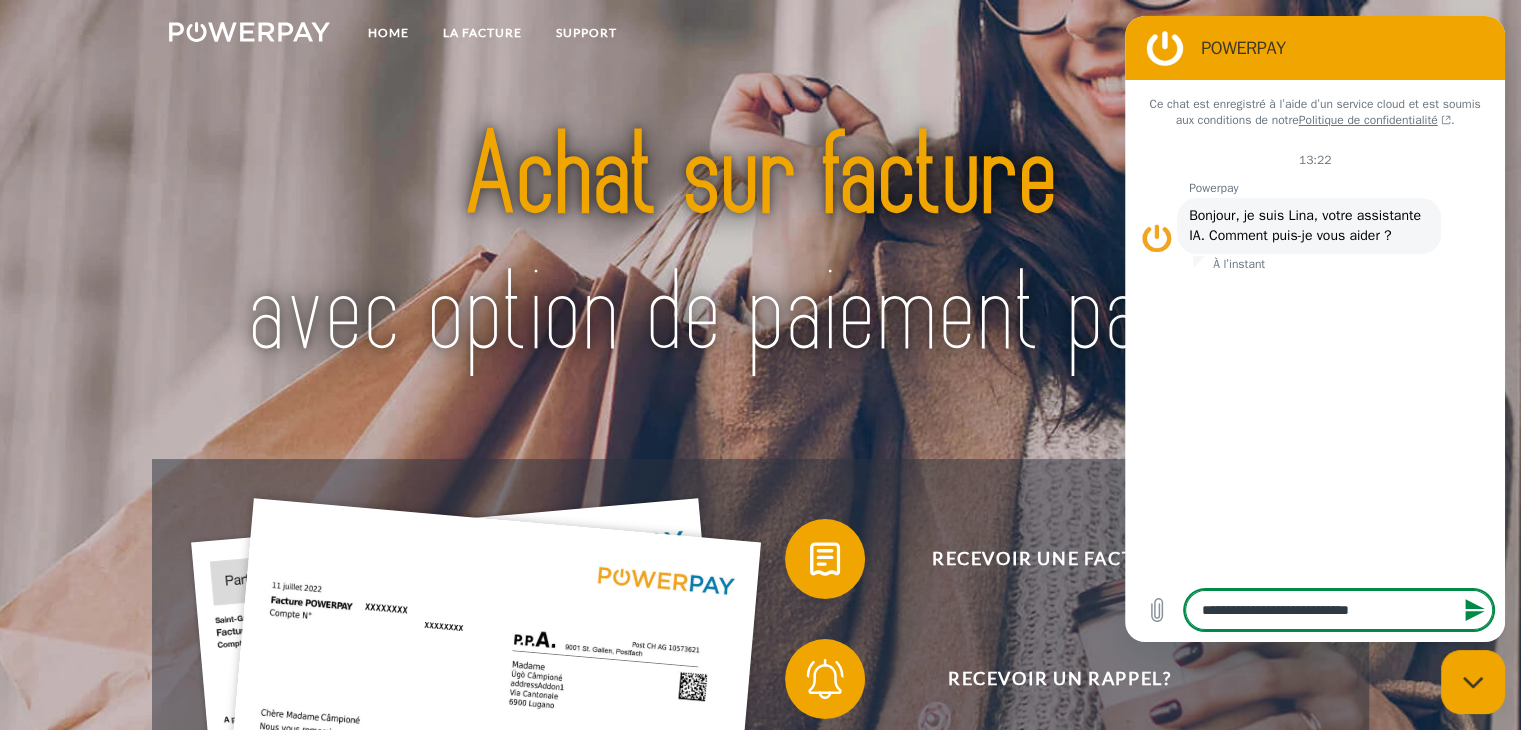 type on "**********" 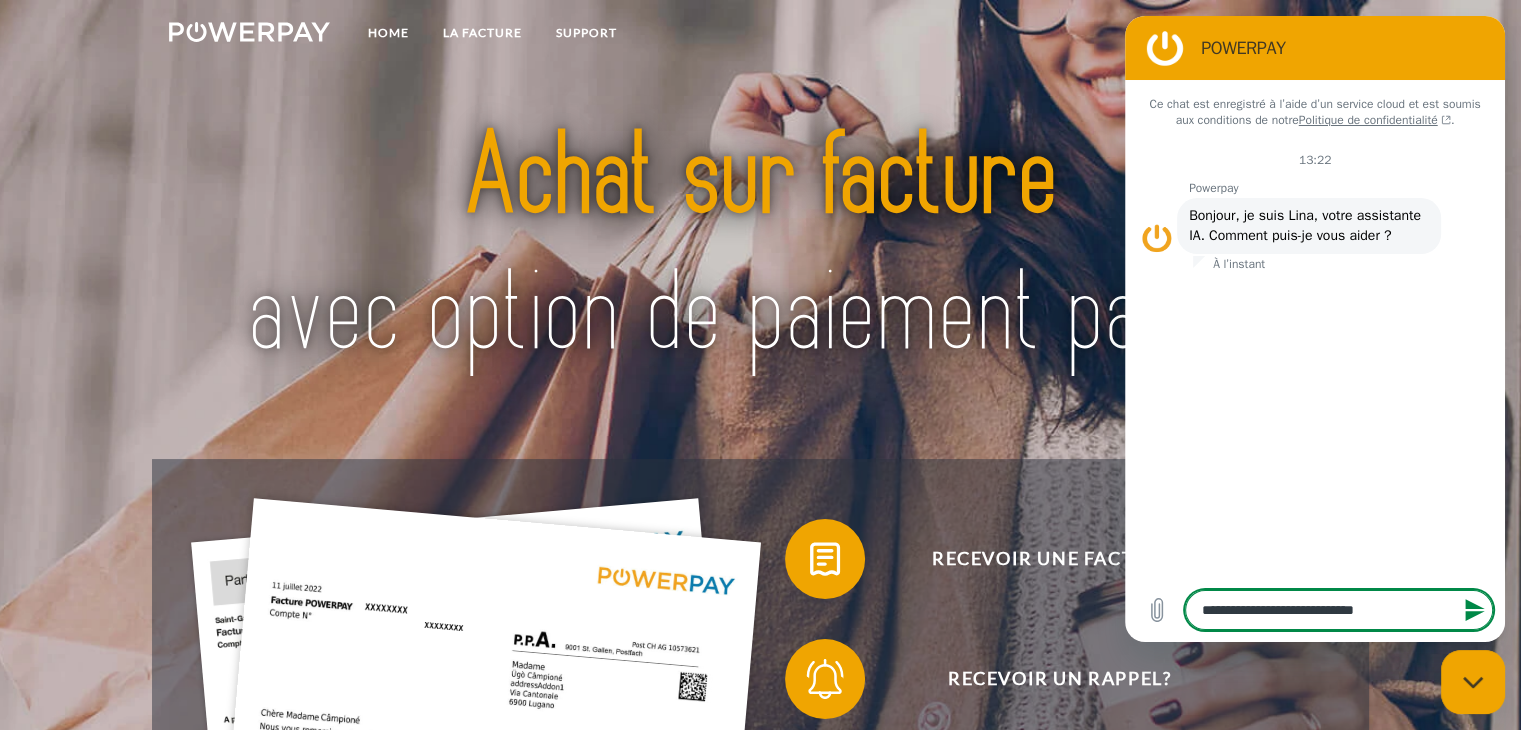 type on "**********" 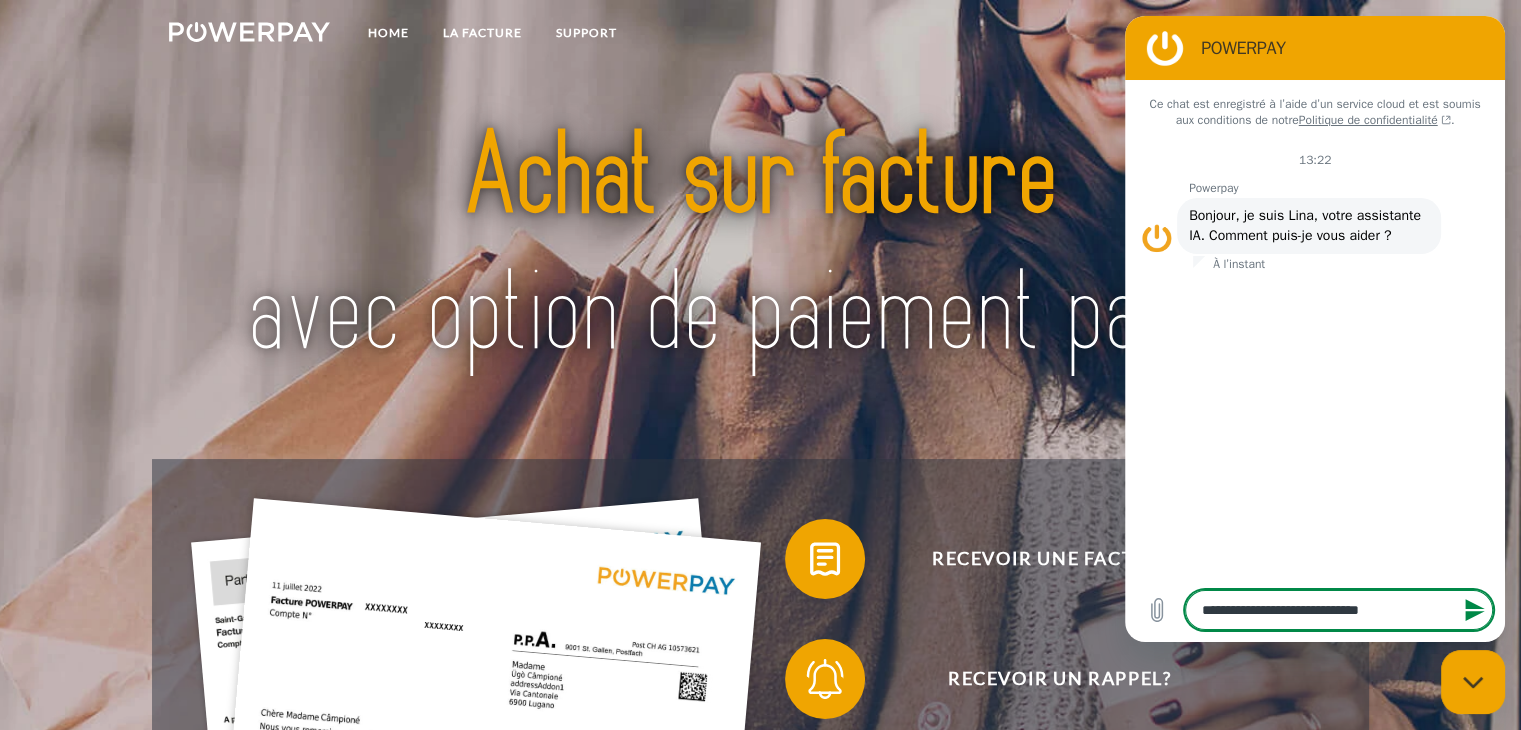 type on "**********" 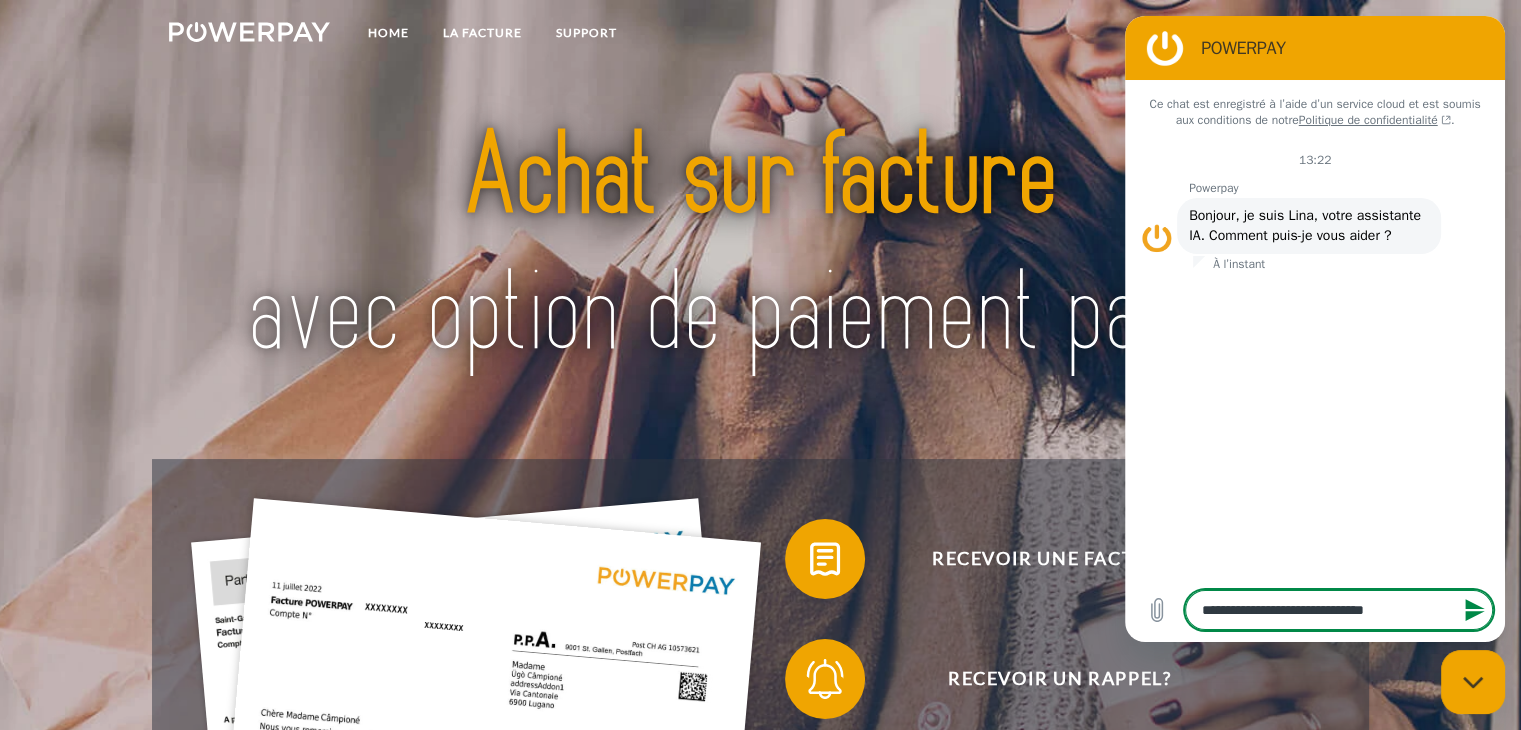 type on "*" 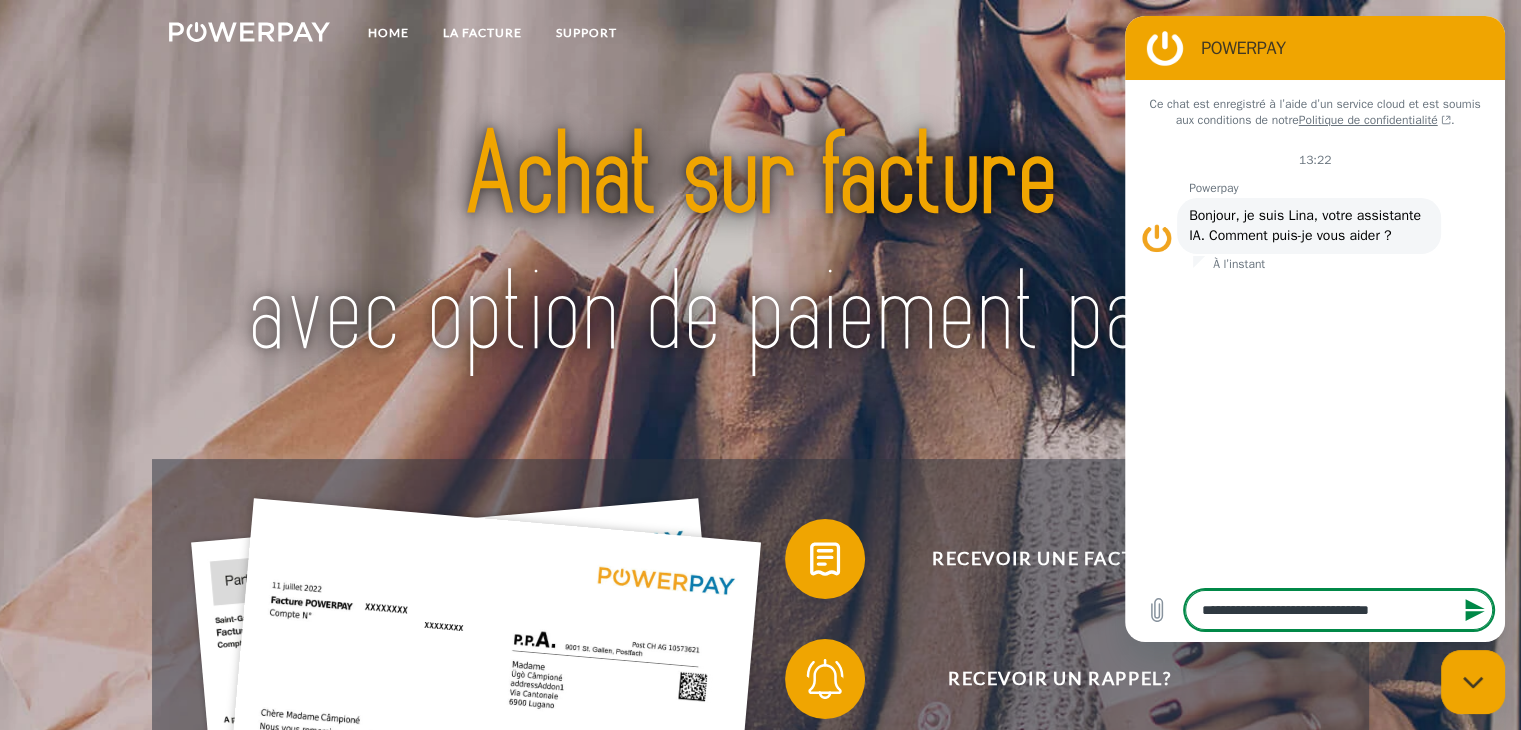 type on "**********" 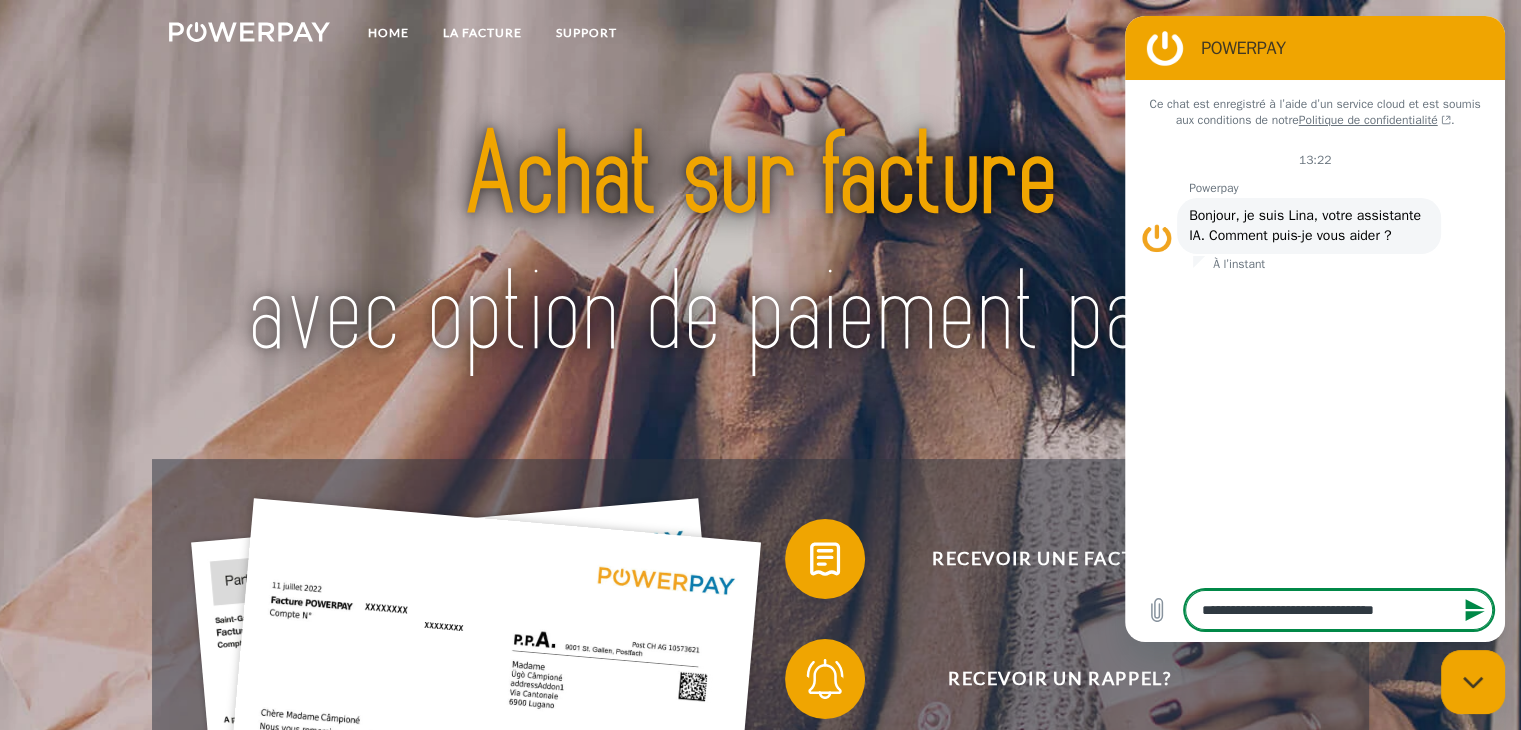 type on "*" 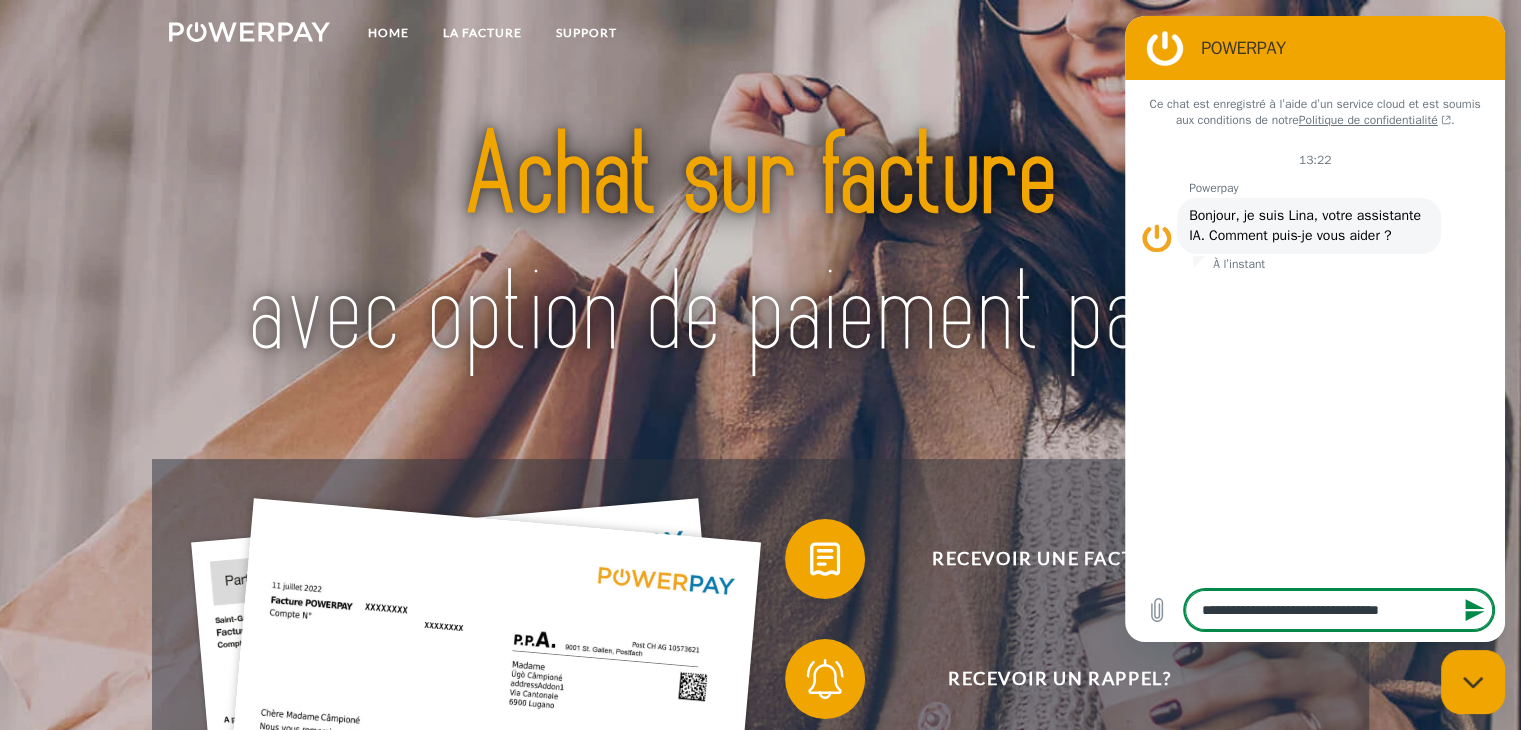 type on "*" 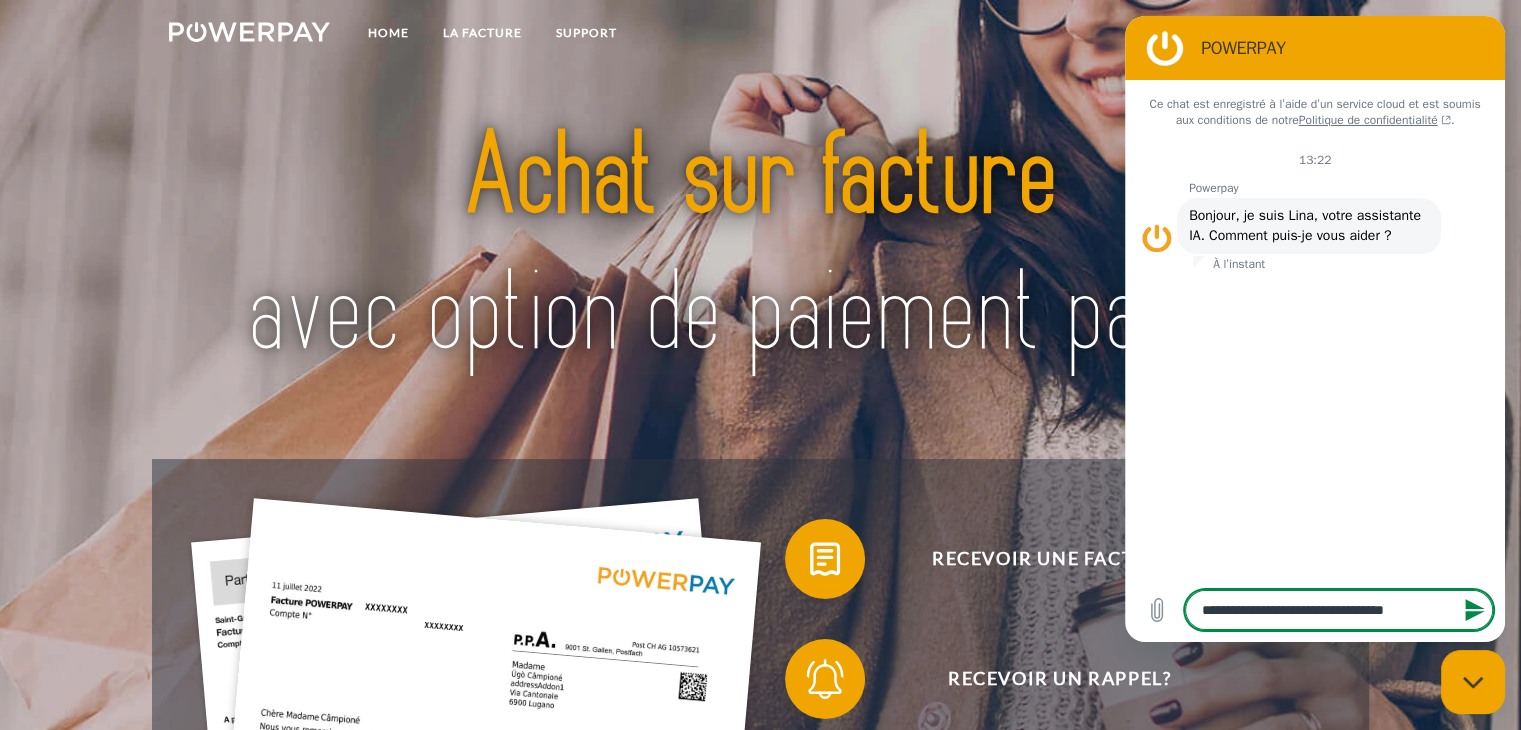 type on "**********" 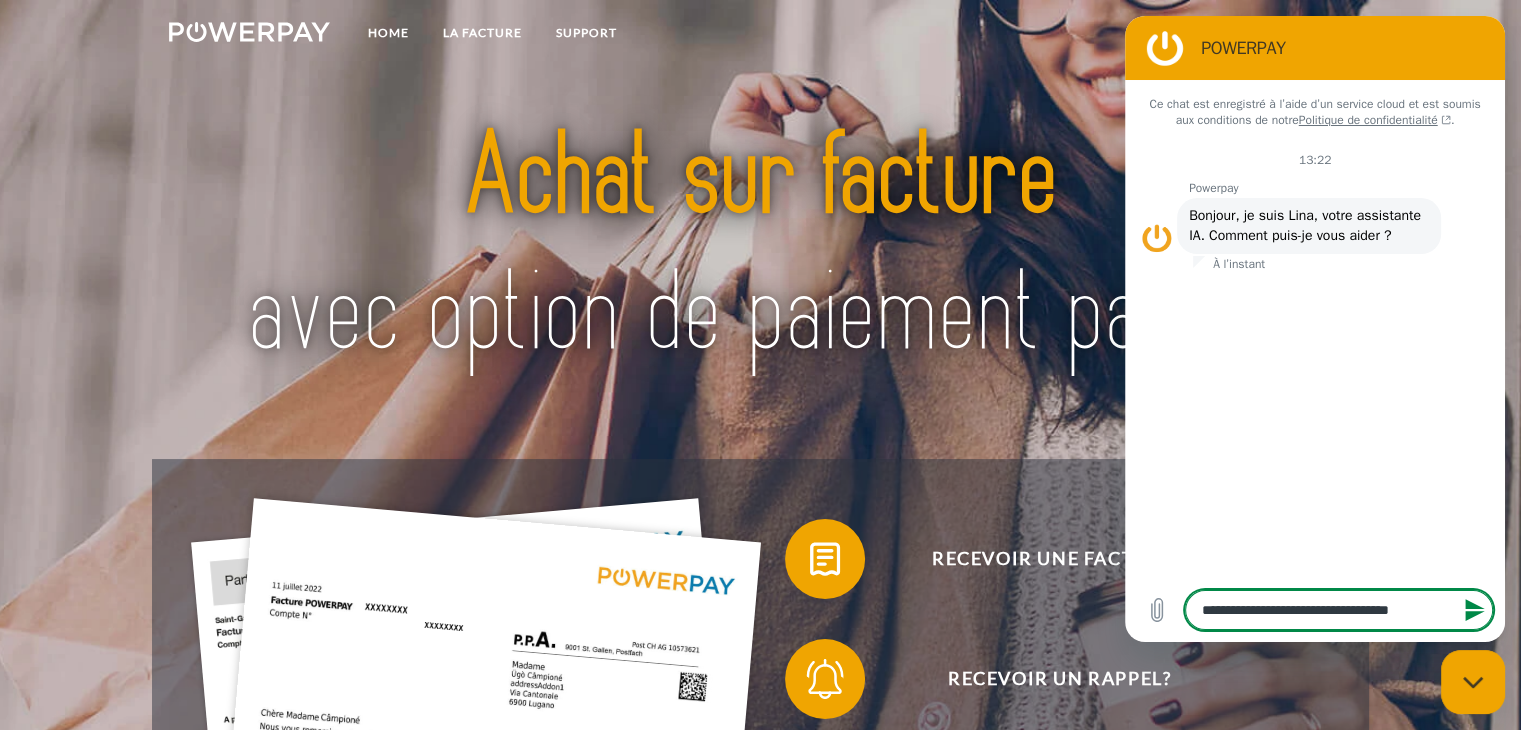 type on "**********" 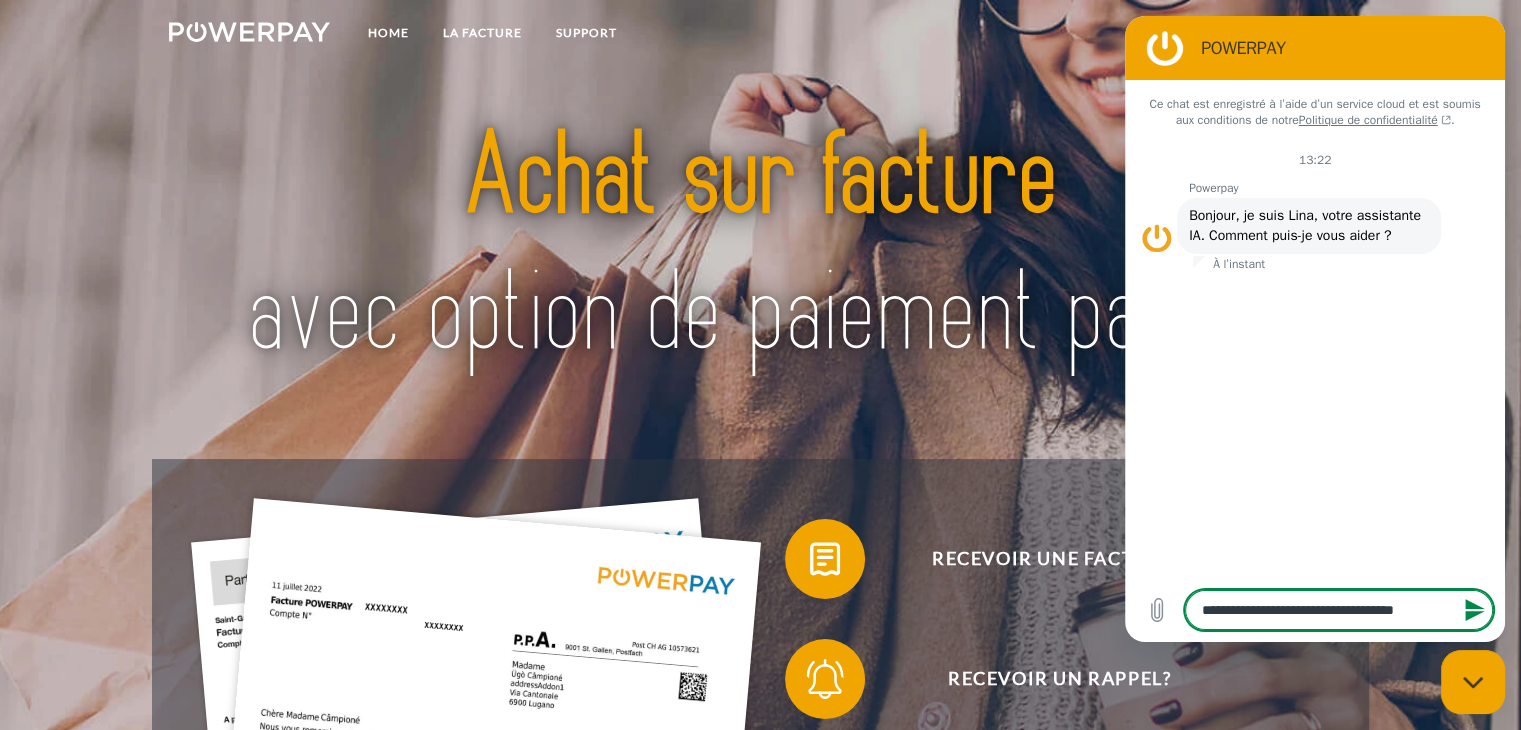 type on "**********" 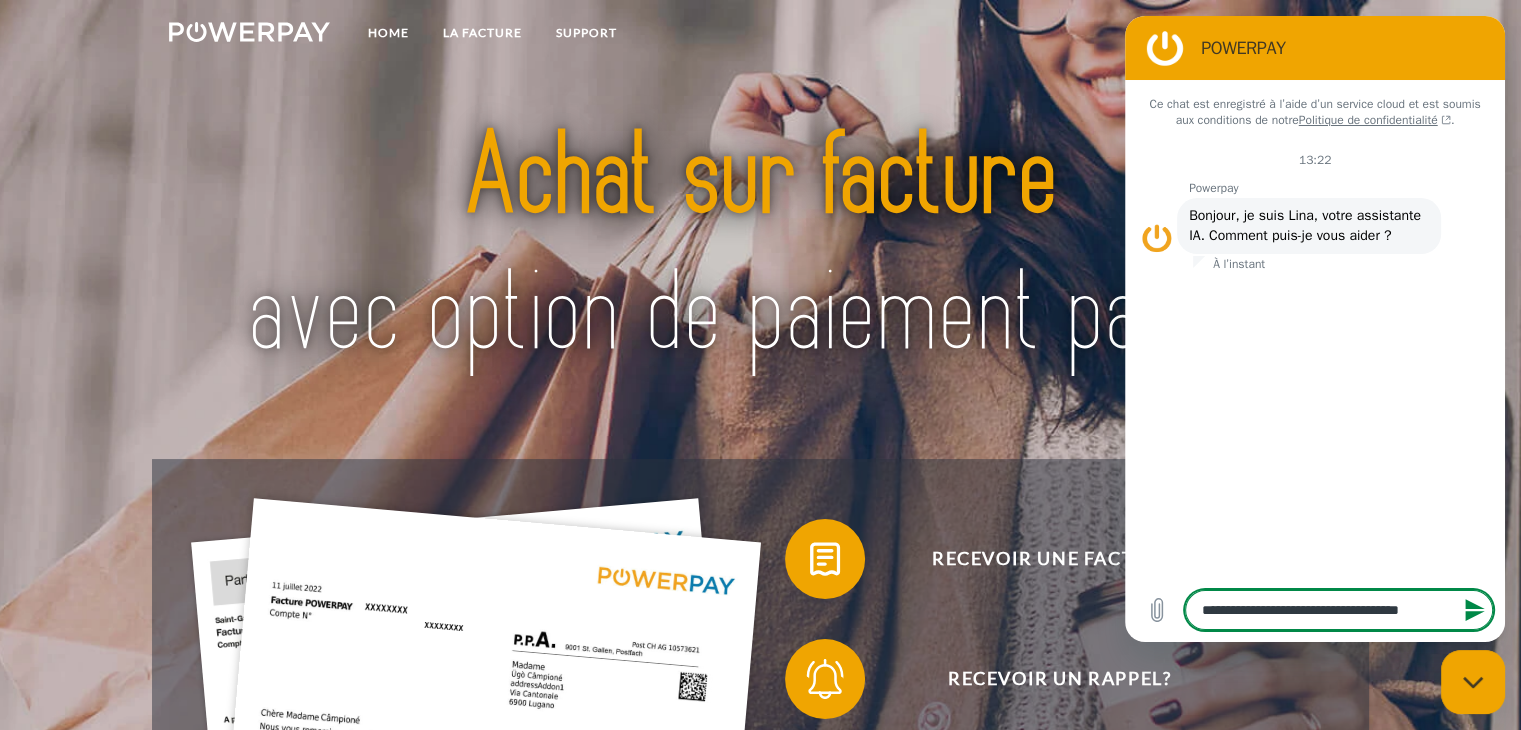 type on "**********" 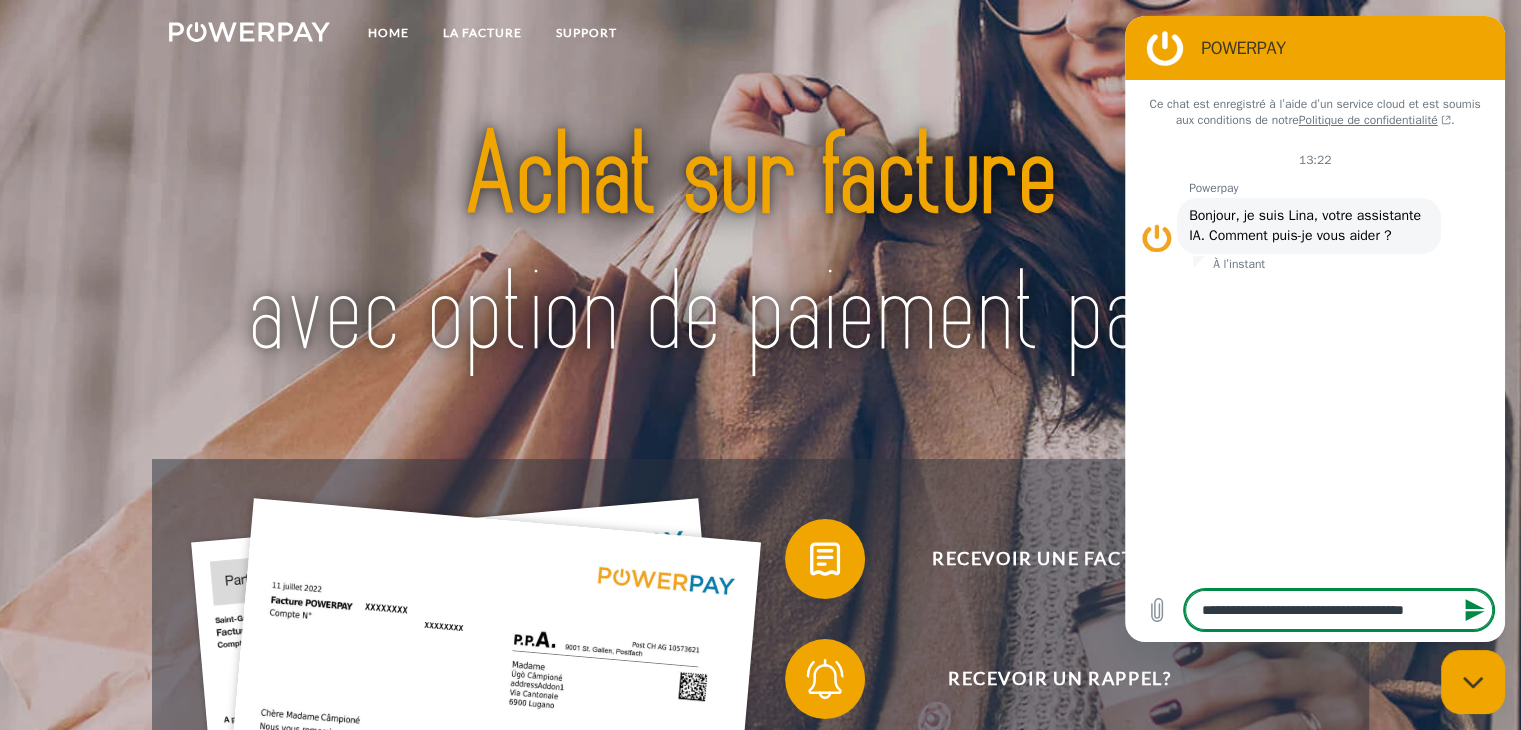 type on "**********" 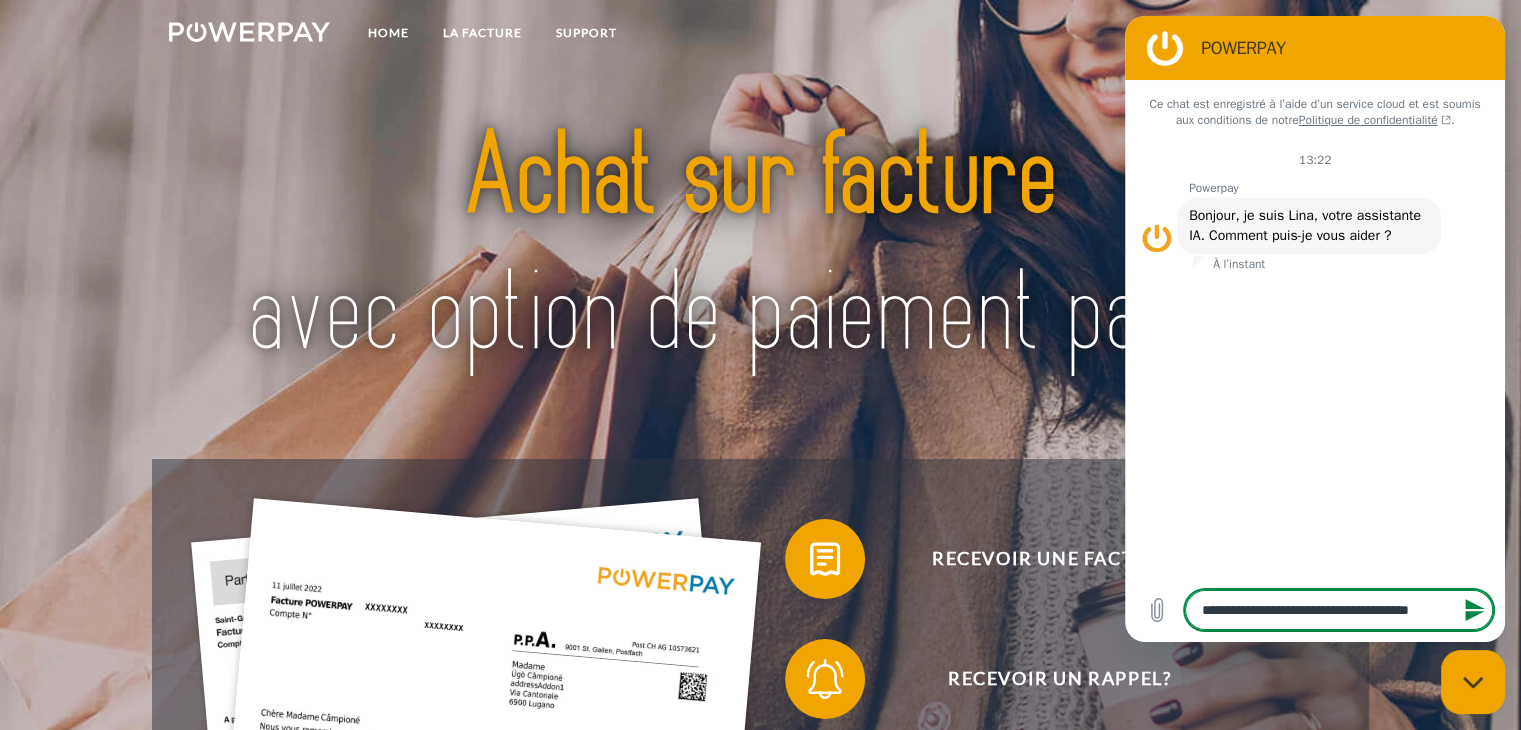 type on "**********" 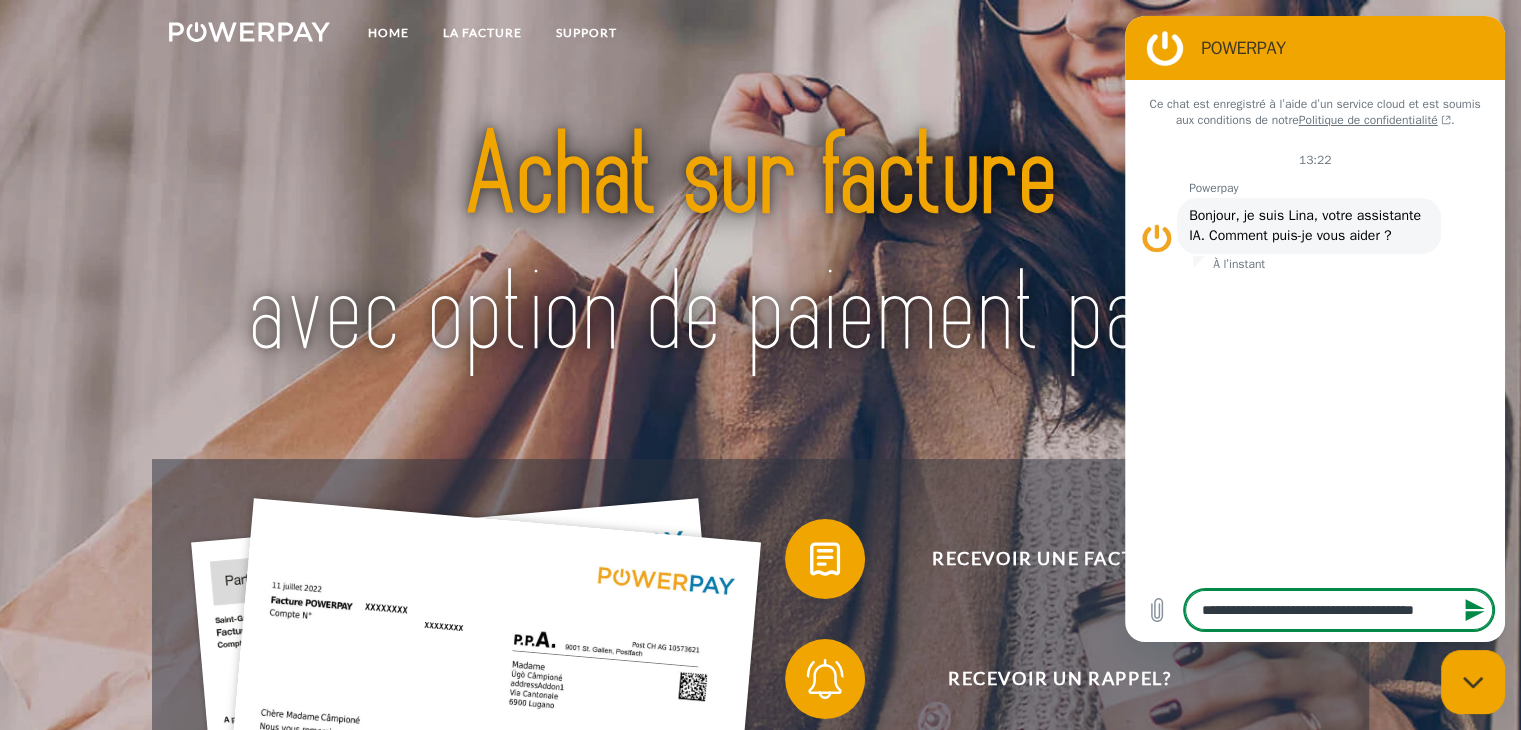 type on "*" 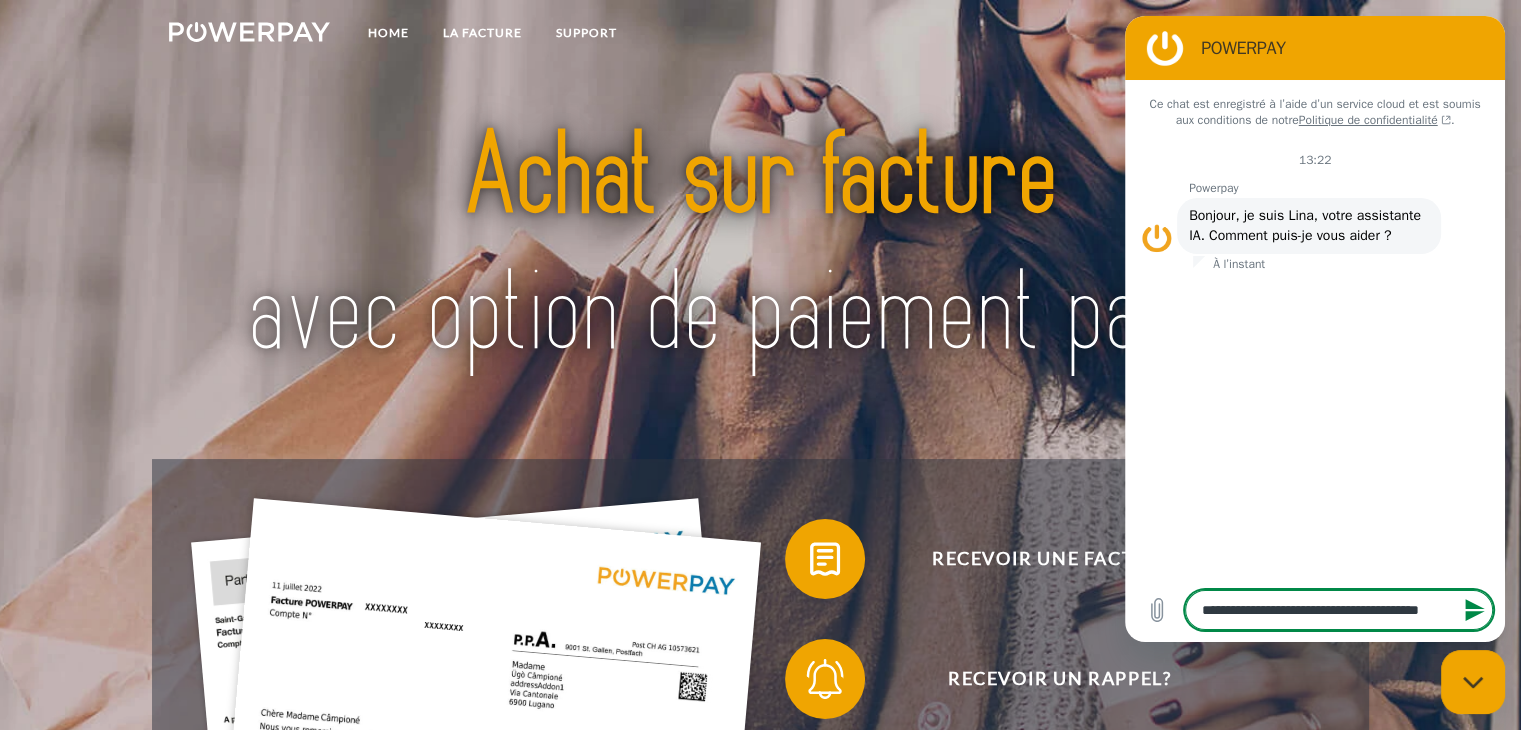 type on "**********" 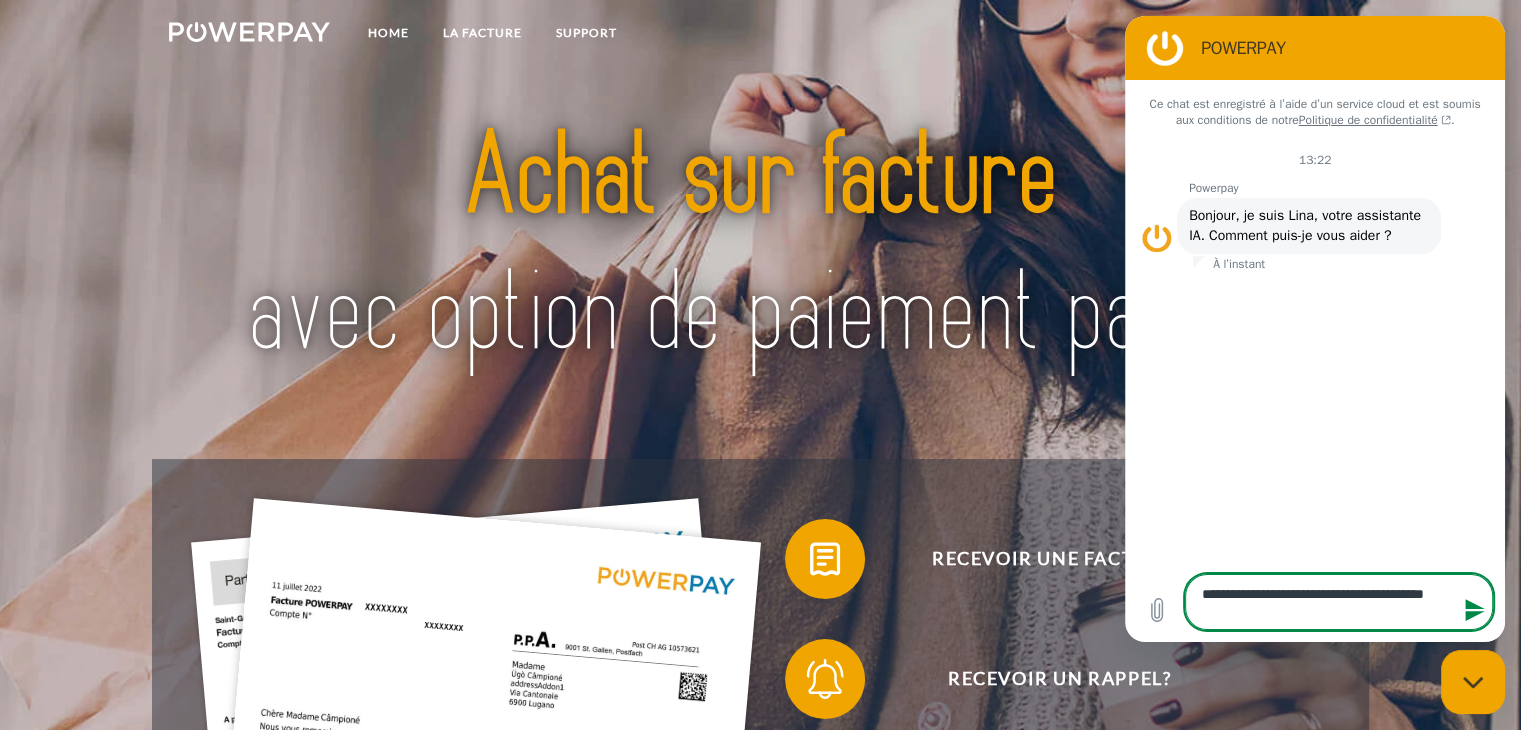 type on "**********" 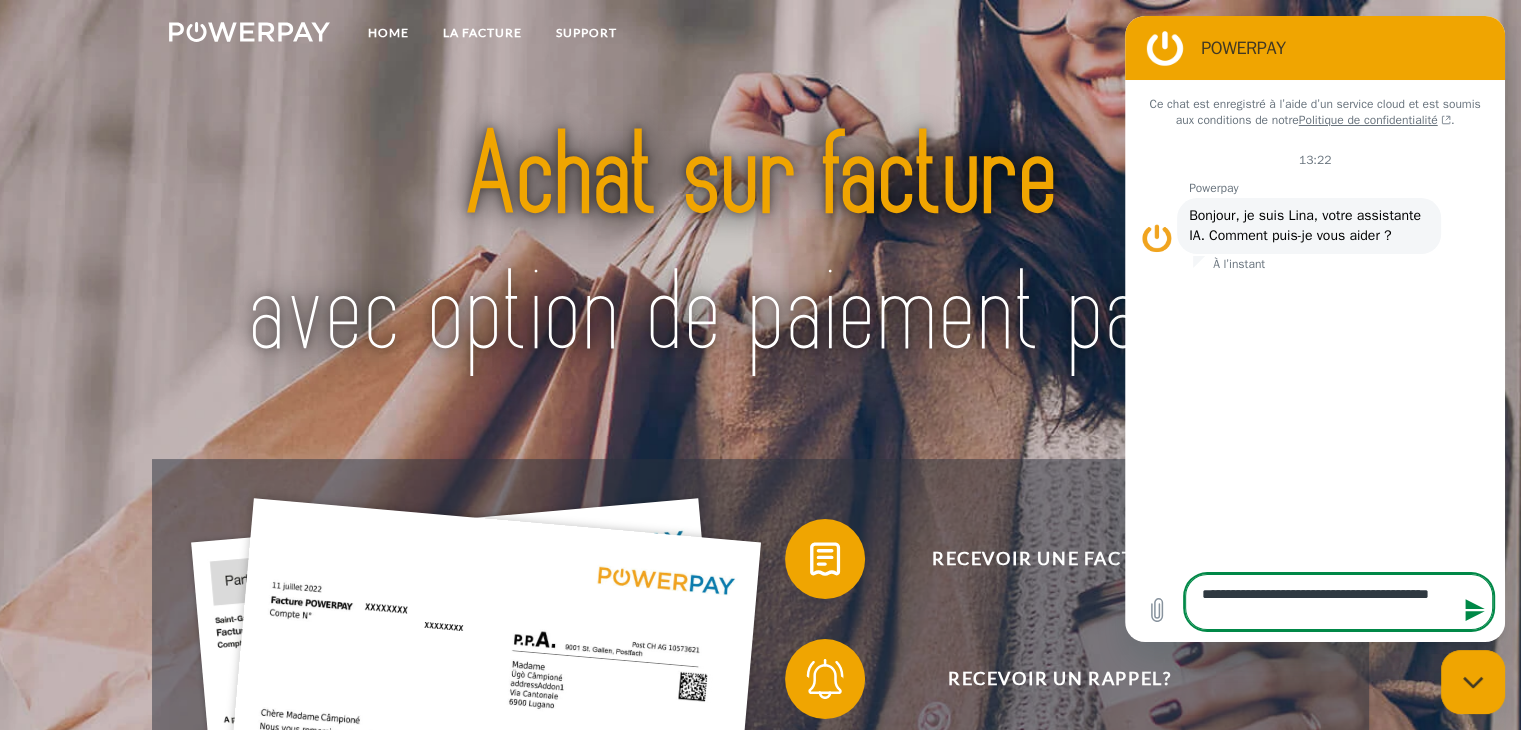 type on "**********" 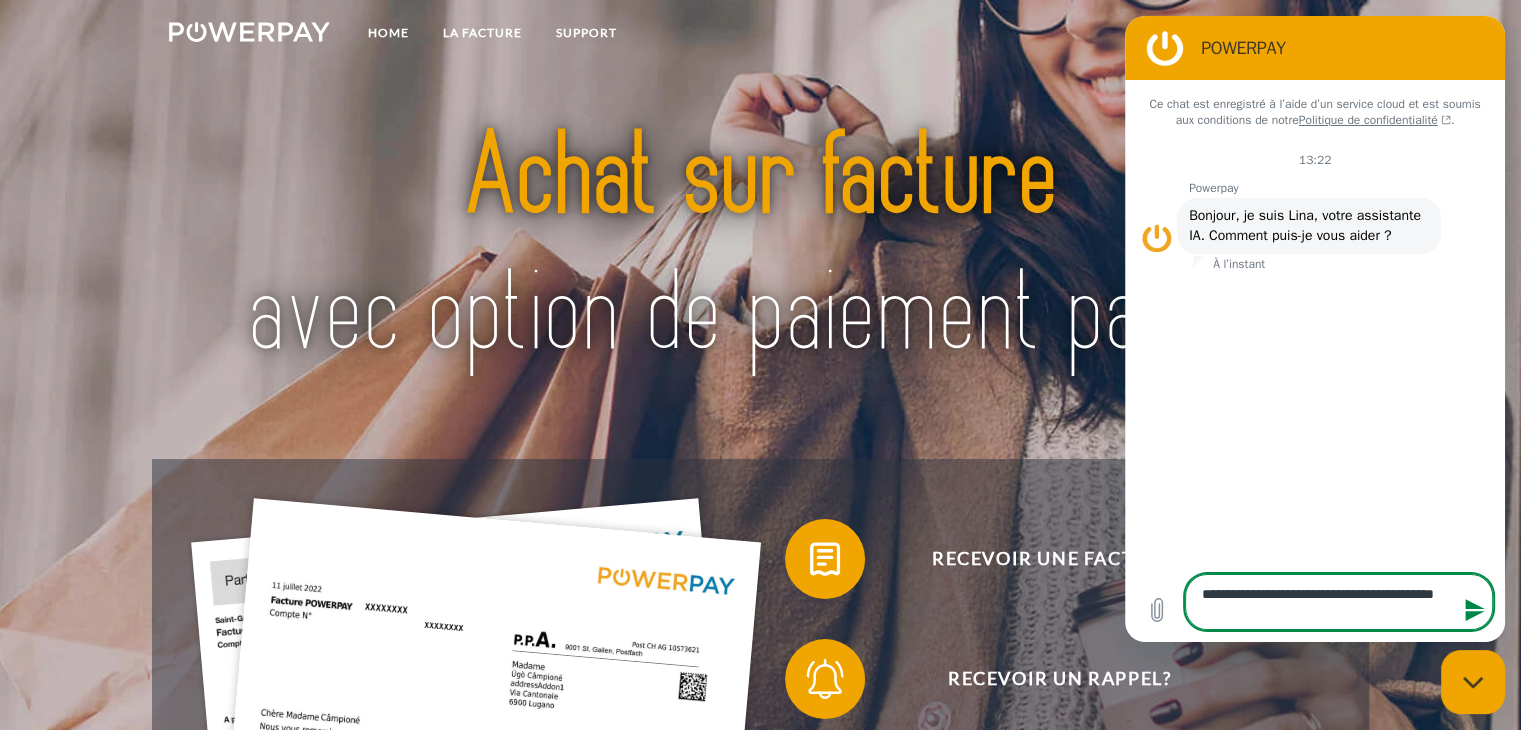 type on "**********" 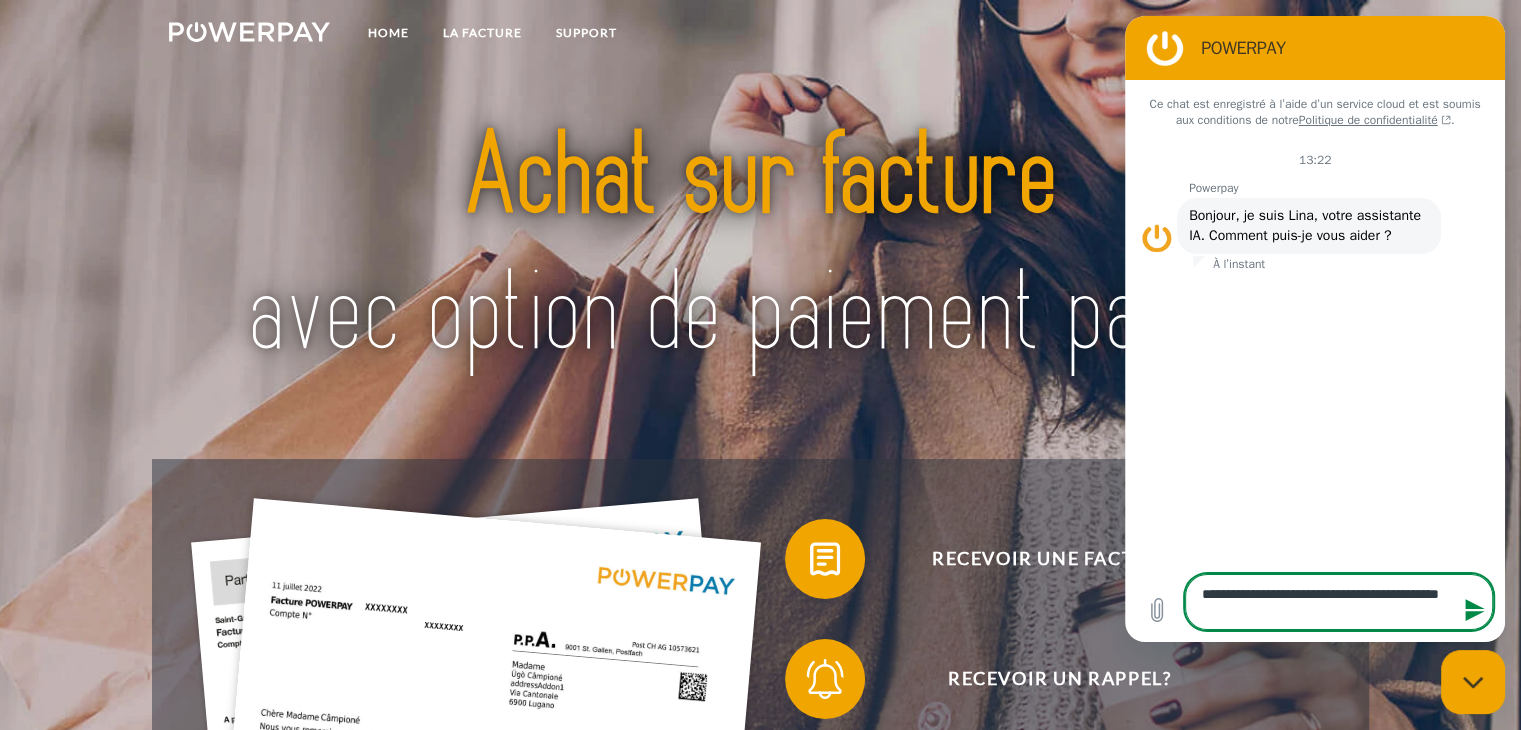 type on "**********" 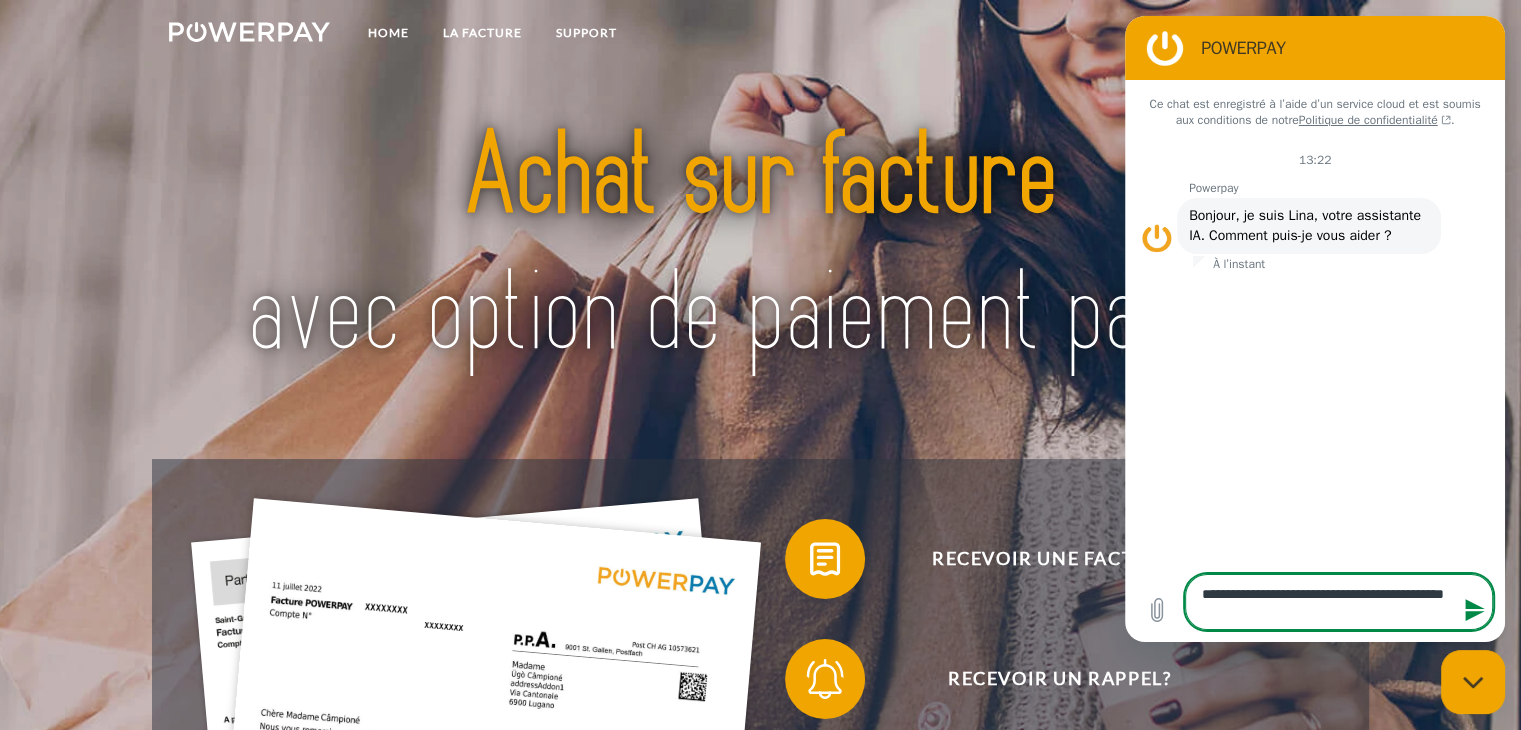 type on "**********" 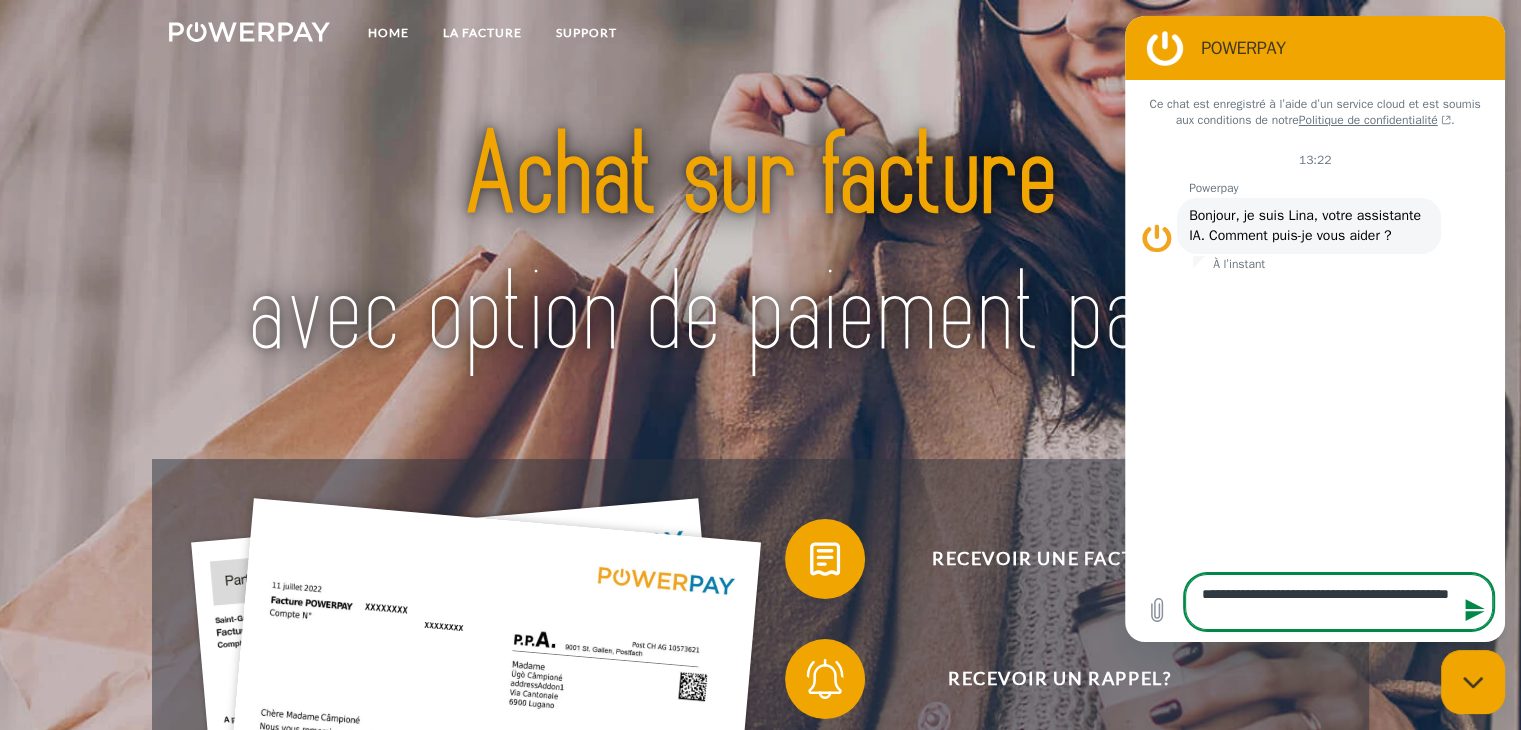 type on "**********" 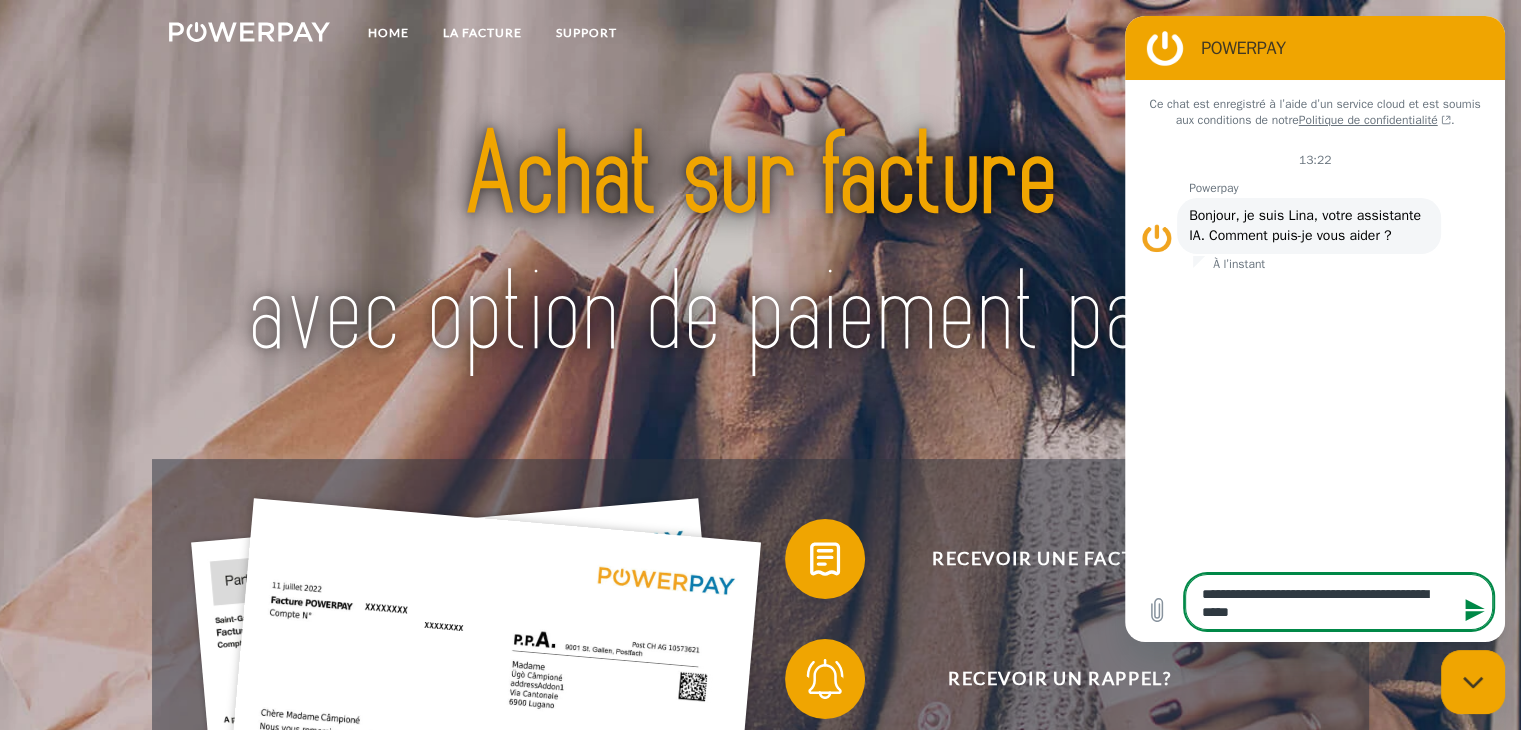 type on "**********" 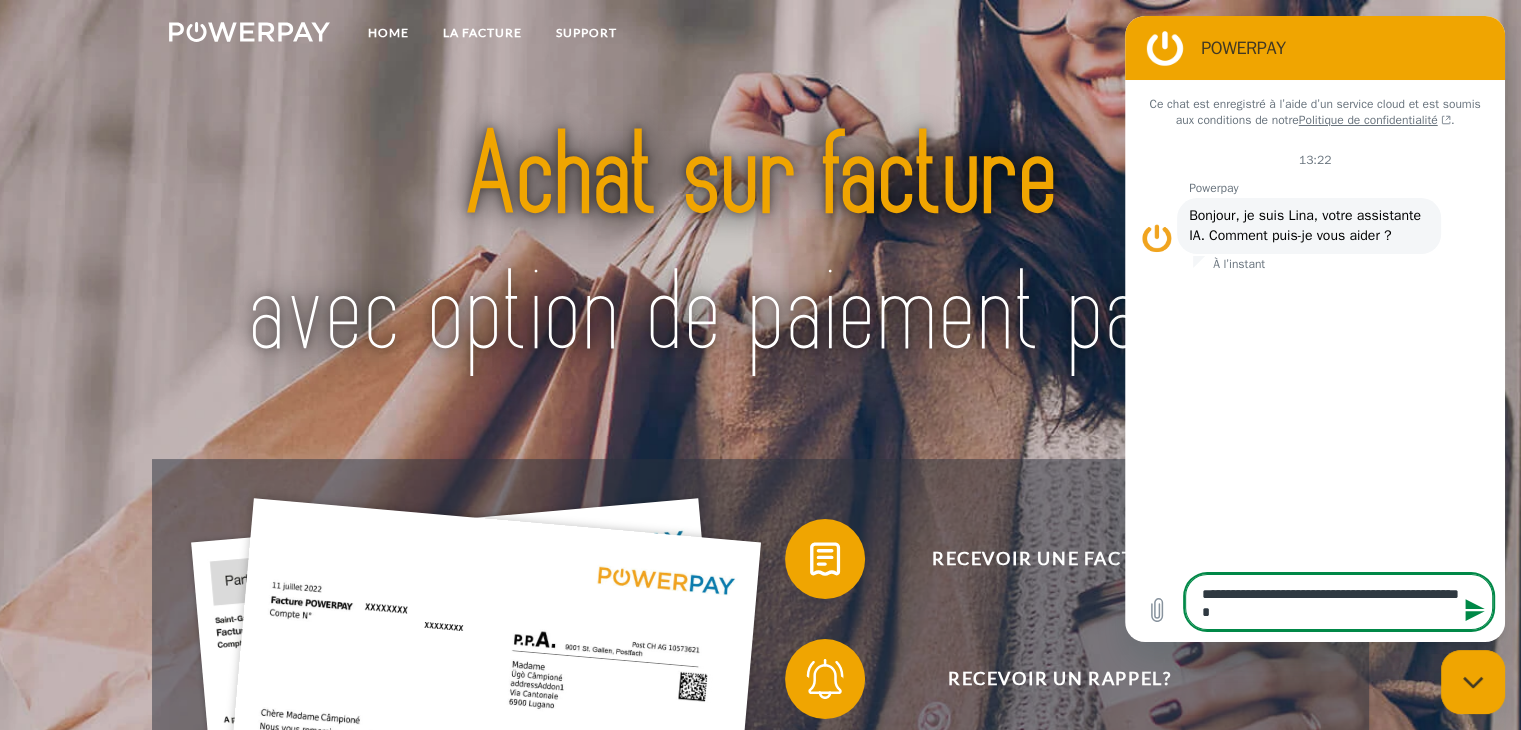 type on "**********" 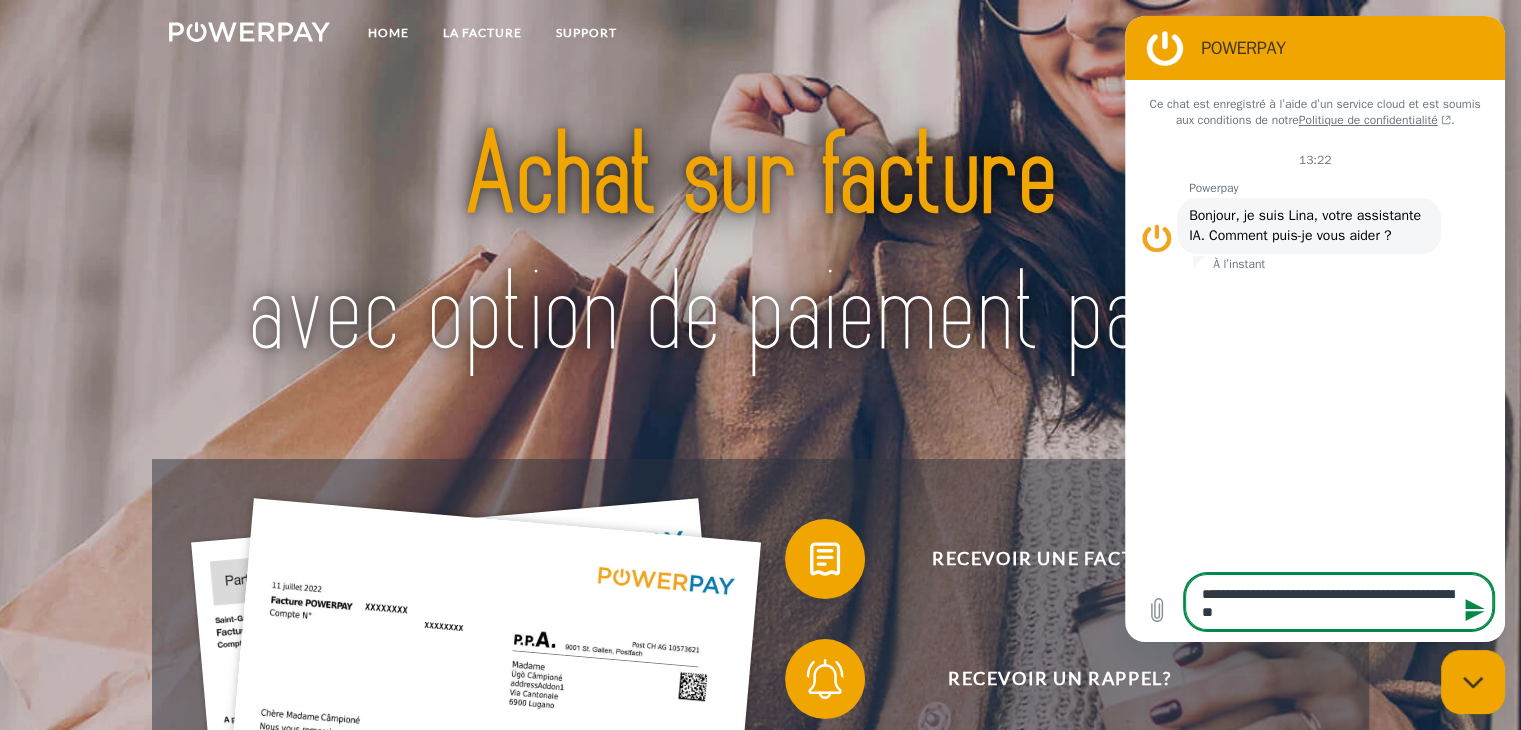 type on "**********" 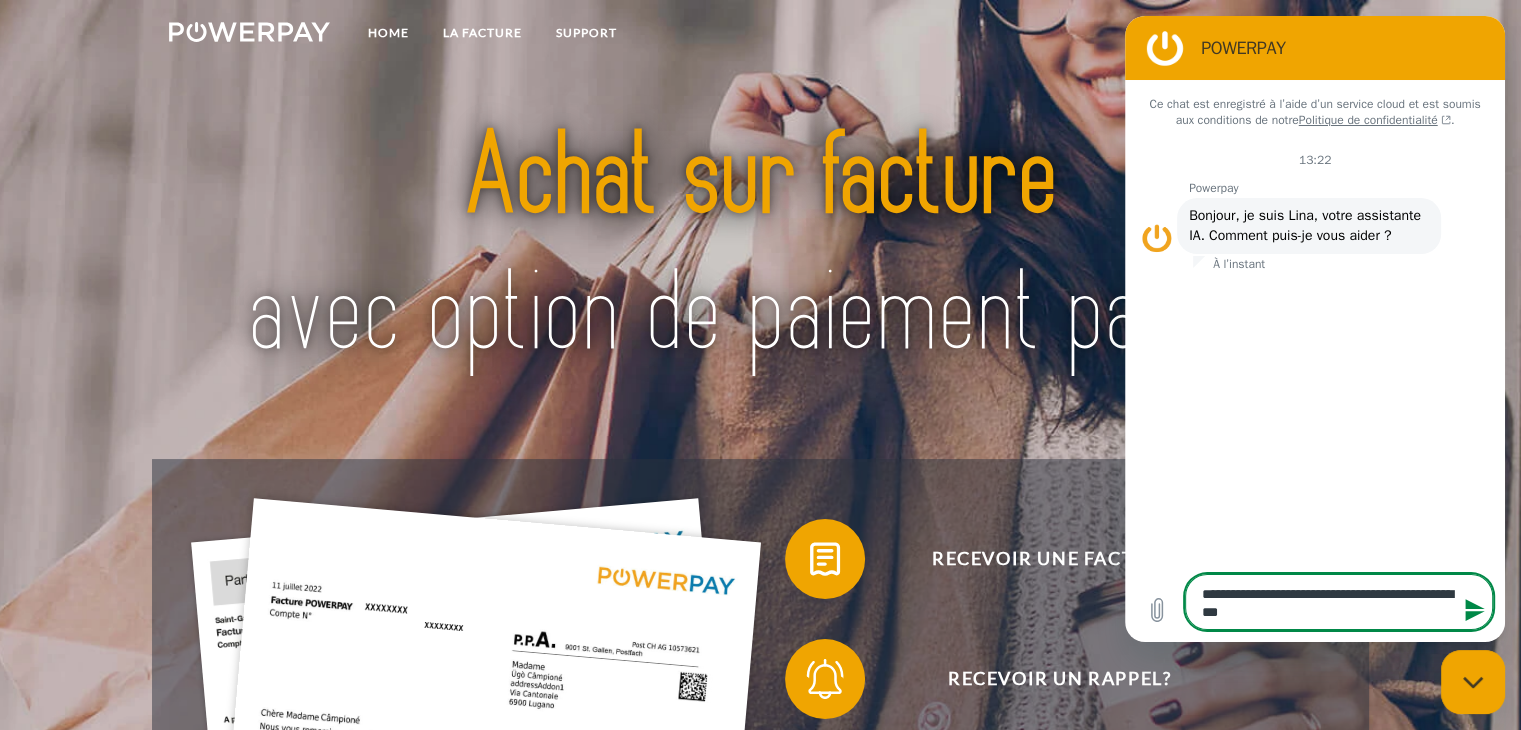 type on "**********" 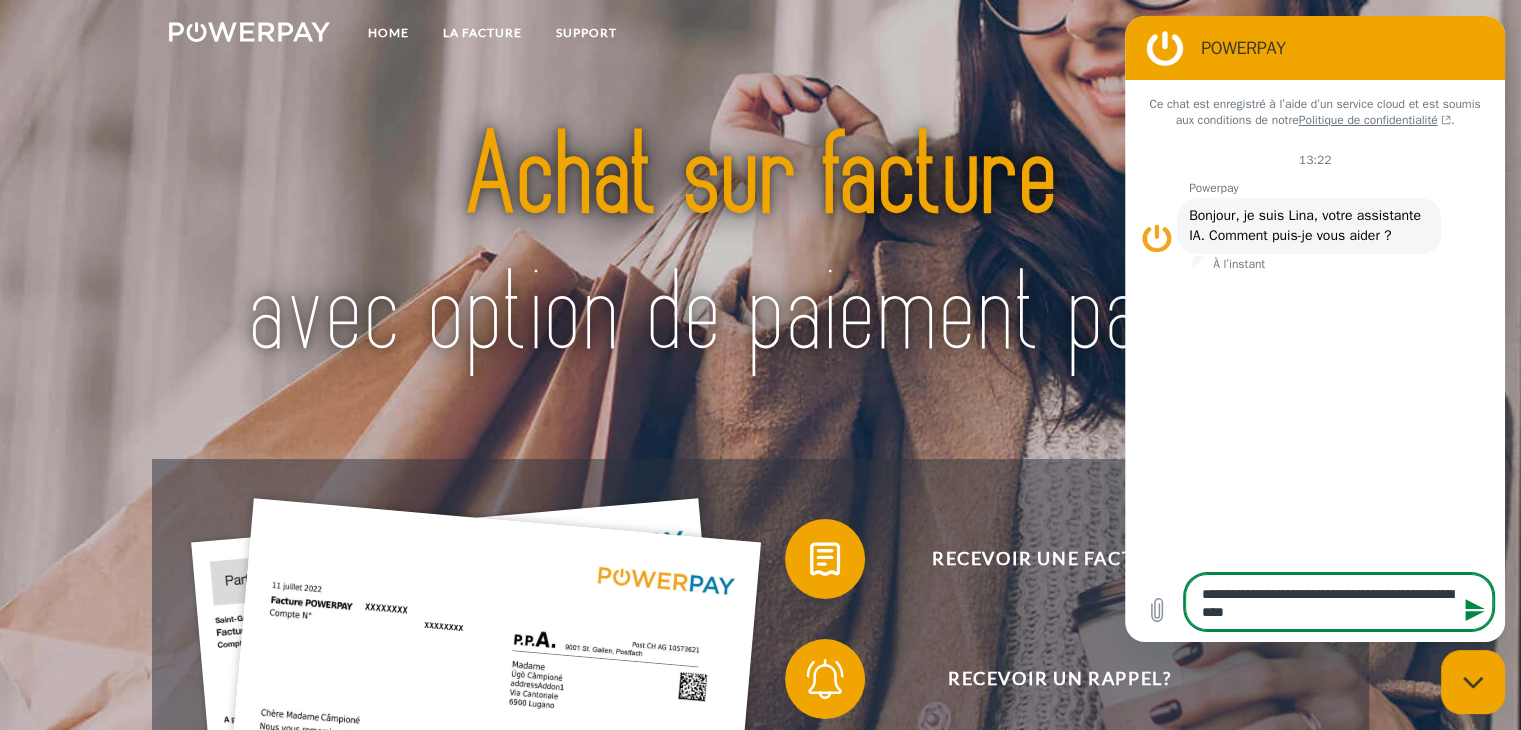 type on "**********" 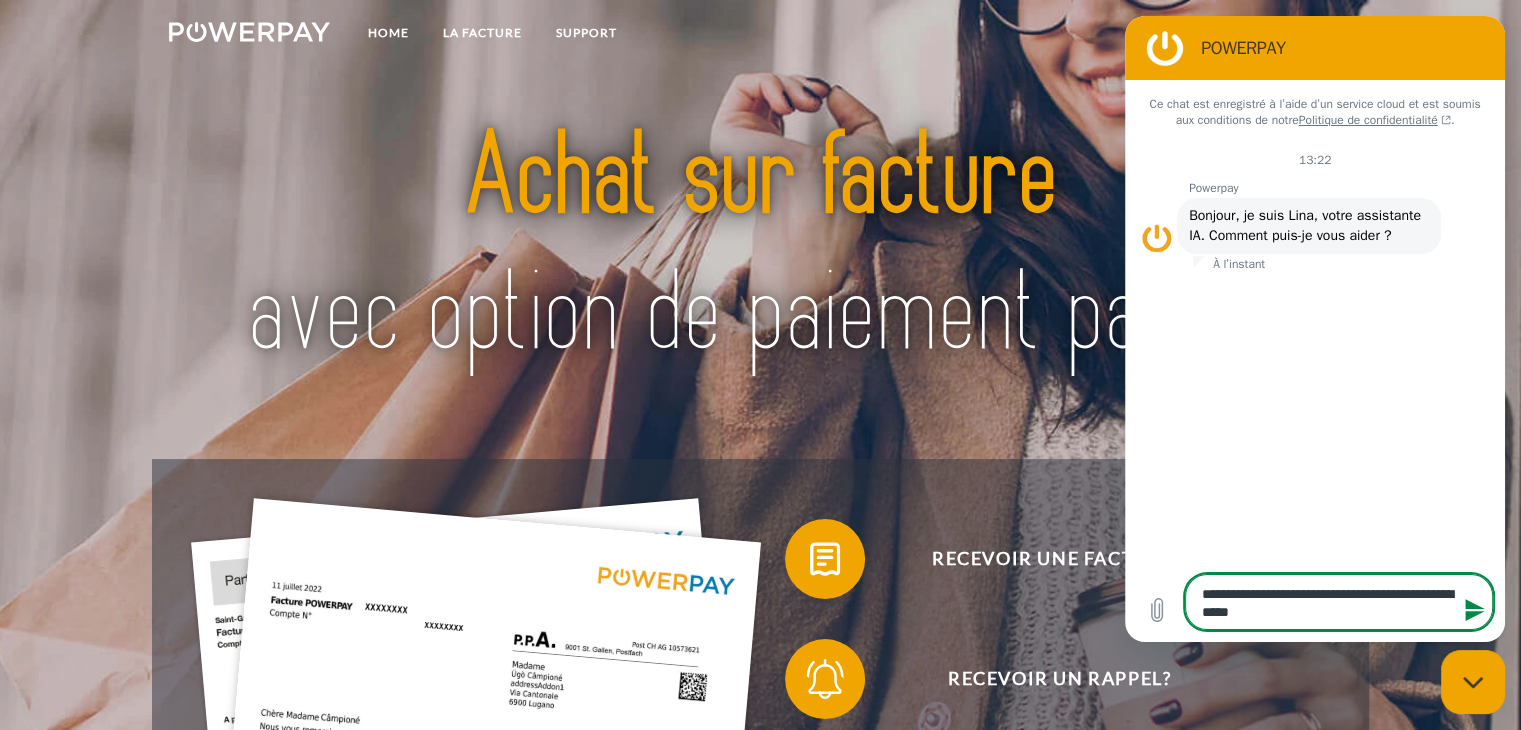 type on "**********" 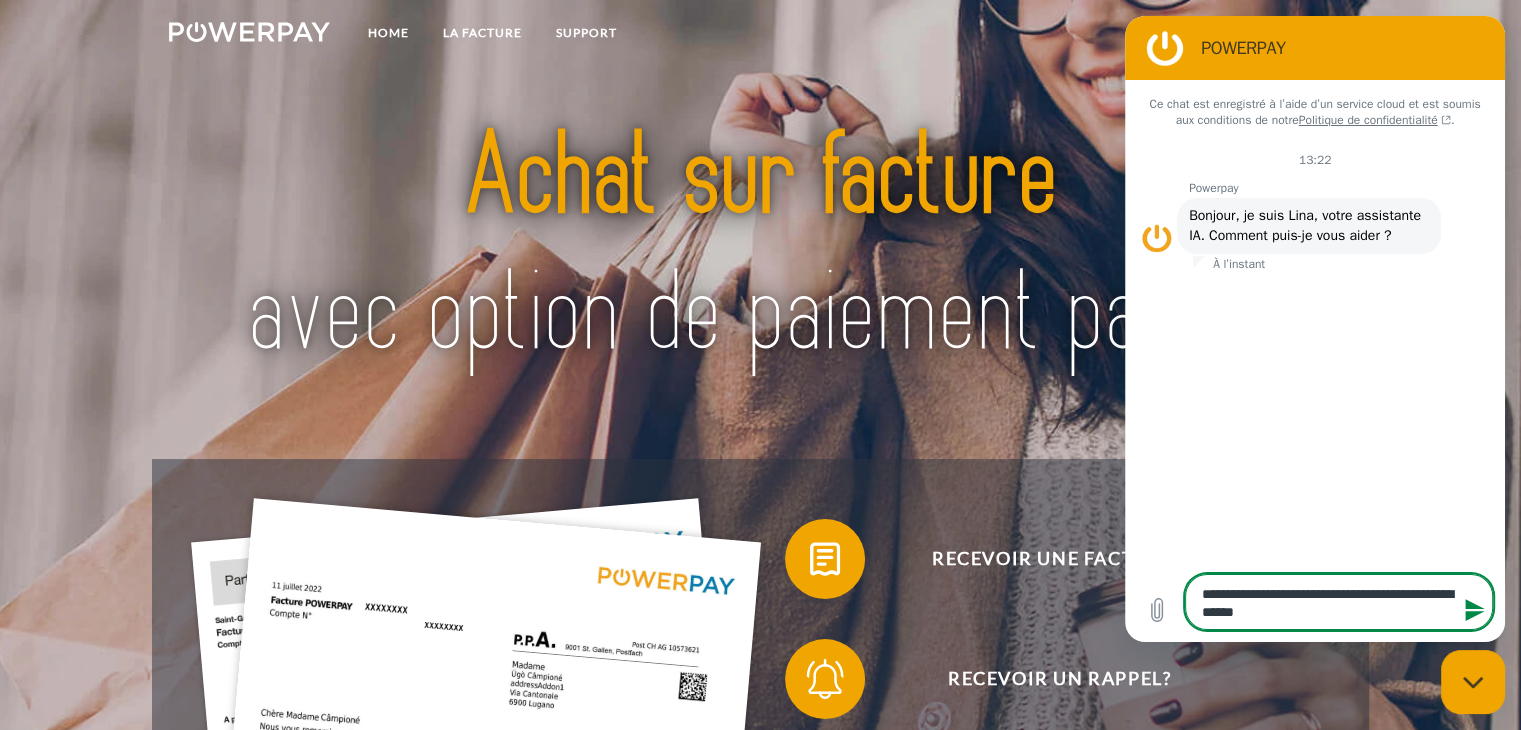type on "*" 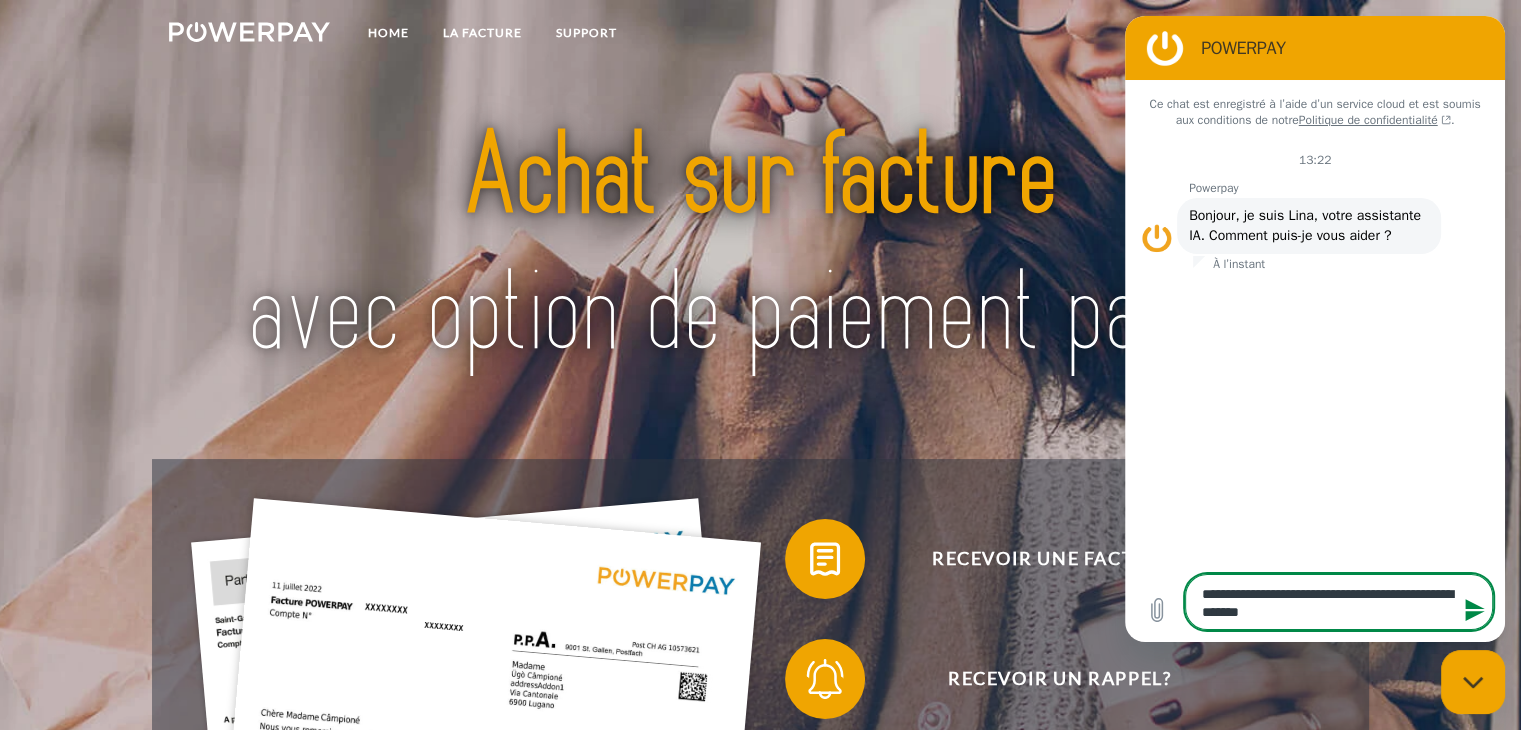 type on "**********" 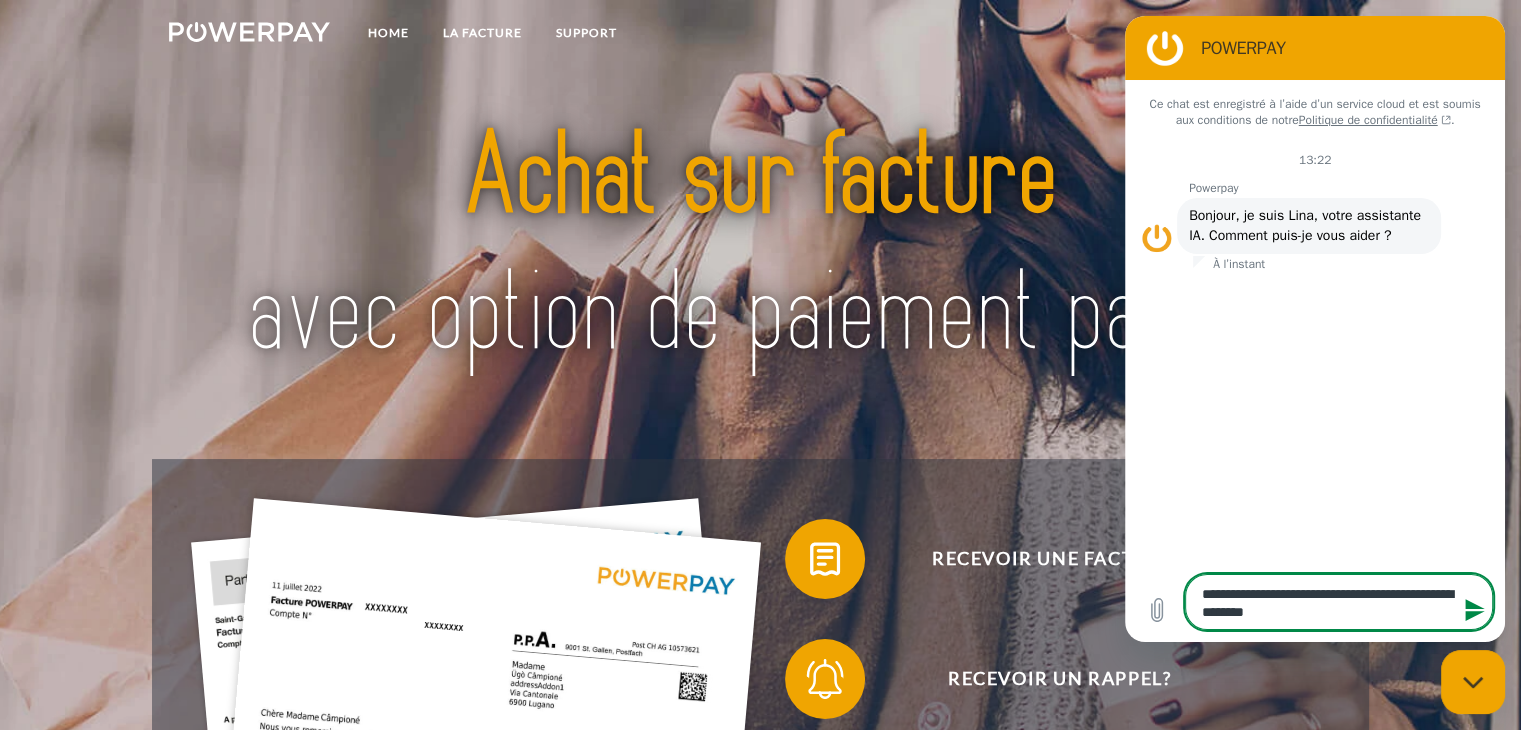 type on "**********" 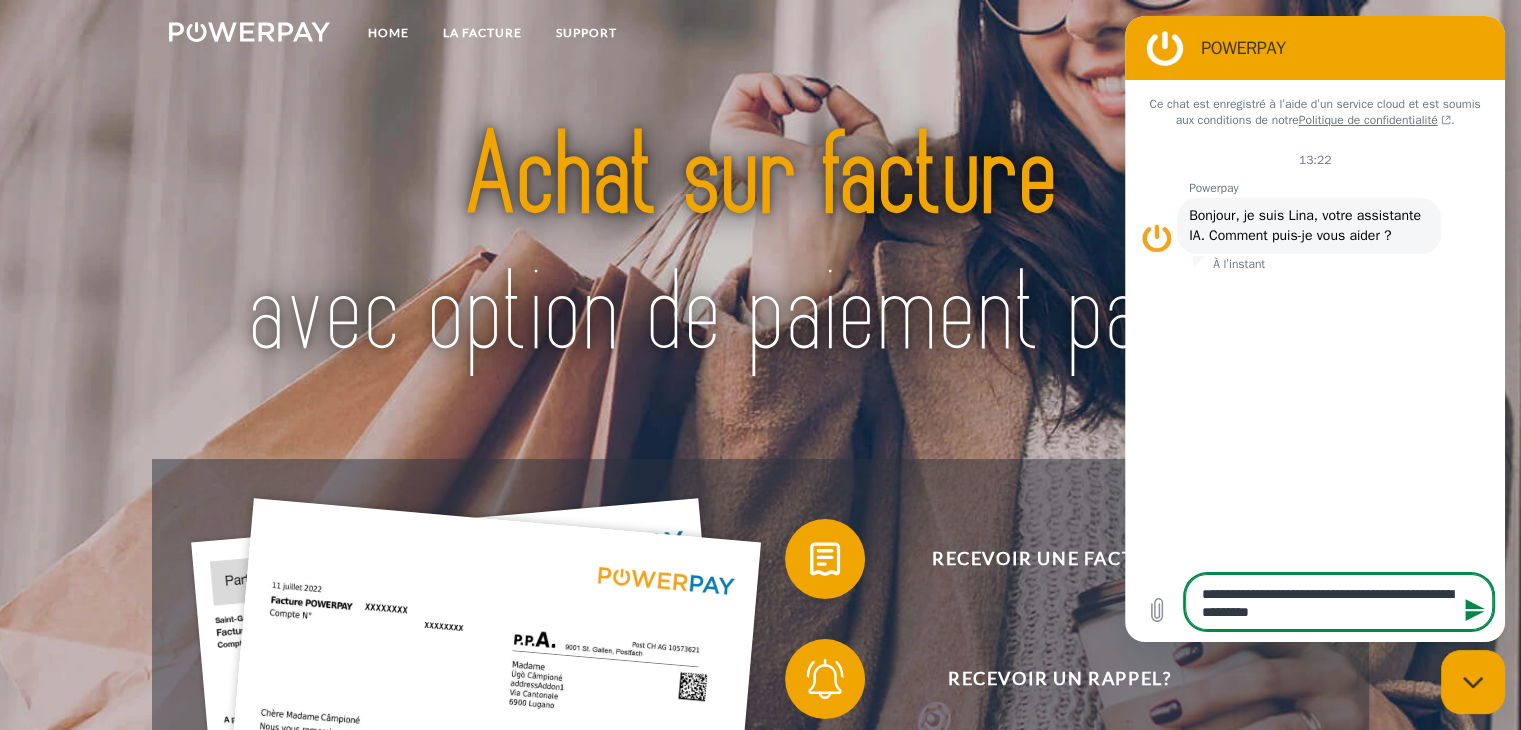 type on "**********" 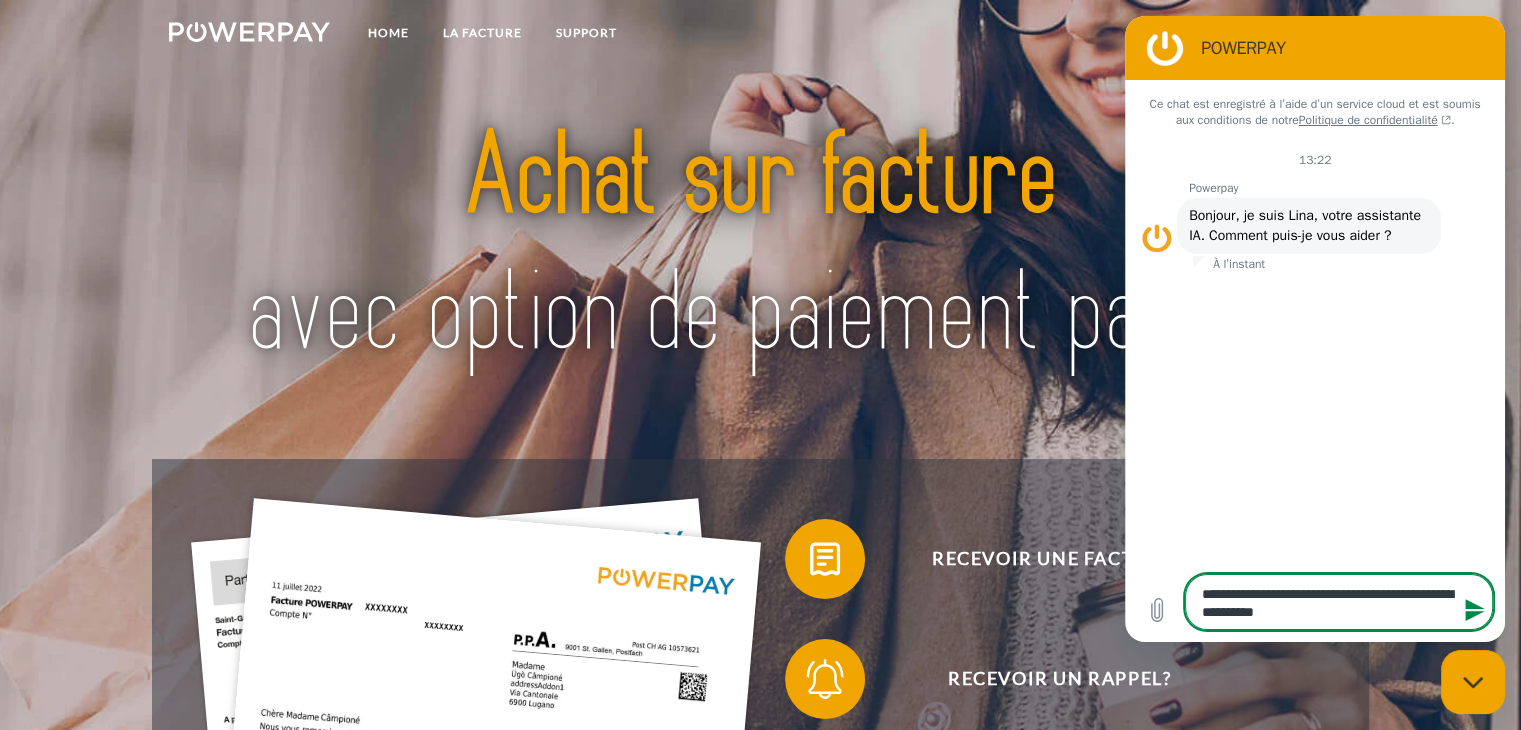 type on "**********" 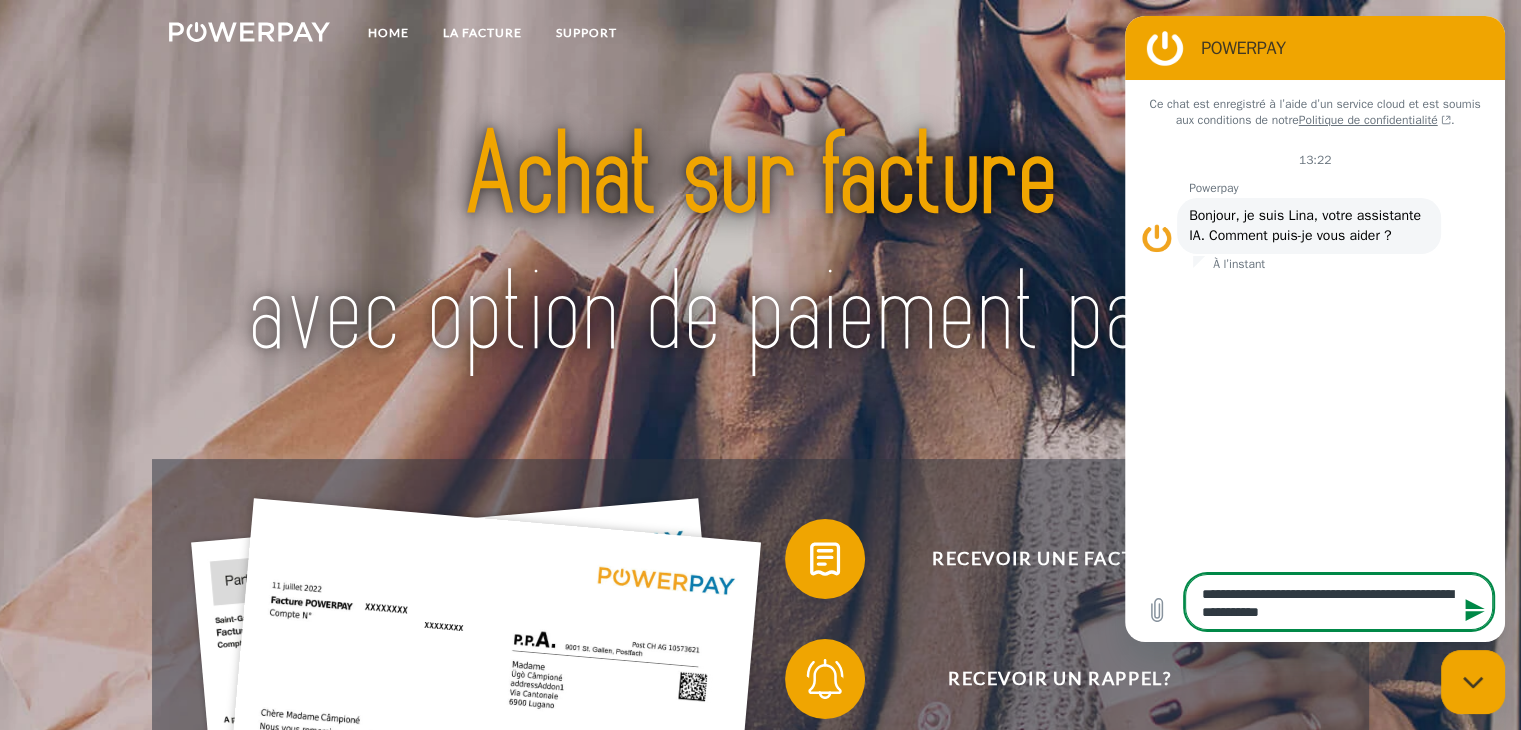 type on "**********" 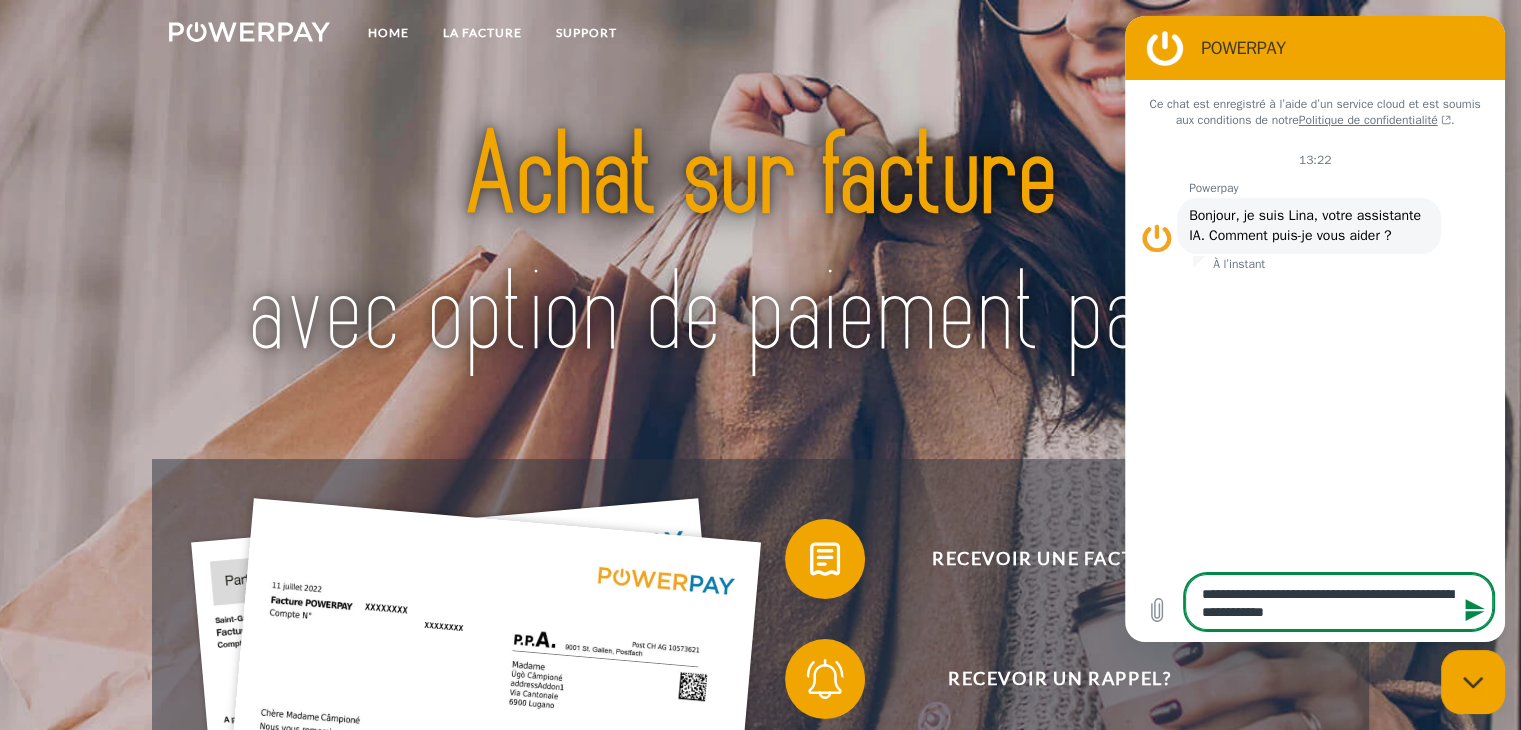 type on "**********" 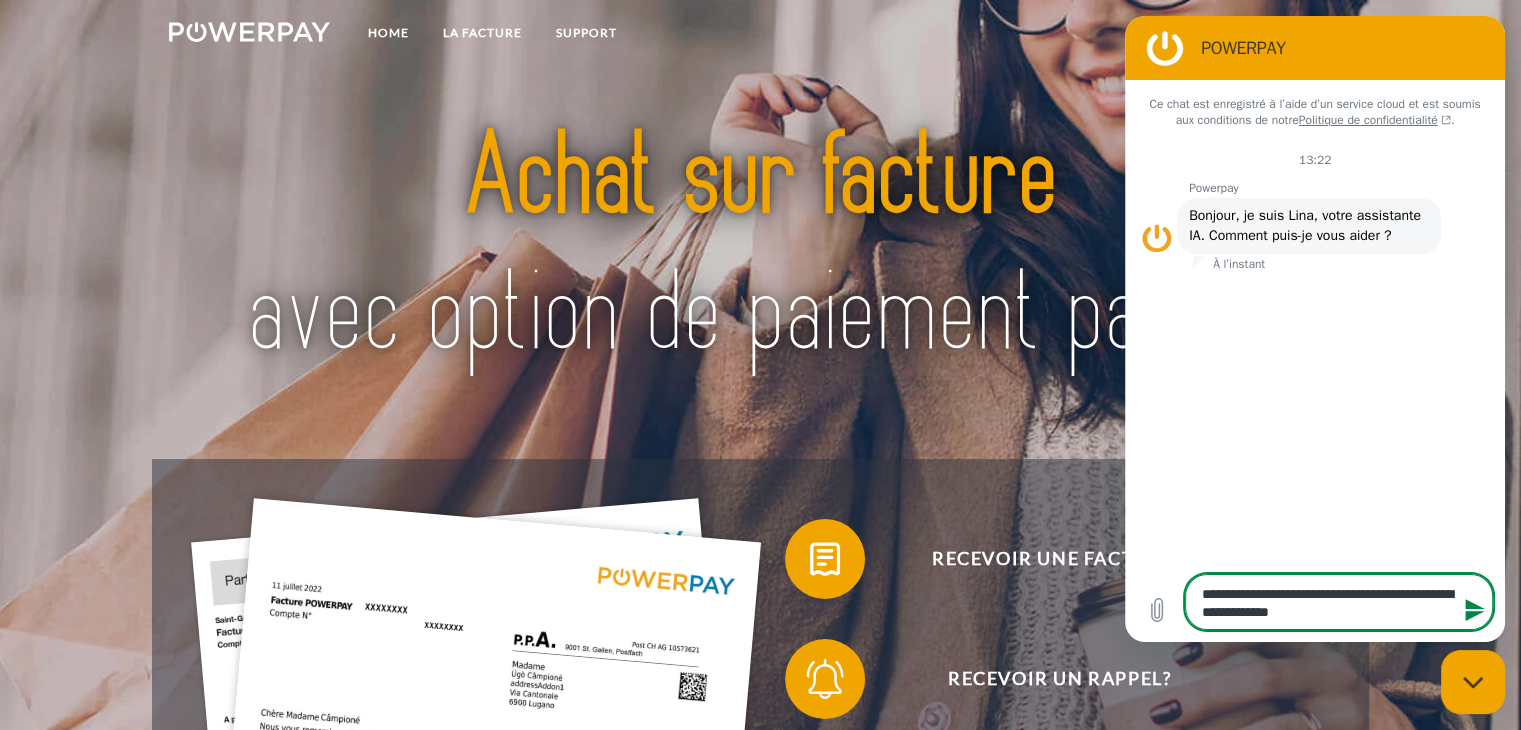 type on "**********" 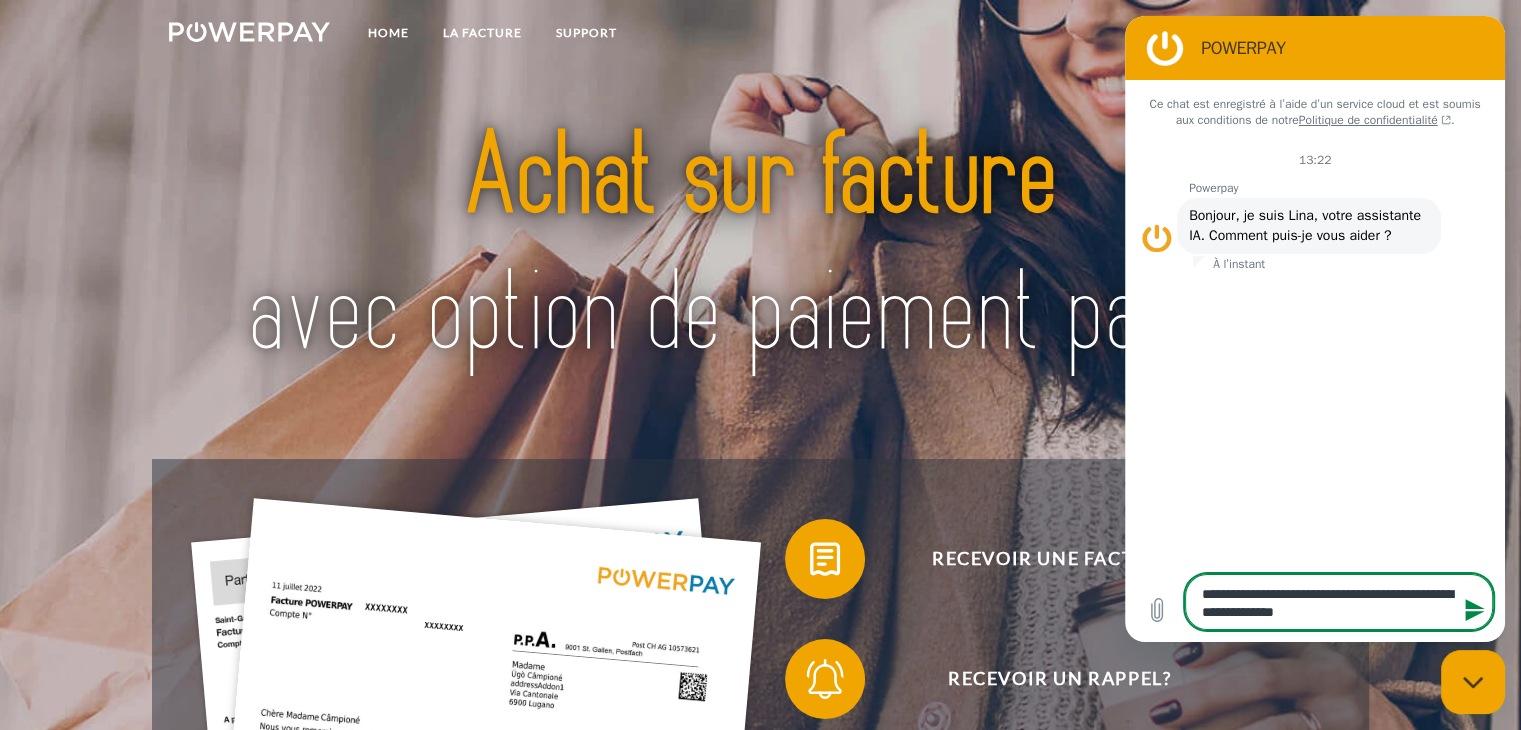 type on "*" 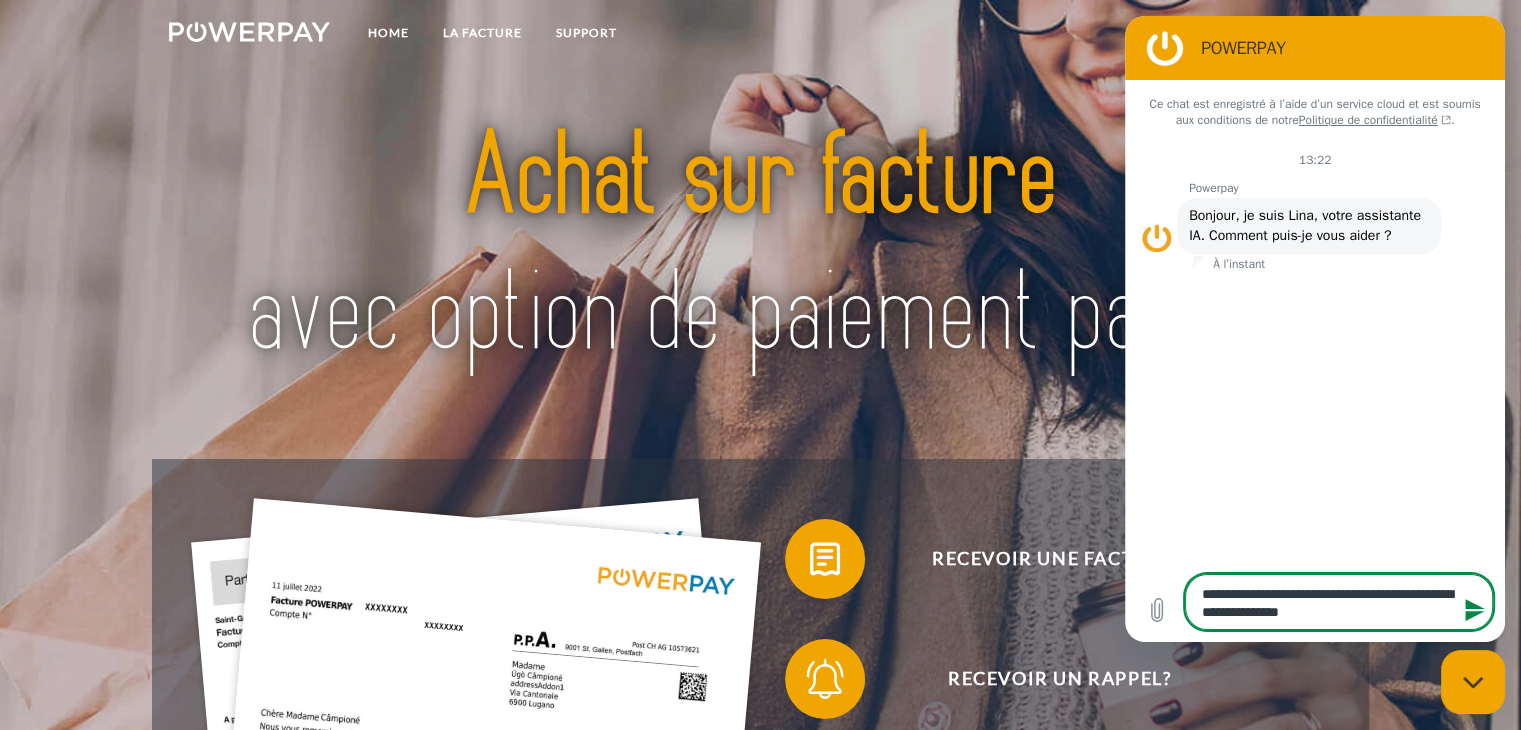 type on "**********" 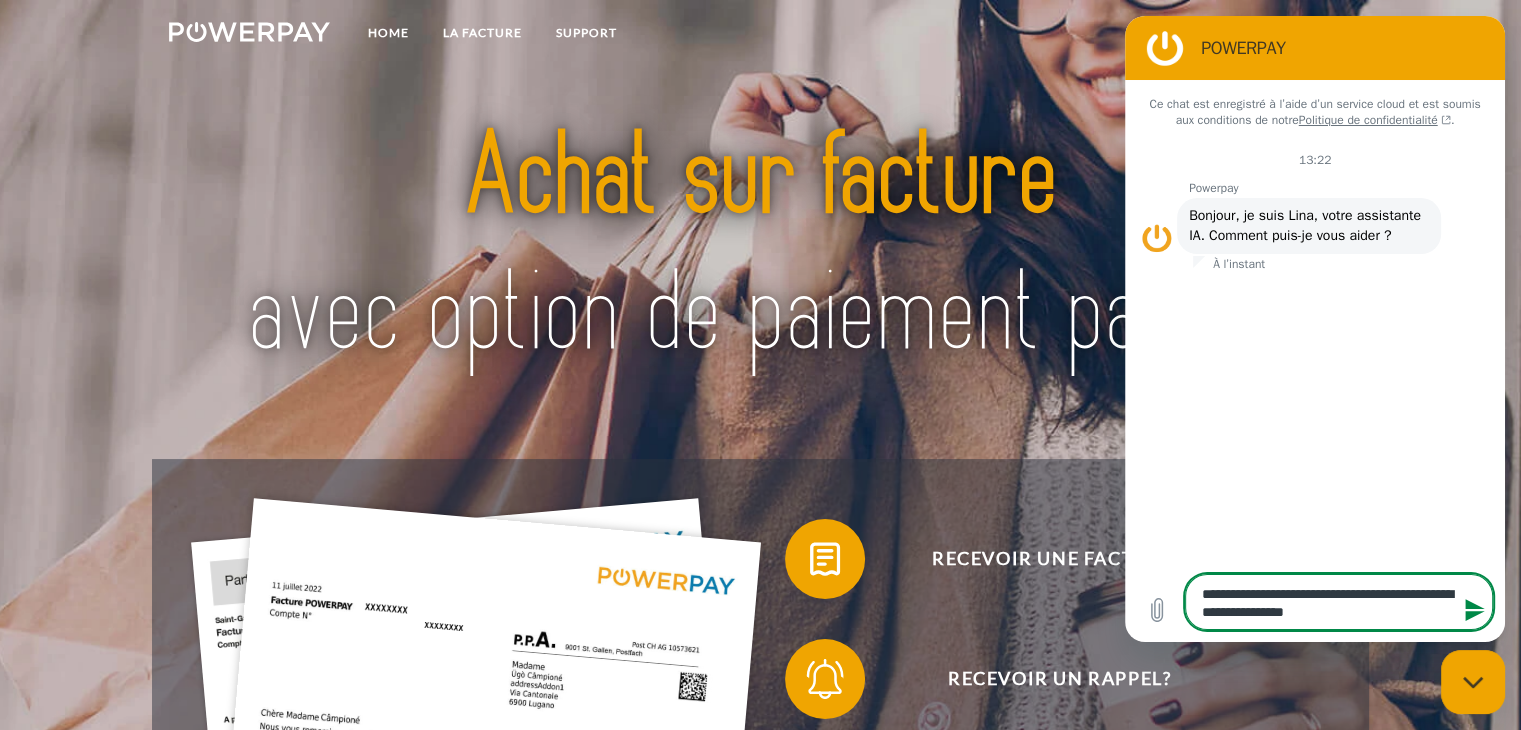 type on "**********" 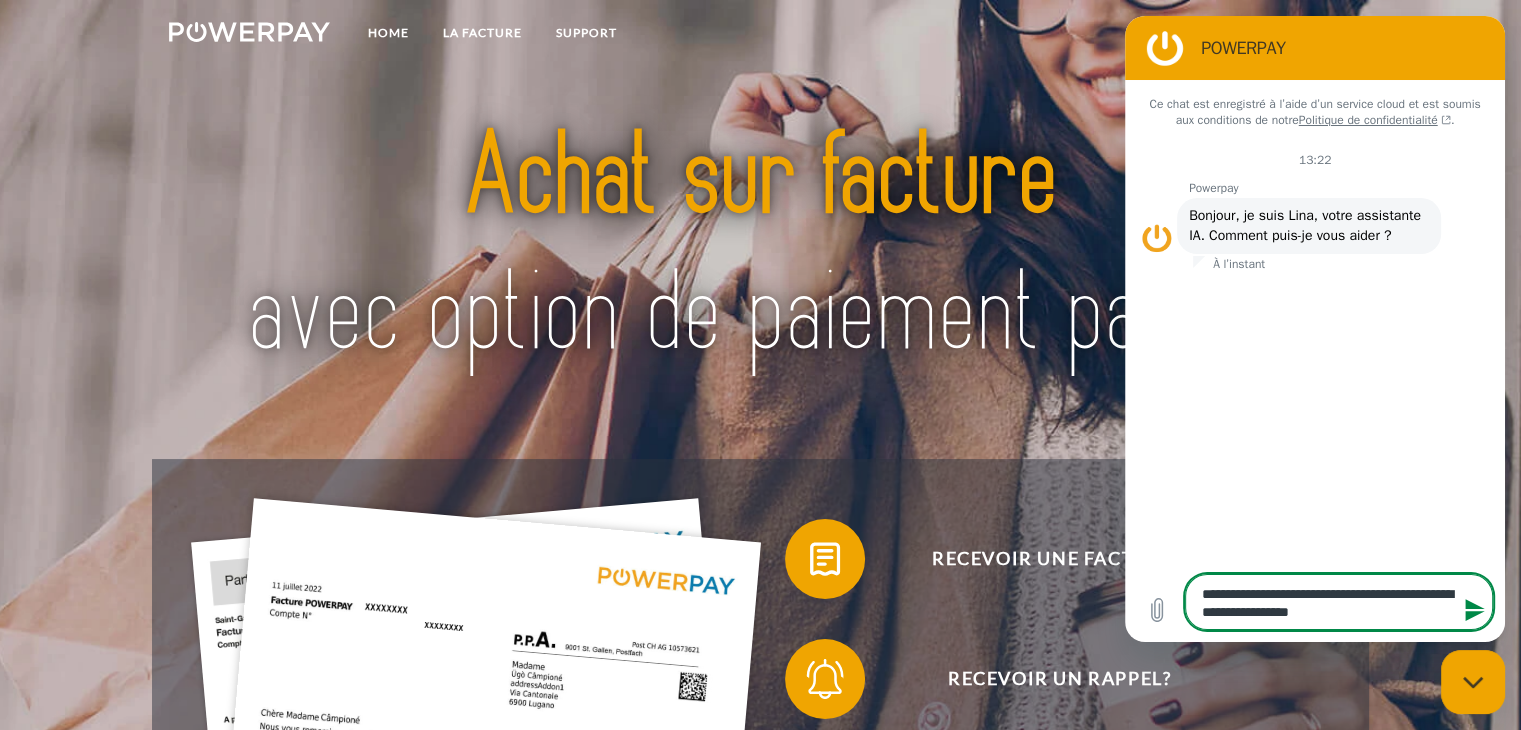 type on "**********" 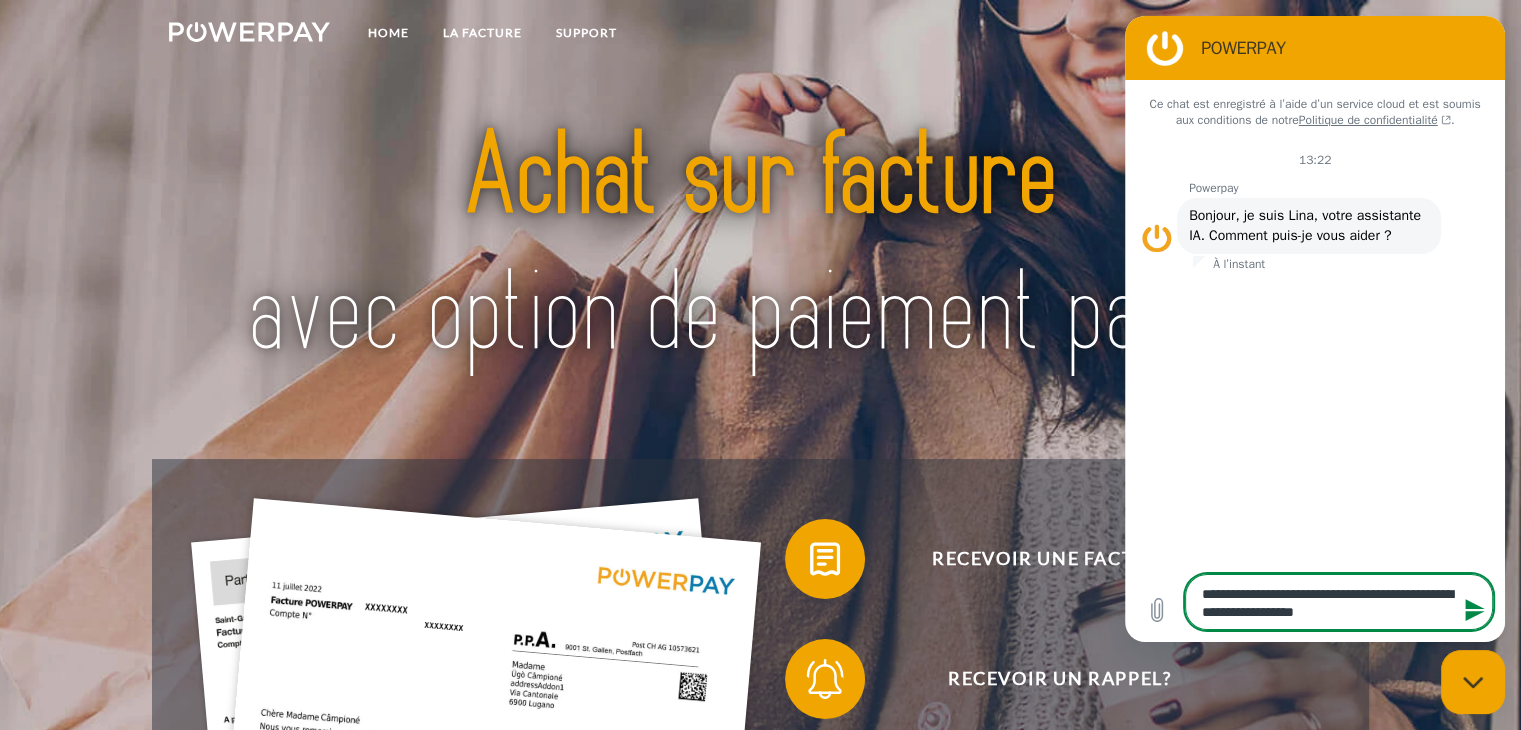 type on "**********" 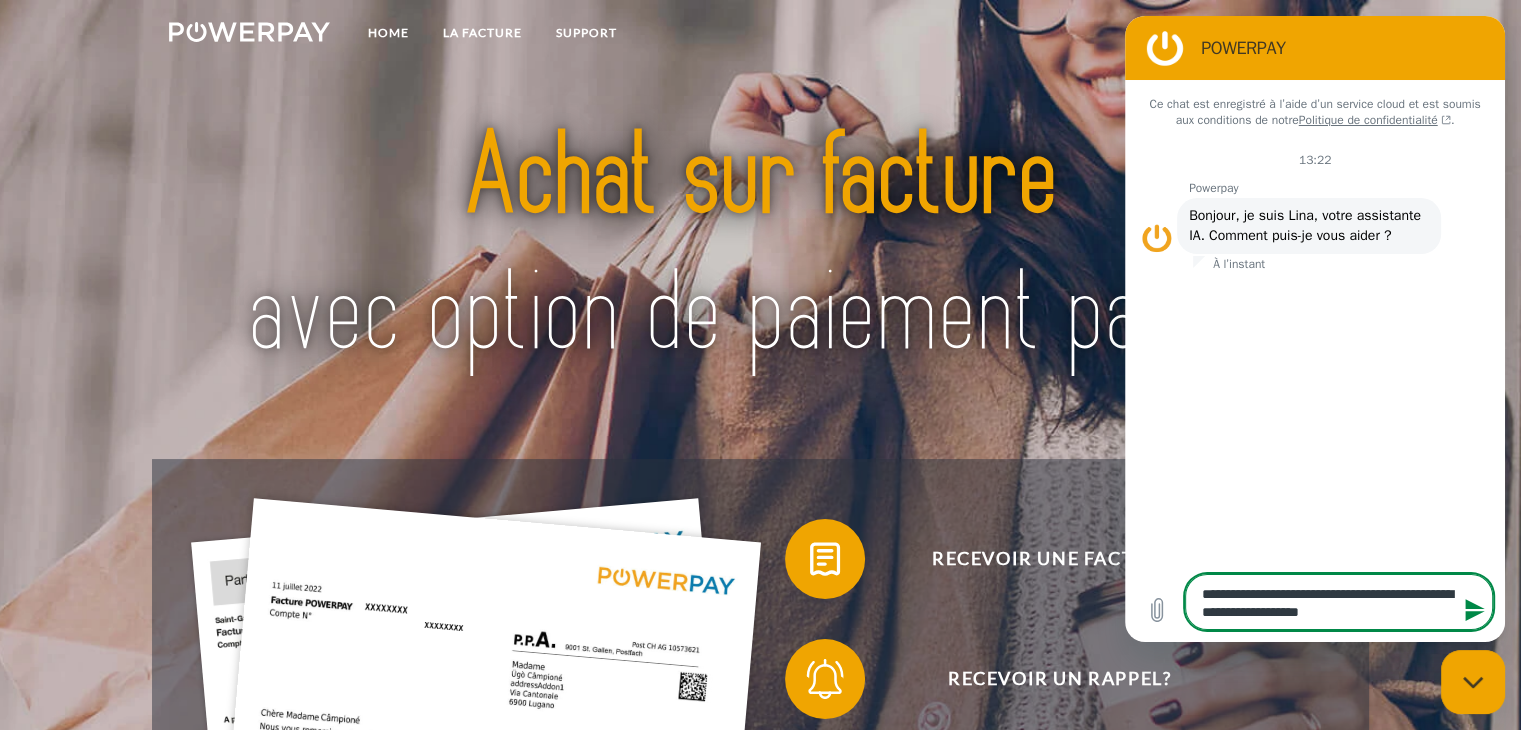 type on "**********" 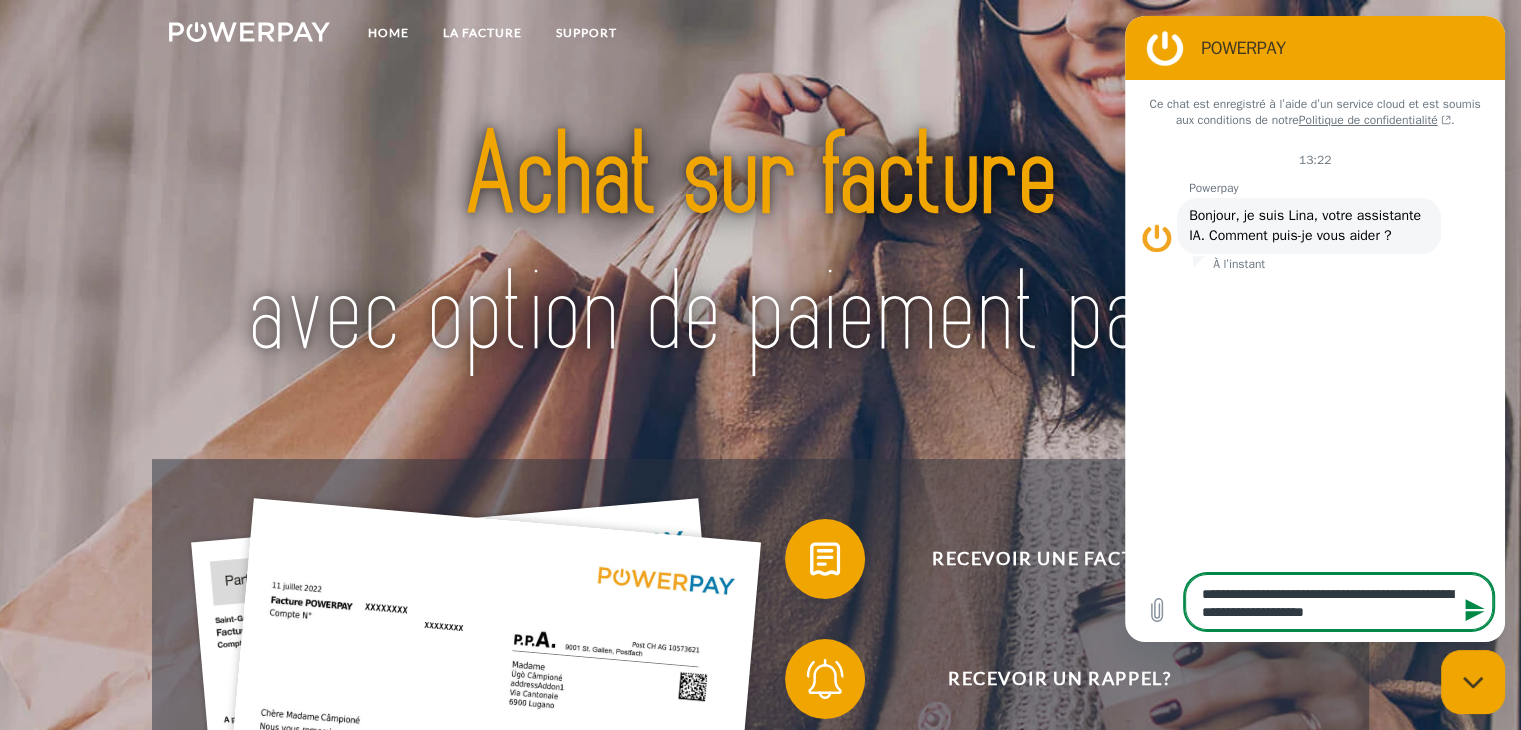 type on "**********" 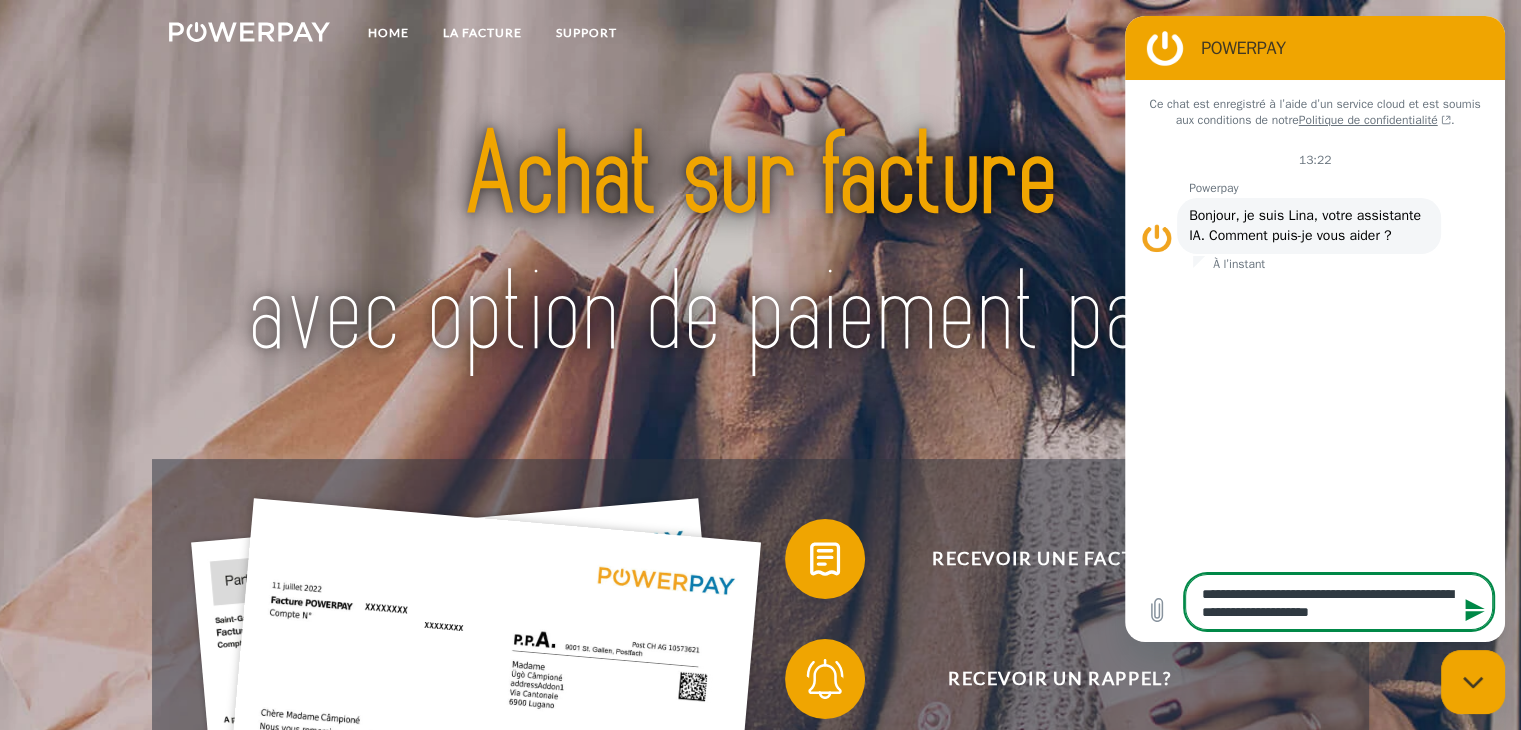type on "**********" 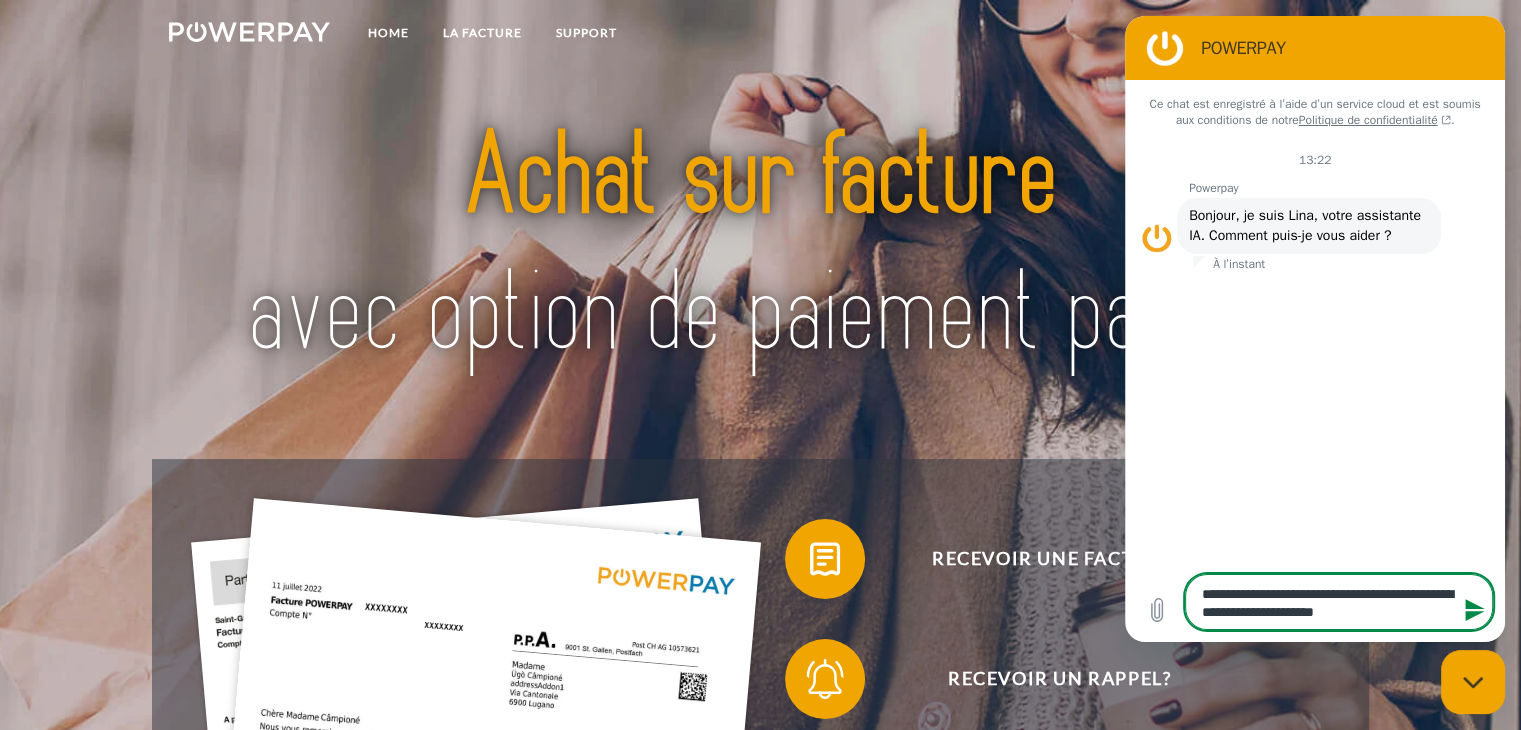 type on "**********" 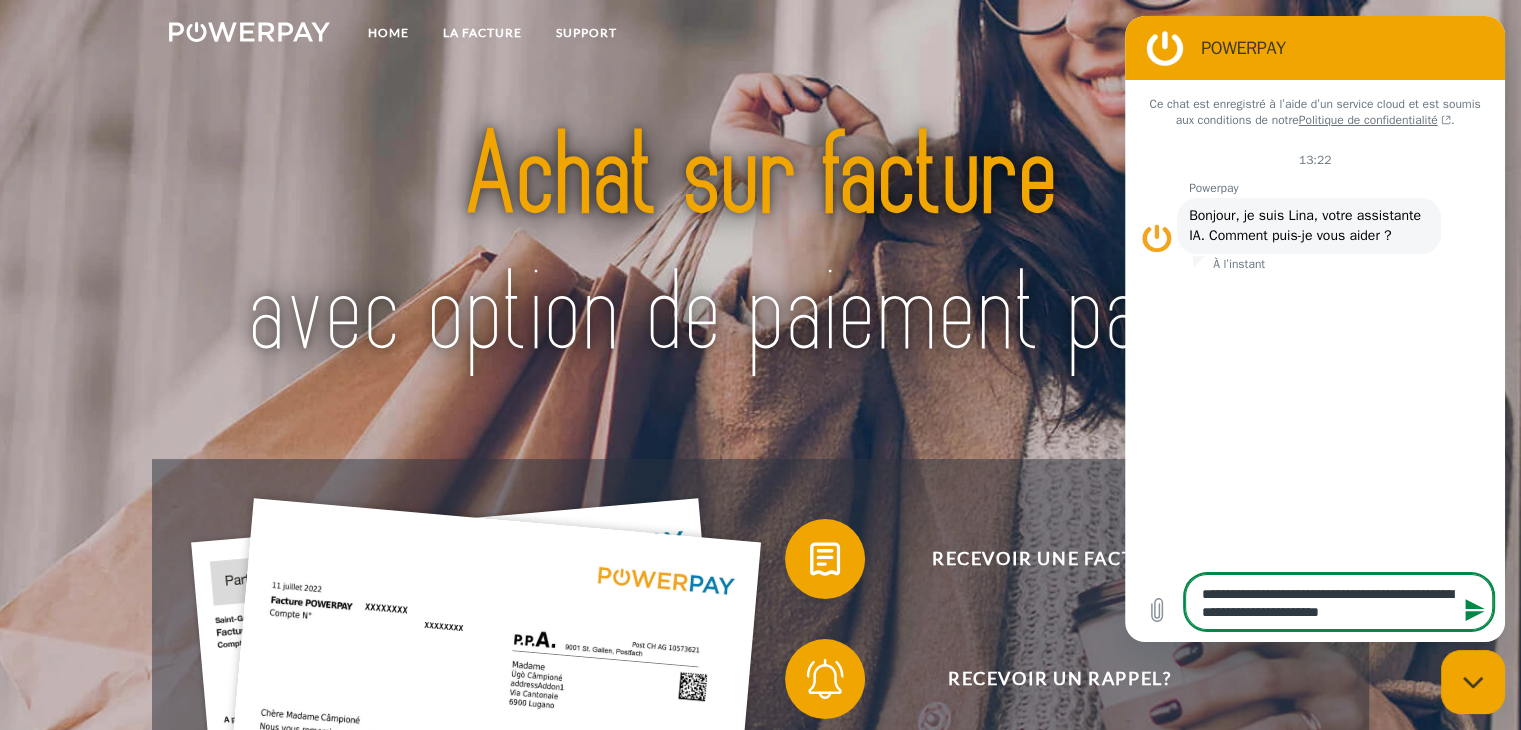 type on "*" 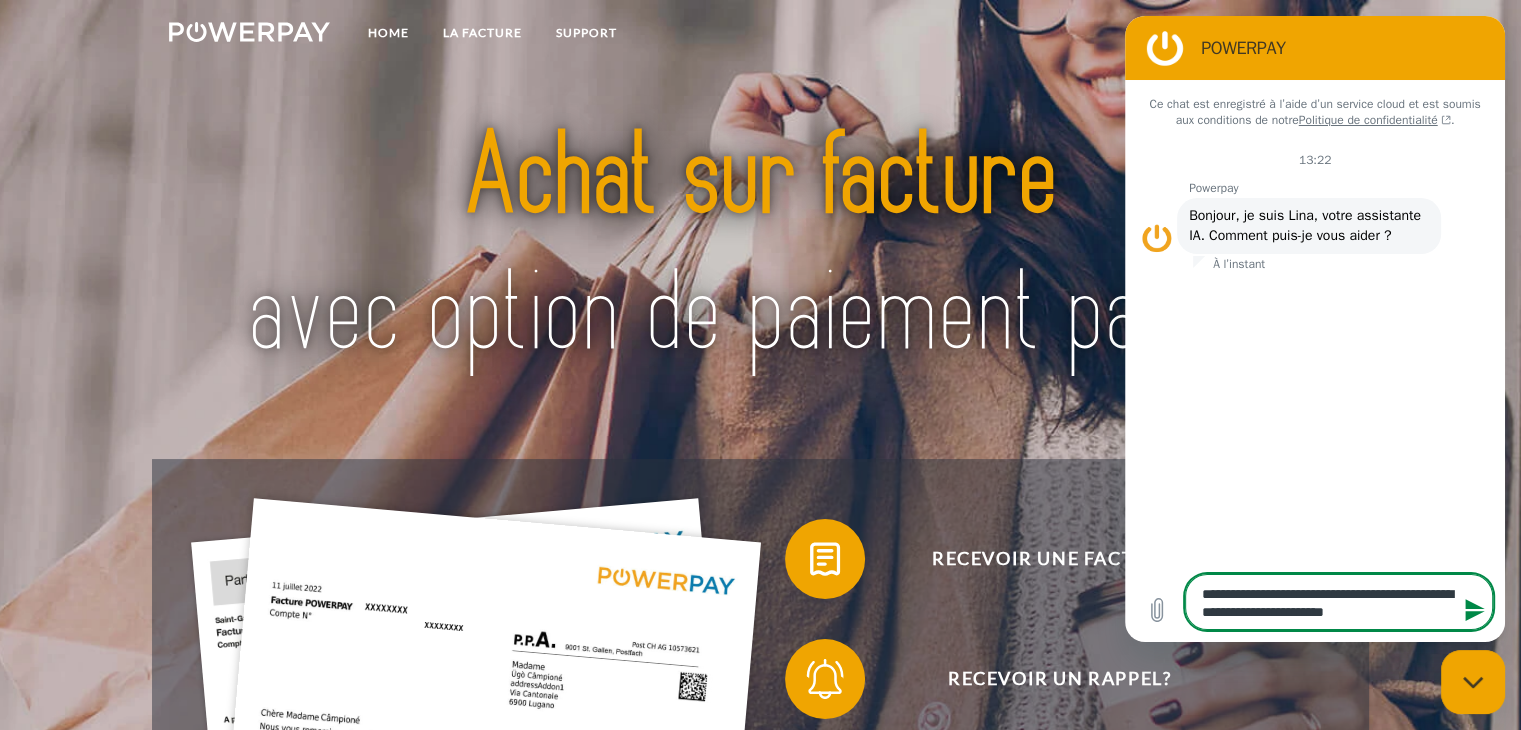 type on "**********" 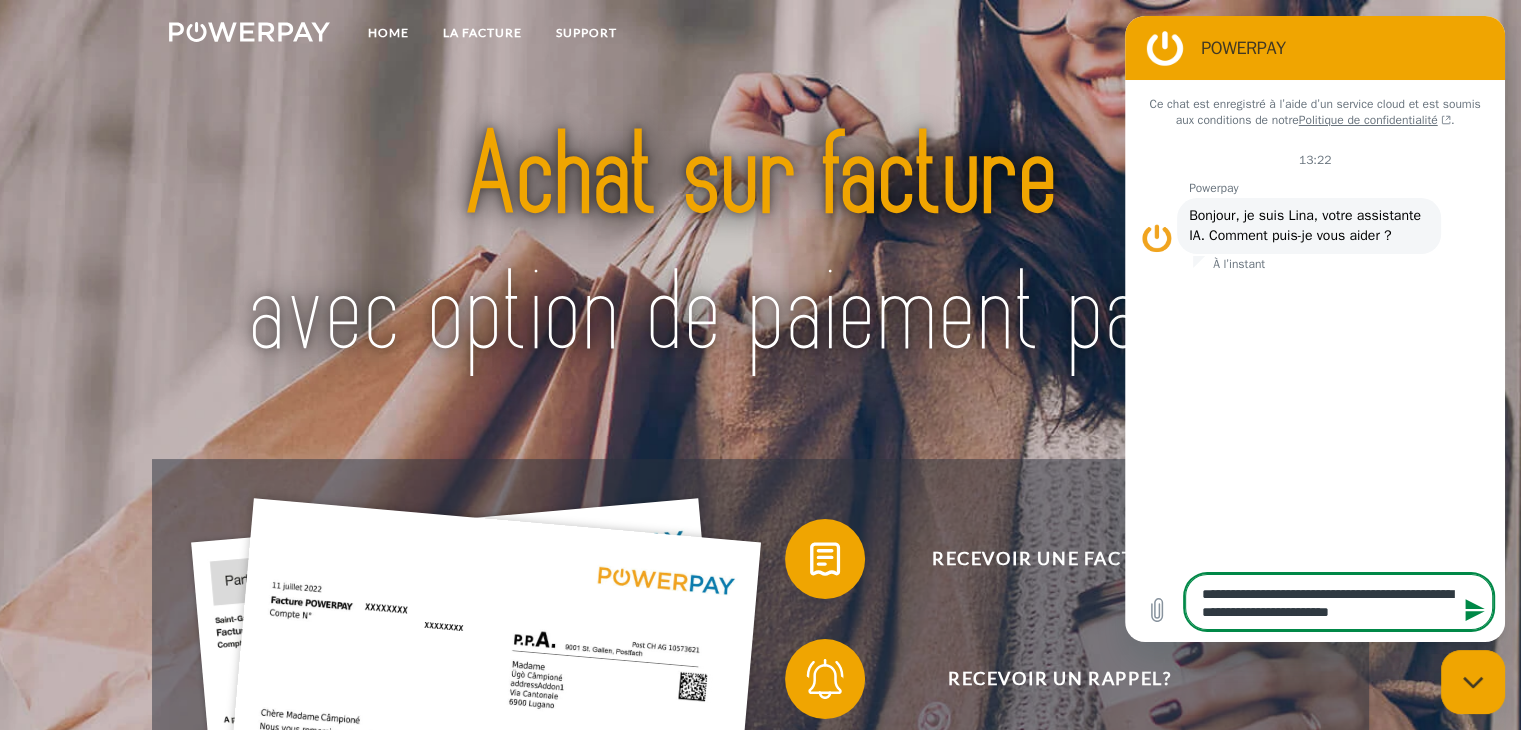 type on "**********" 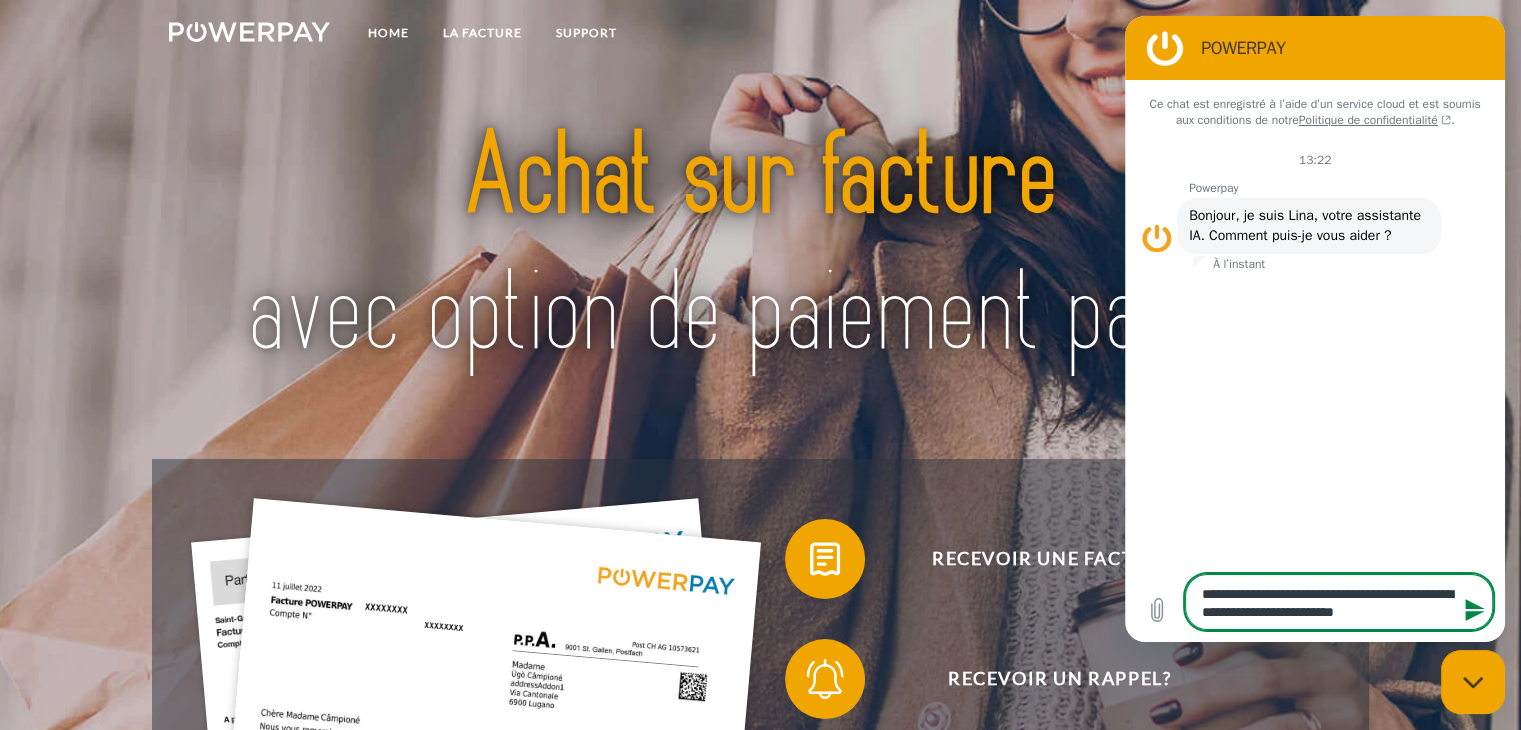 type on "**********" 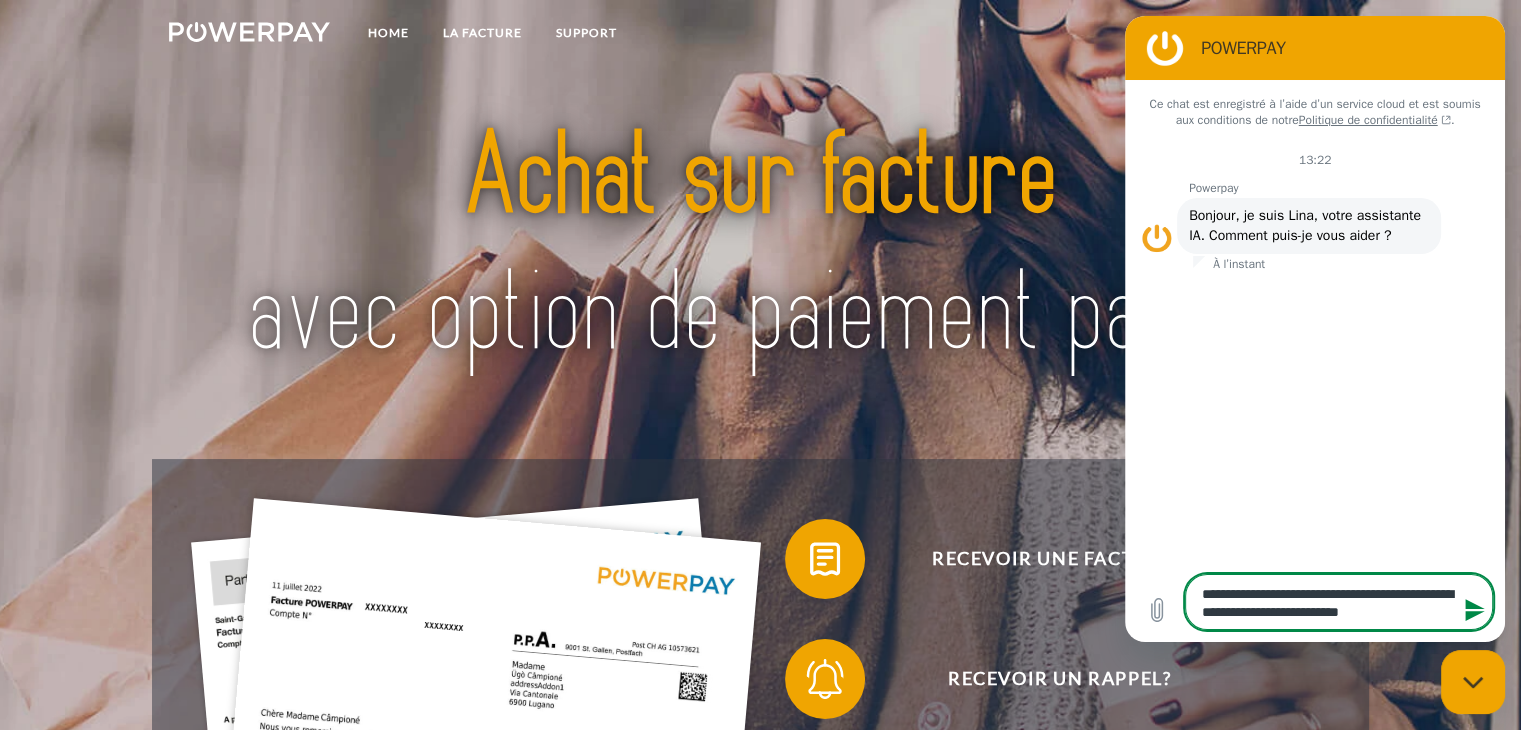 type on "**********" 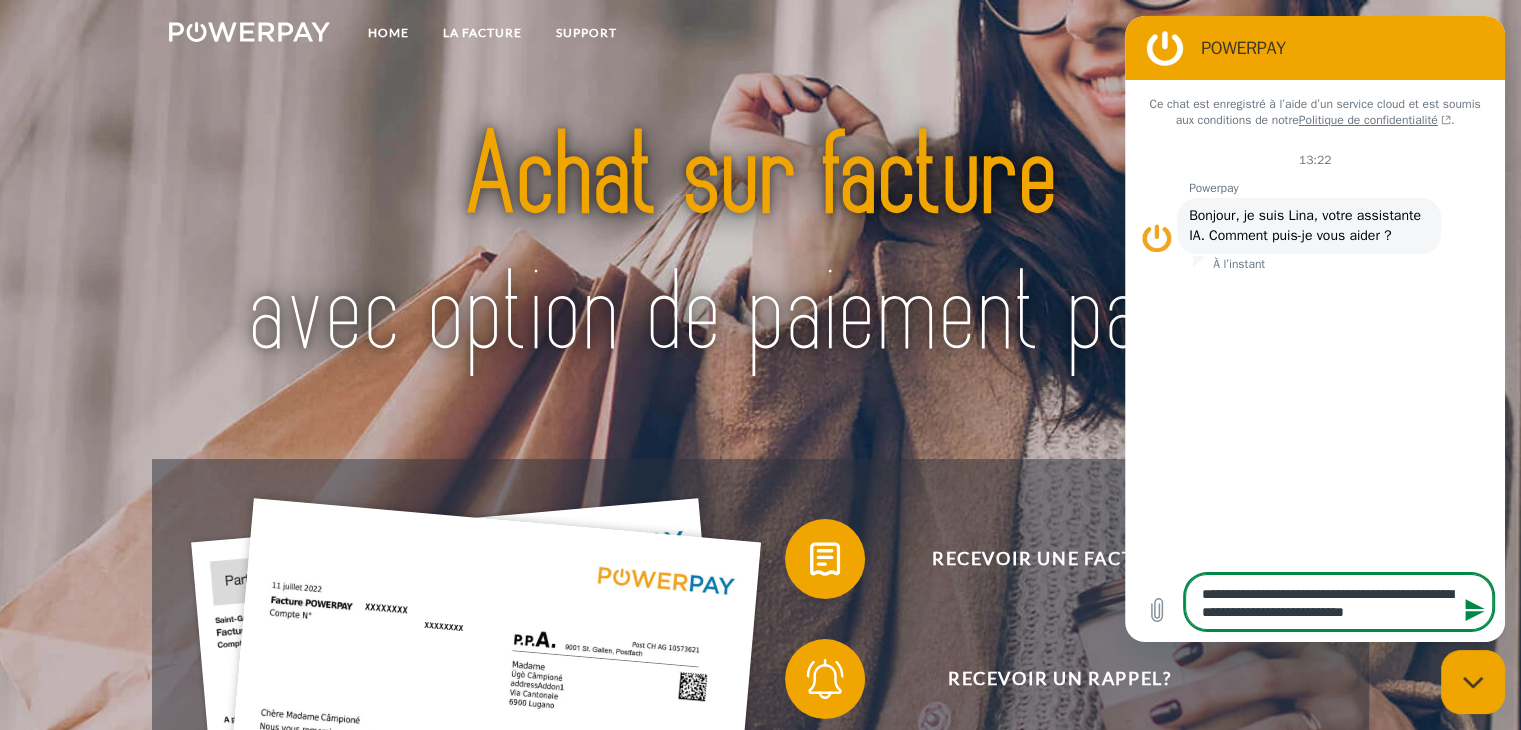 type on "**********" 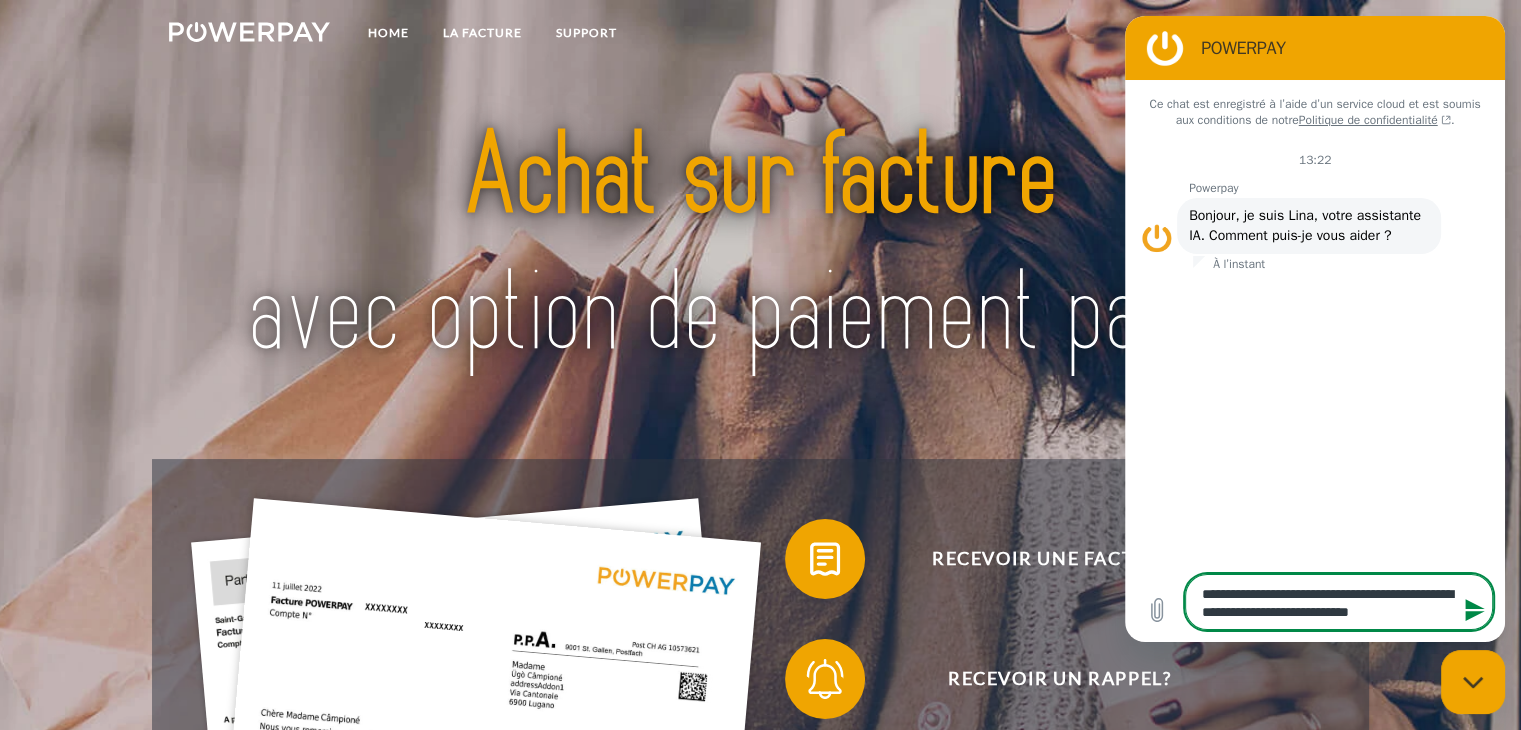 type on "**********" 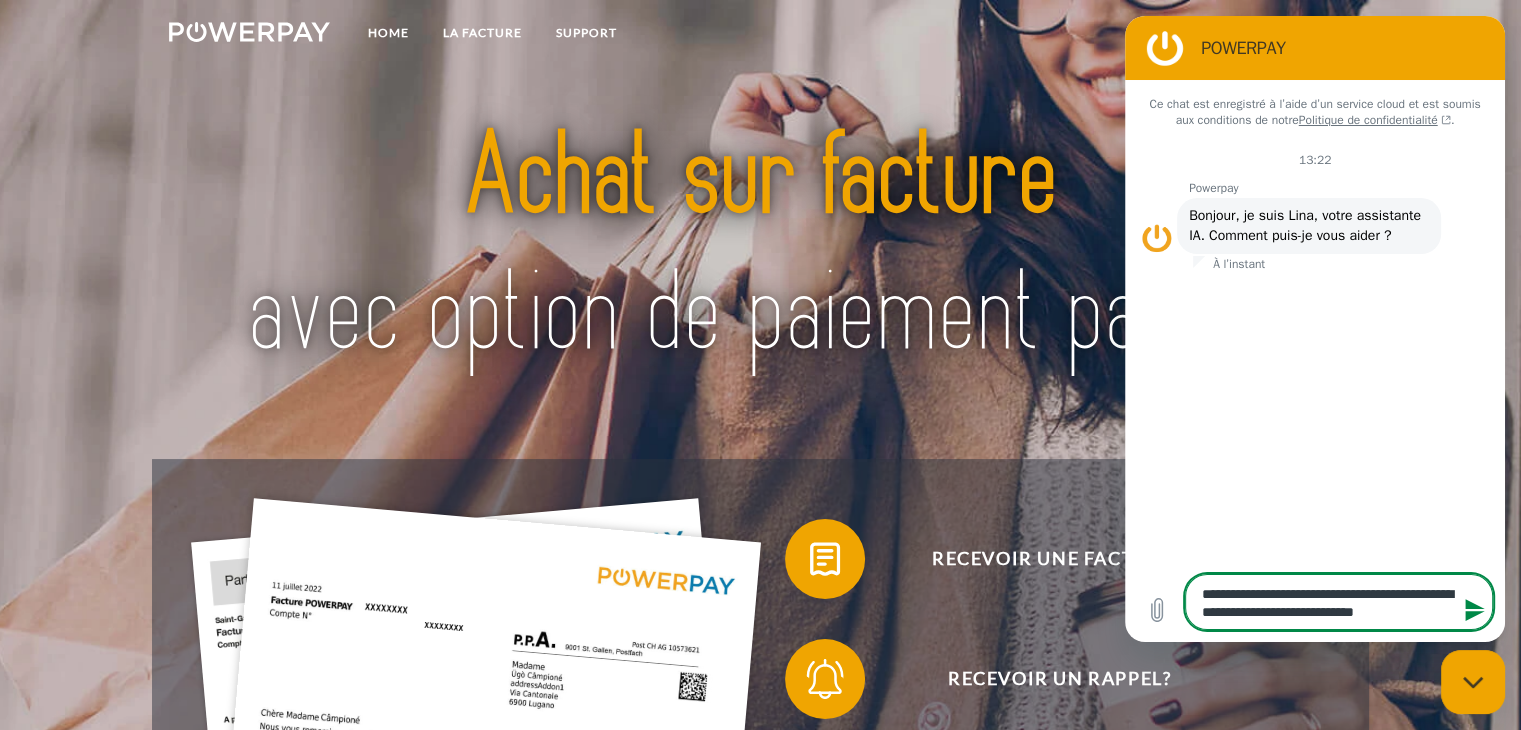 type on "**********" 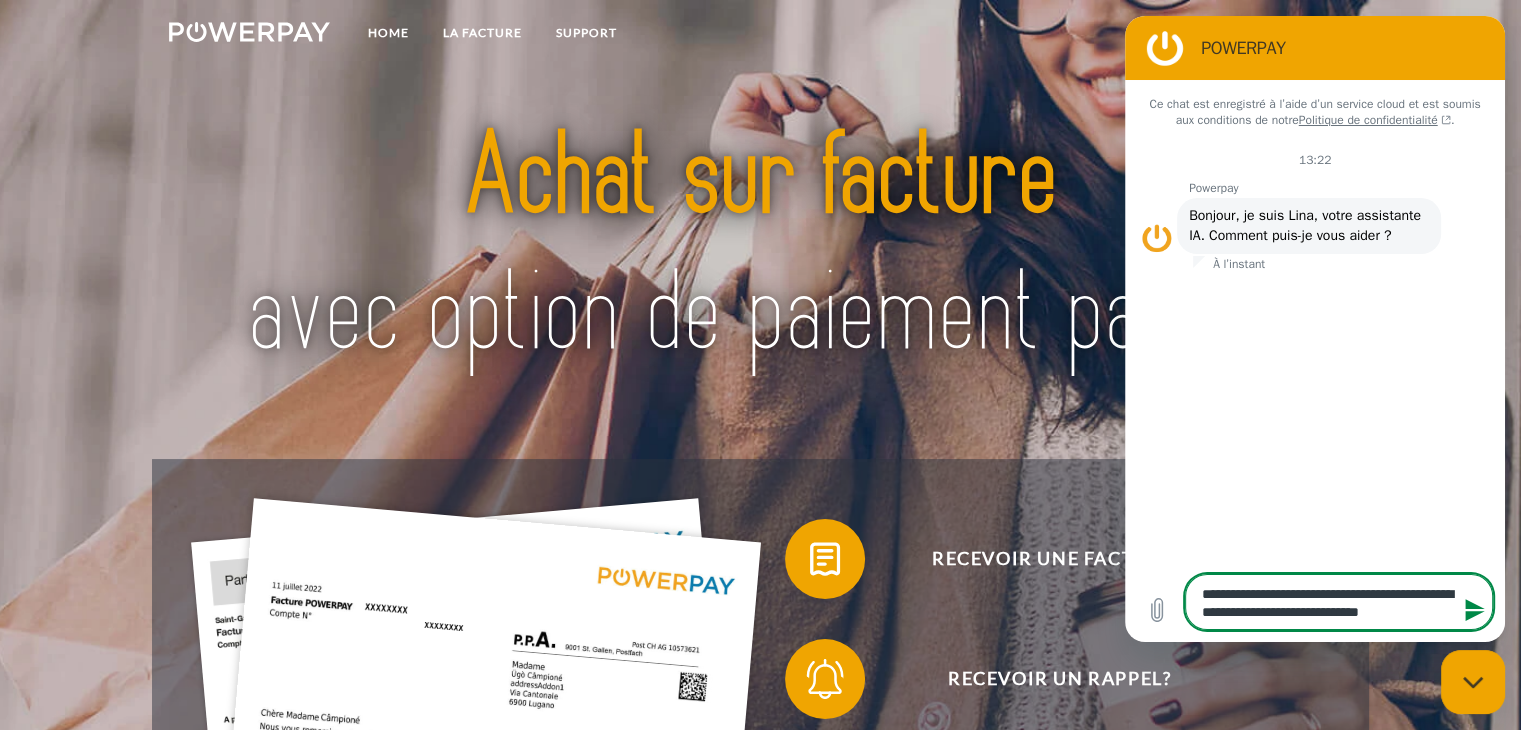 type on "**********" 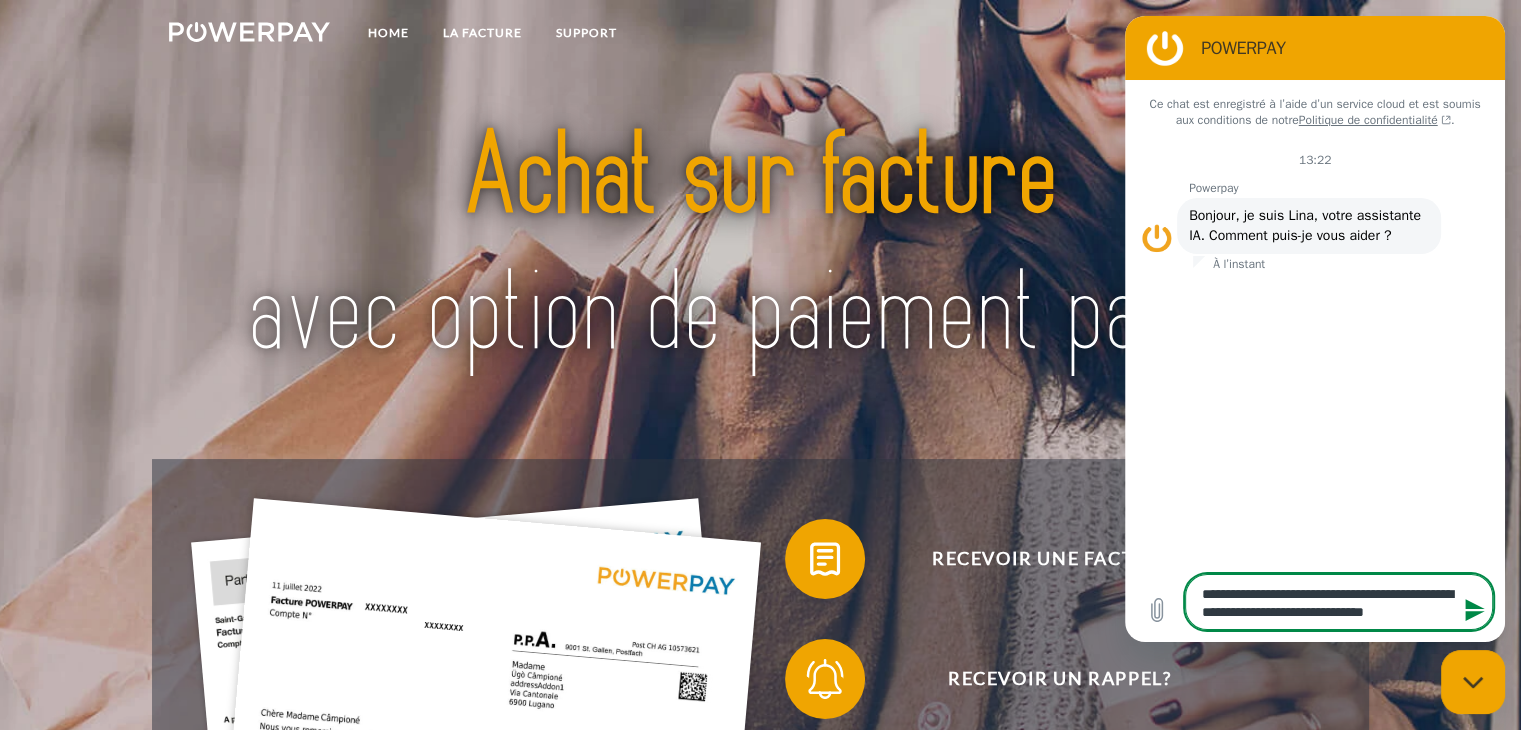 type on "**********" 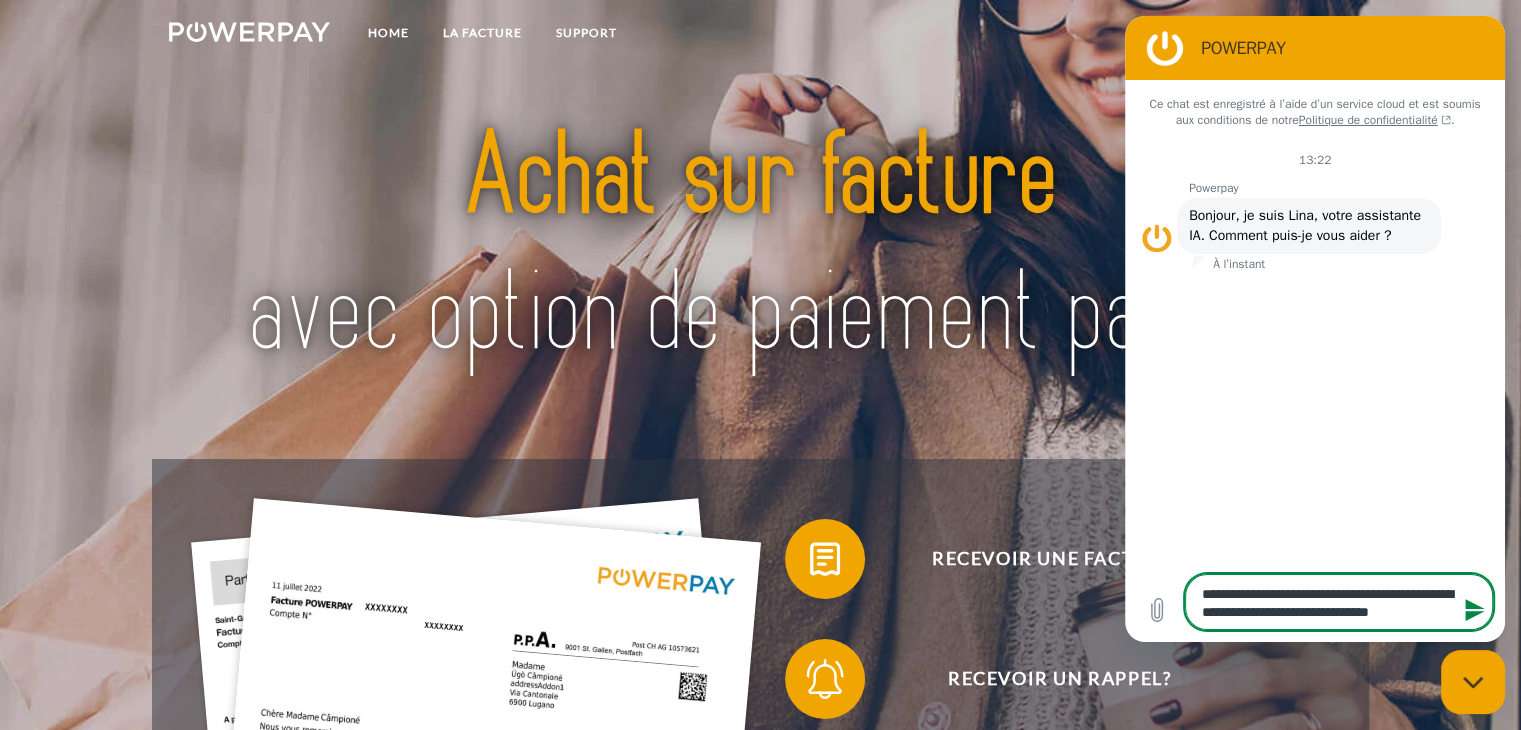 type 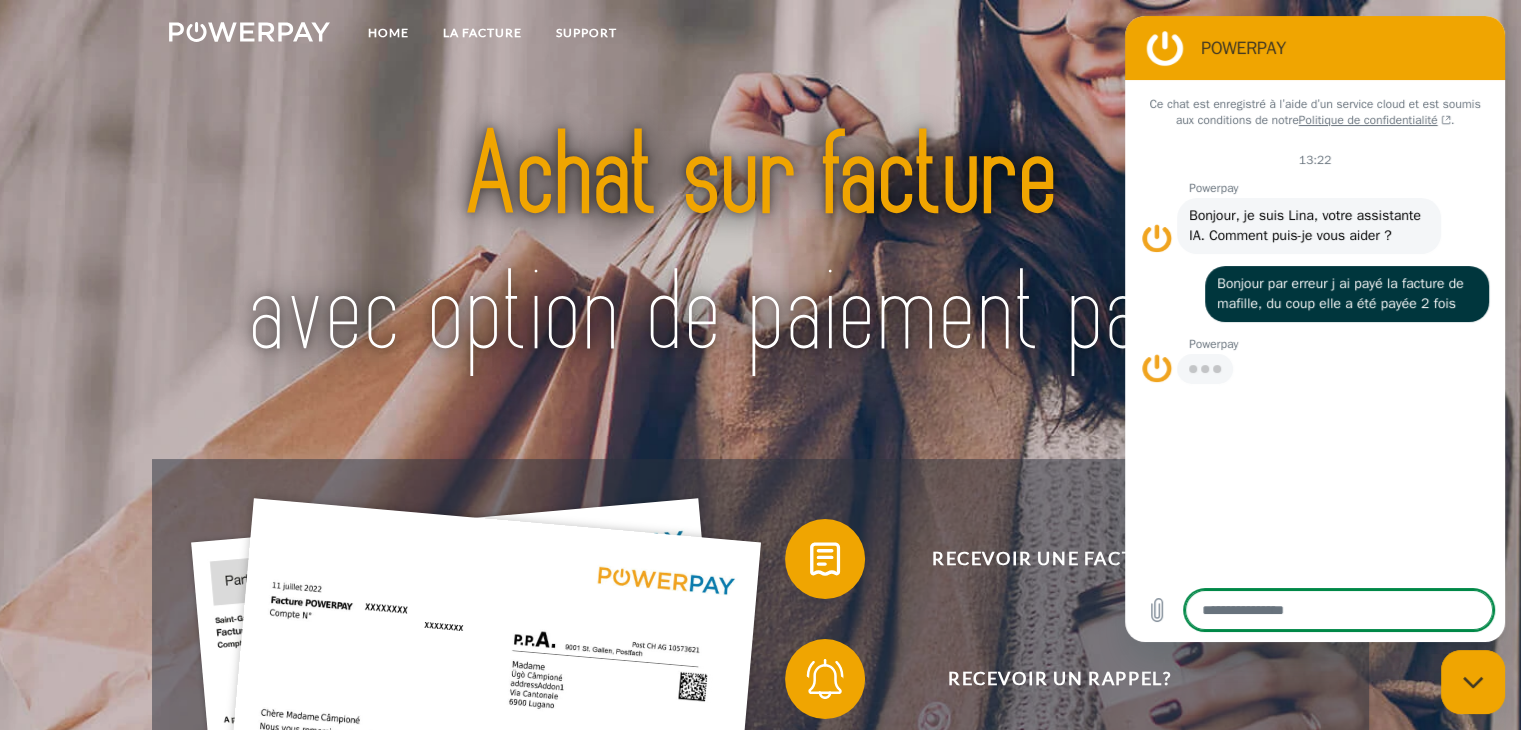 type on "*" 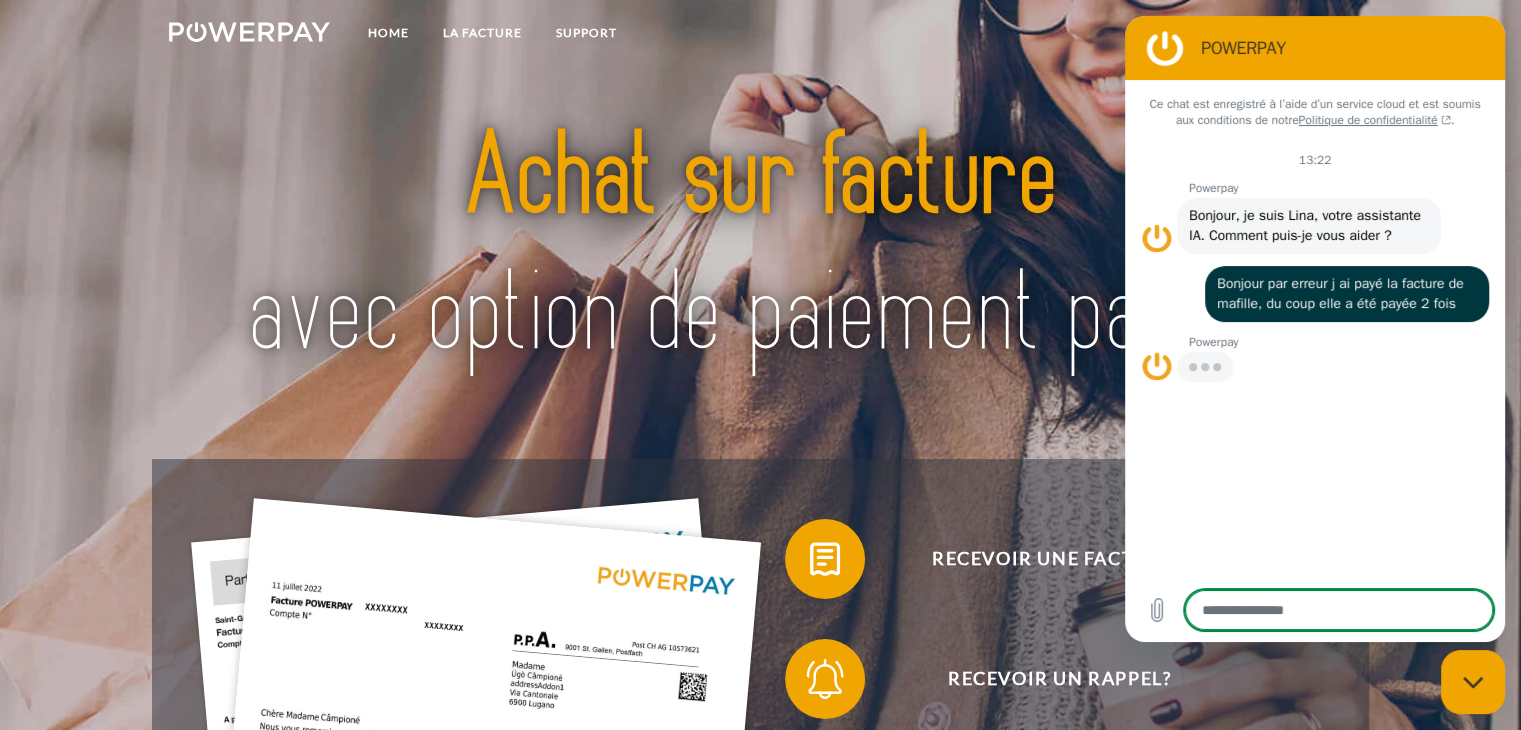 type on "*" 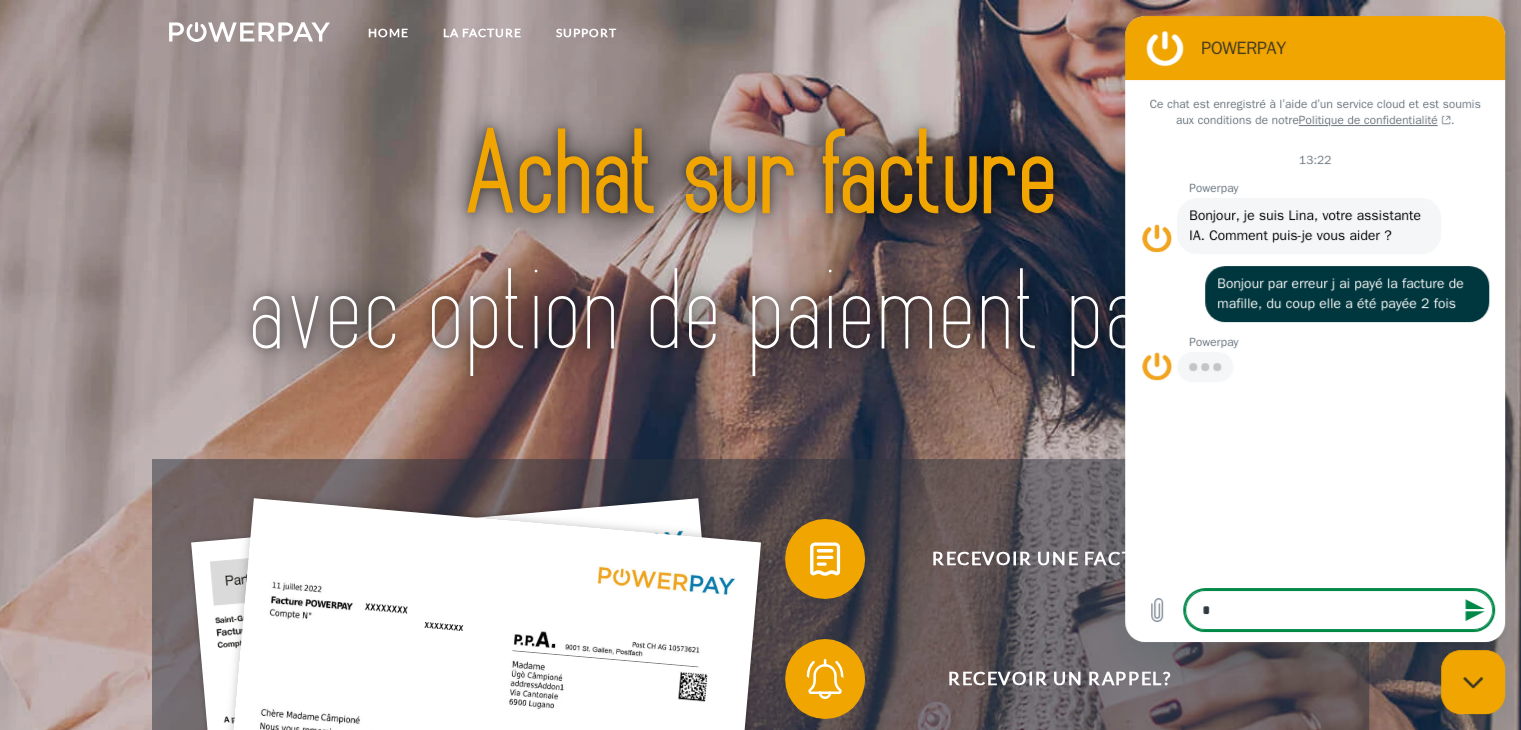 type on "**" 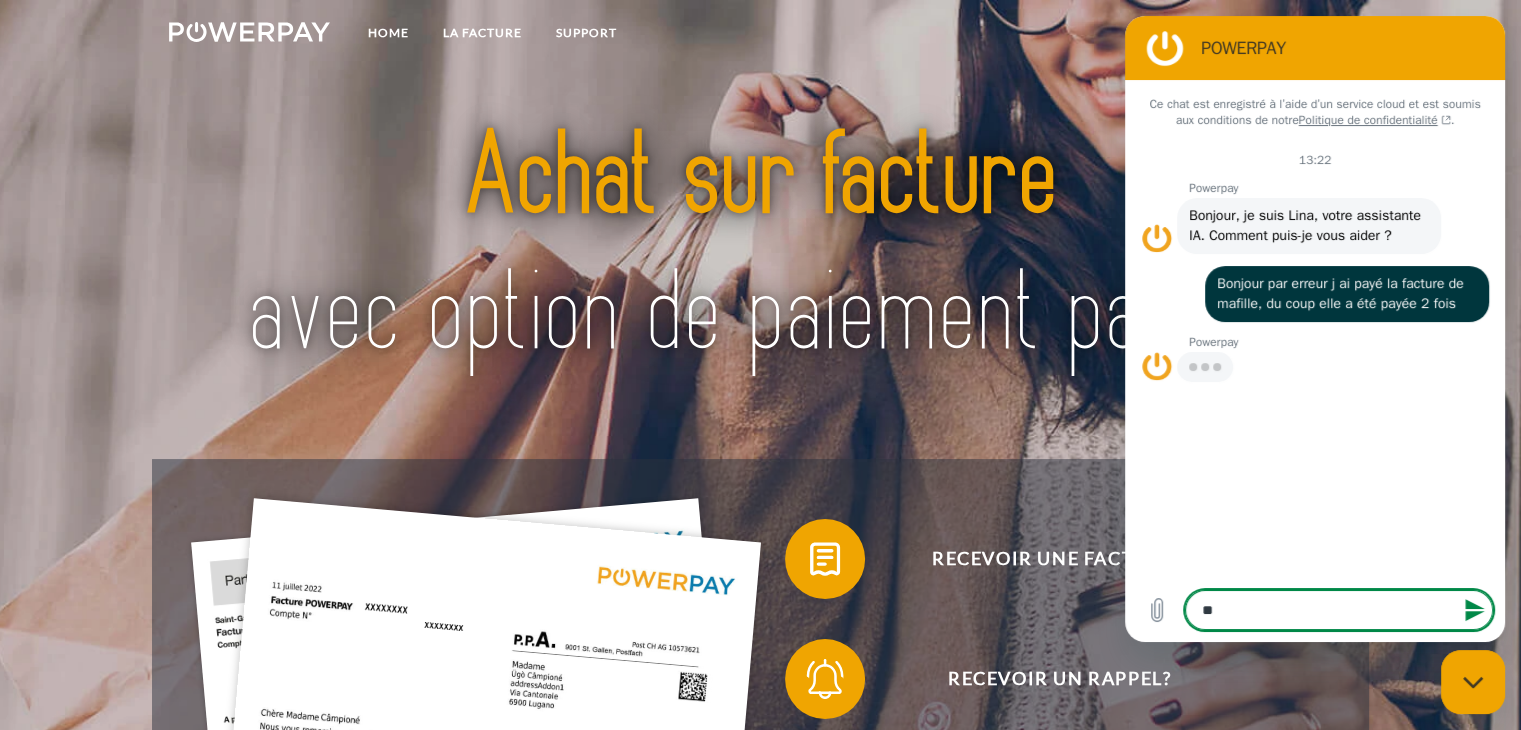 type on "***" 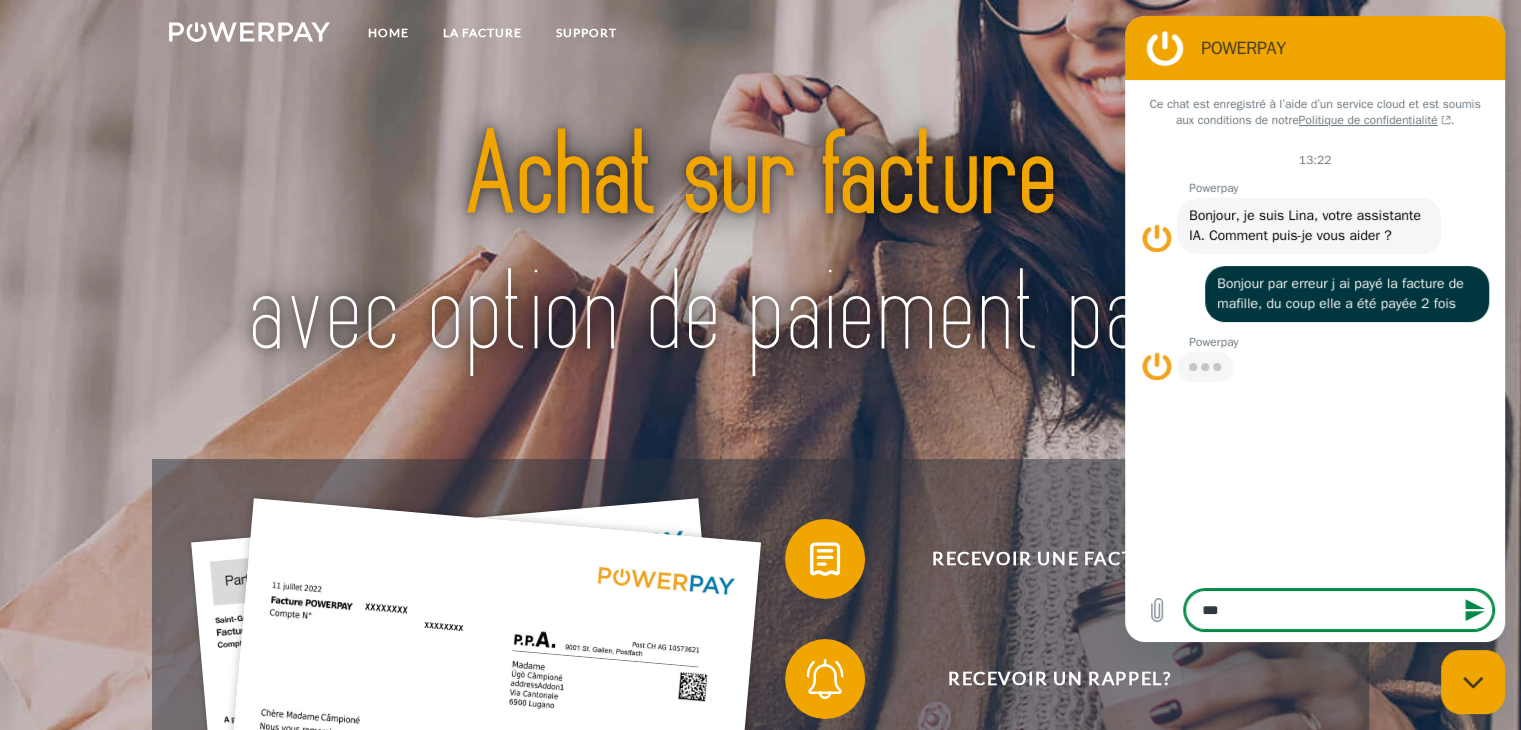 type on "****" 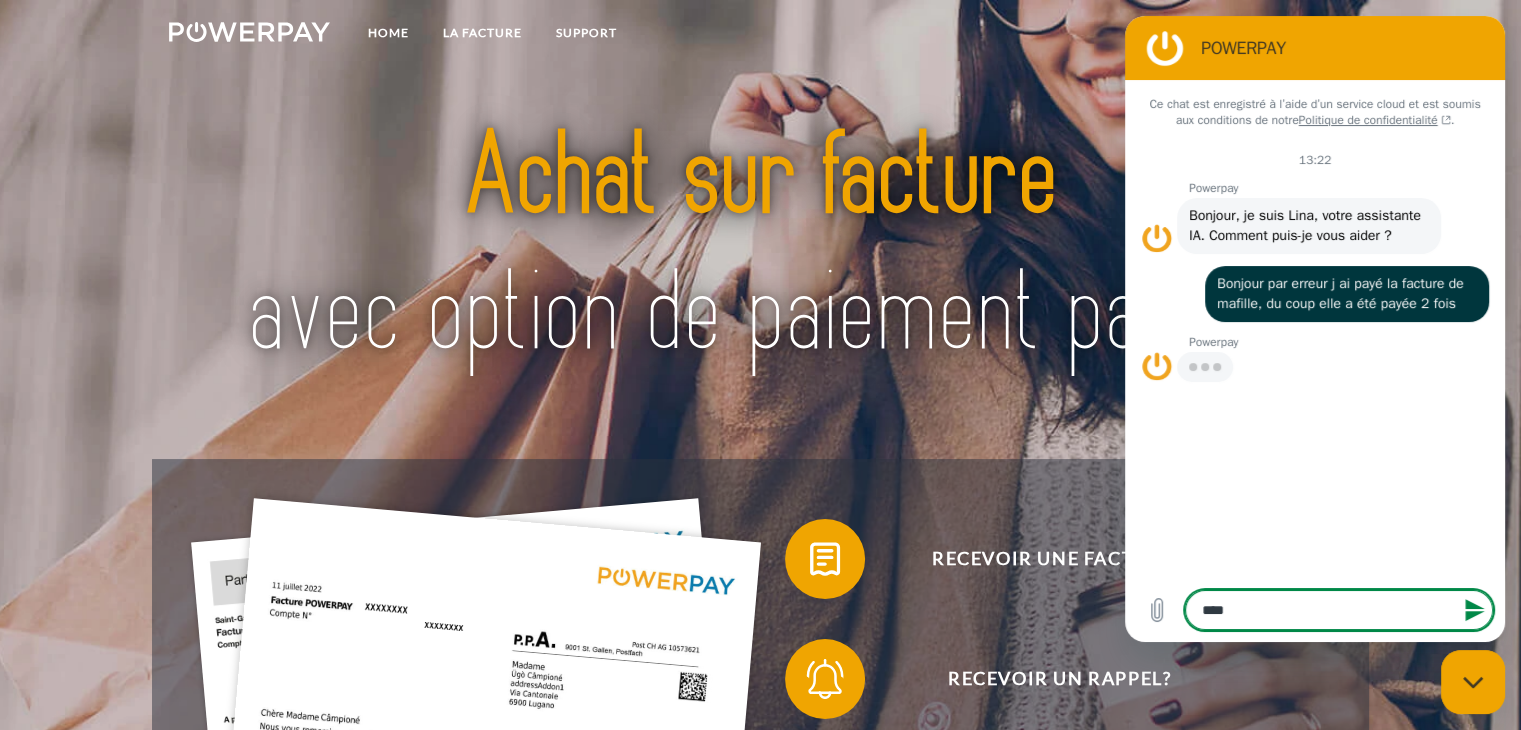type on "****" 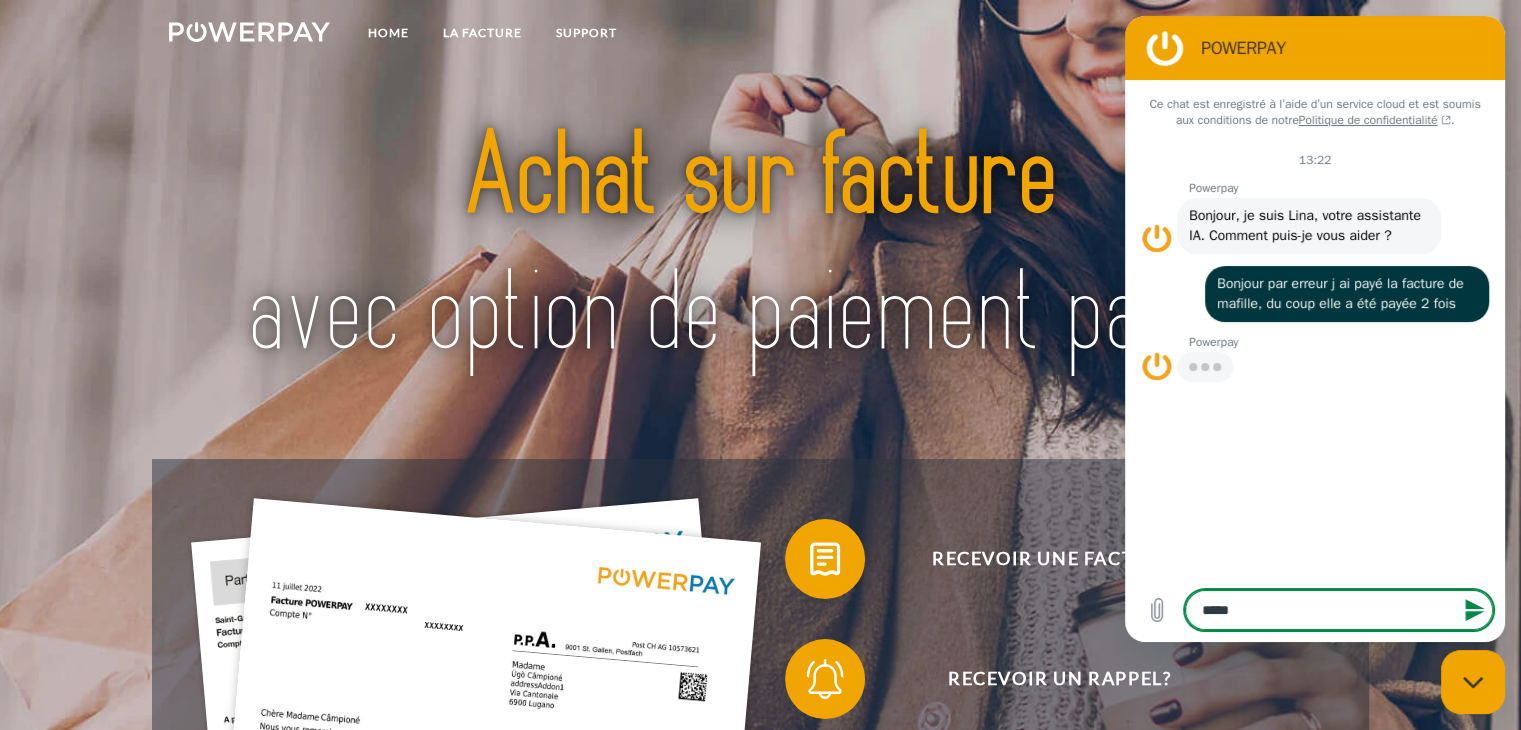 type on "******" 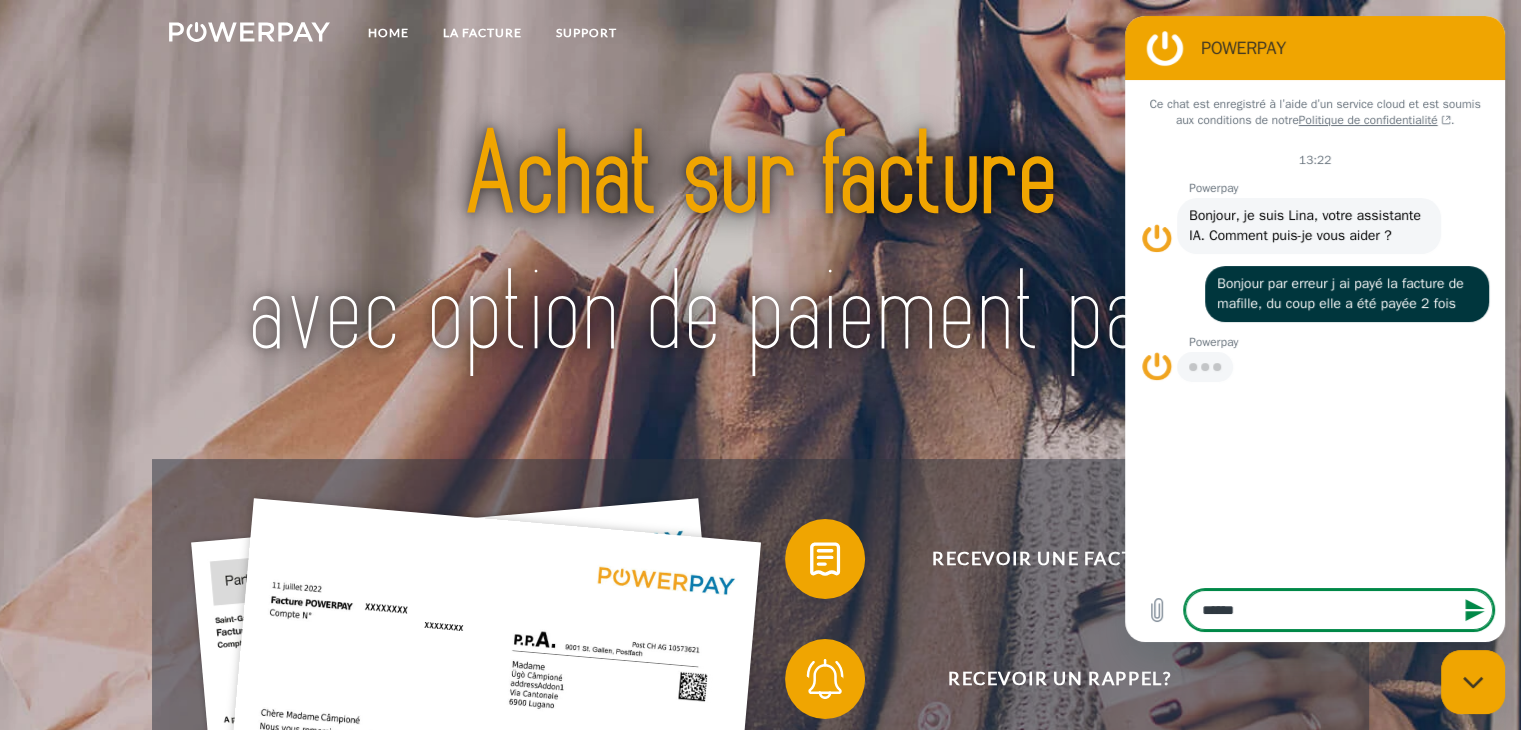 type on "*******" 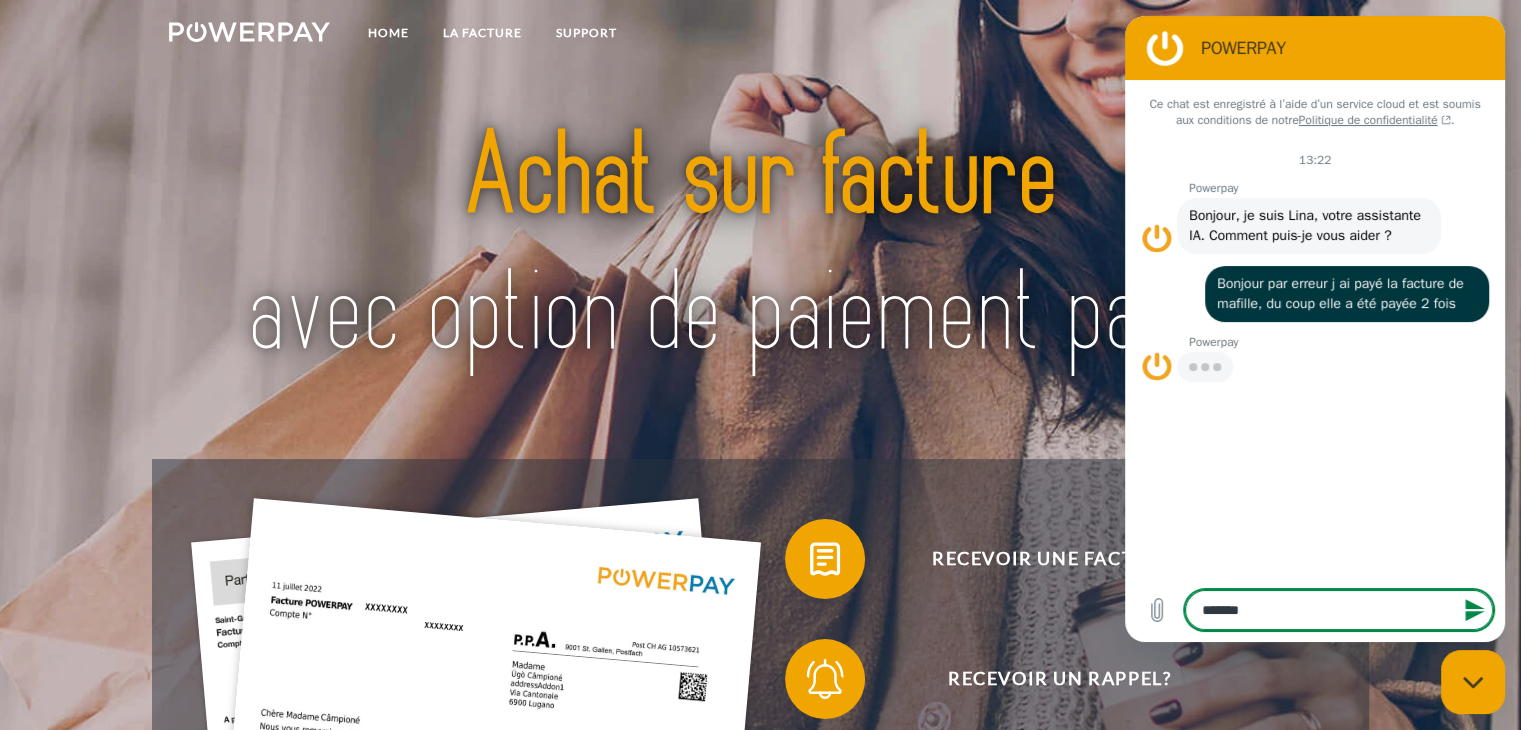 type on "*******" 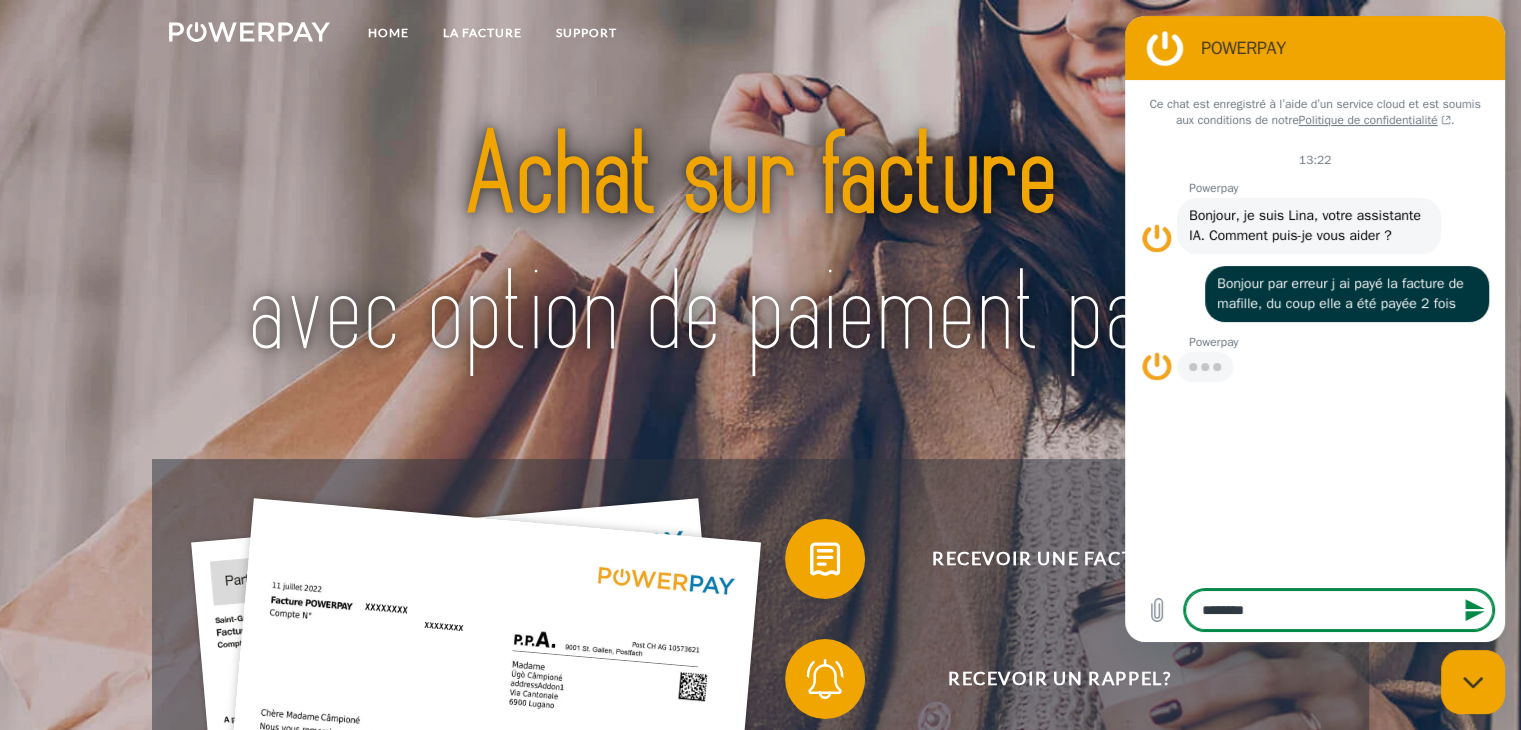 type on "*********" 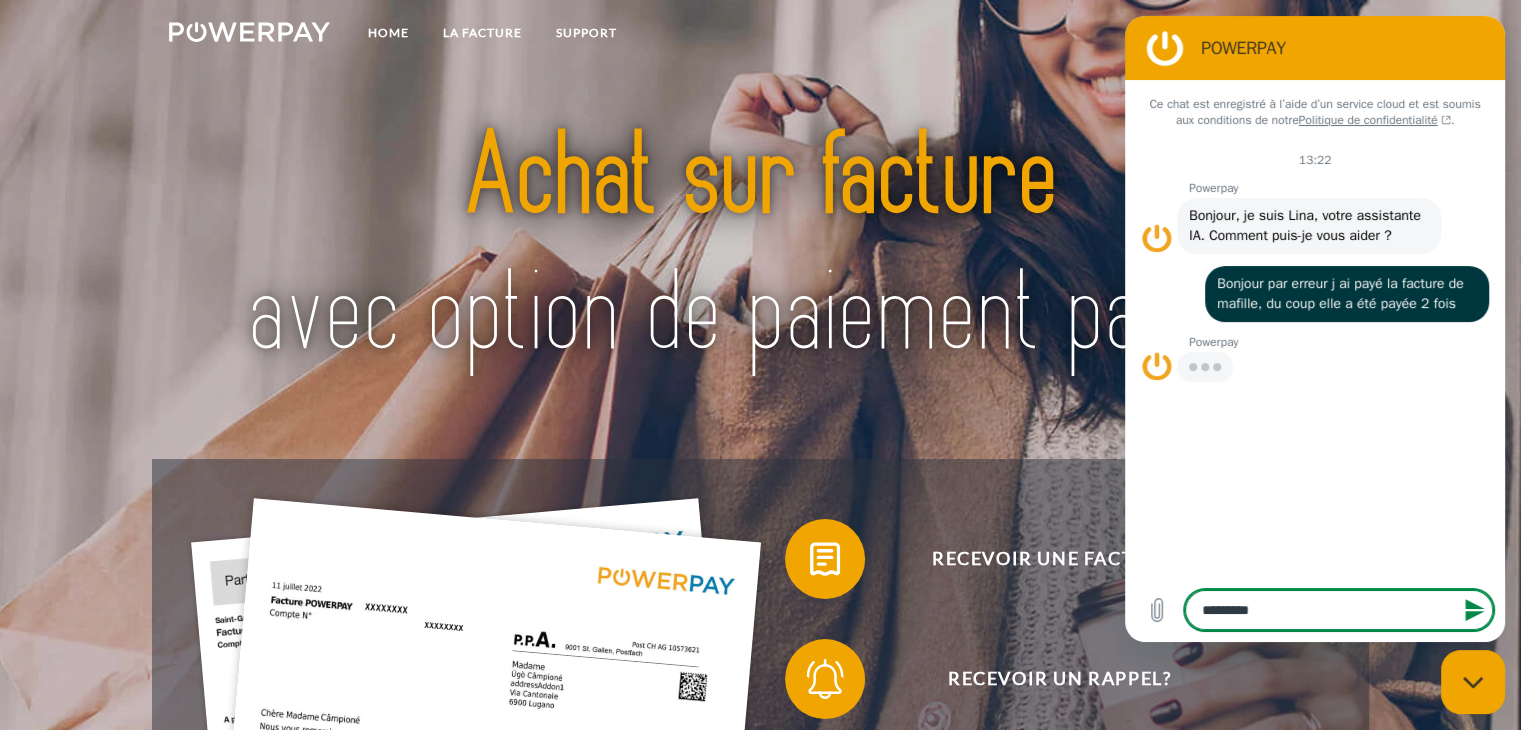 type on "**********" 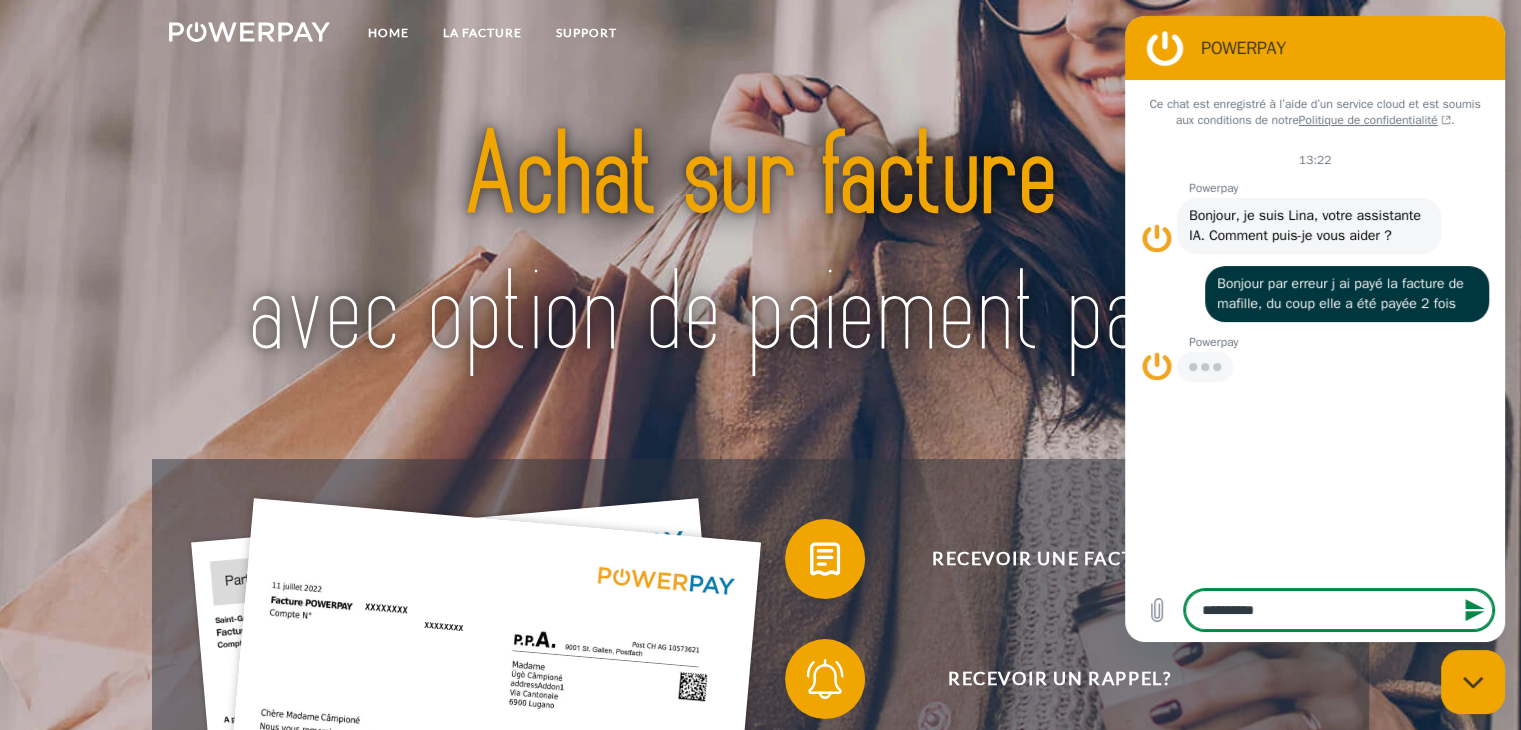 type on "**********" 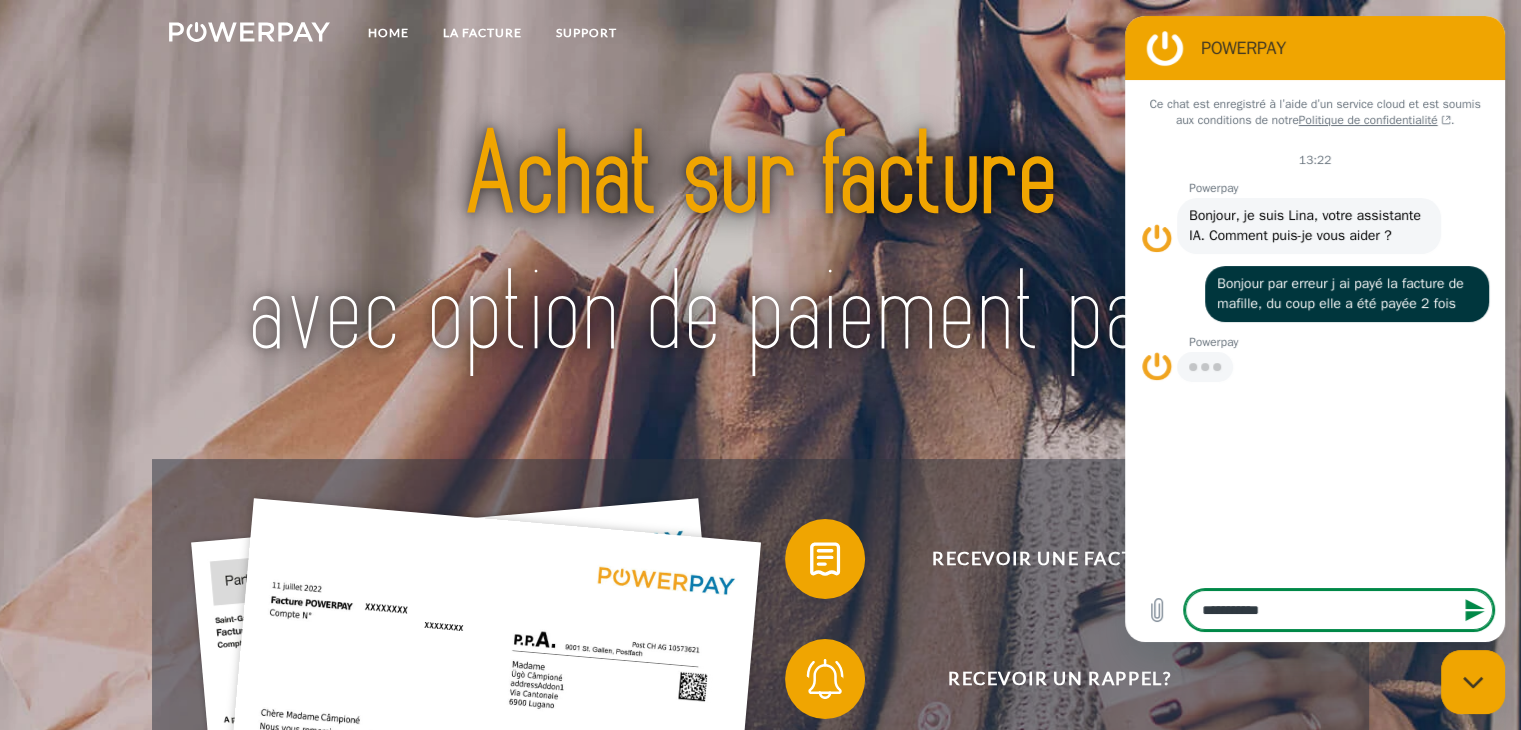 type on "**********" 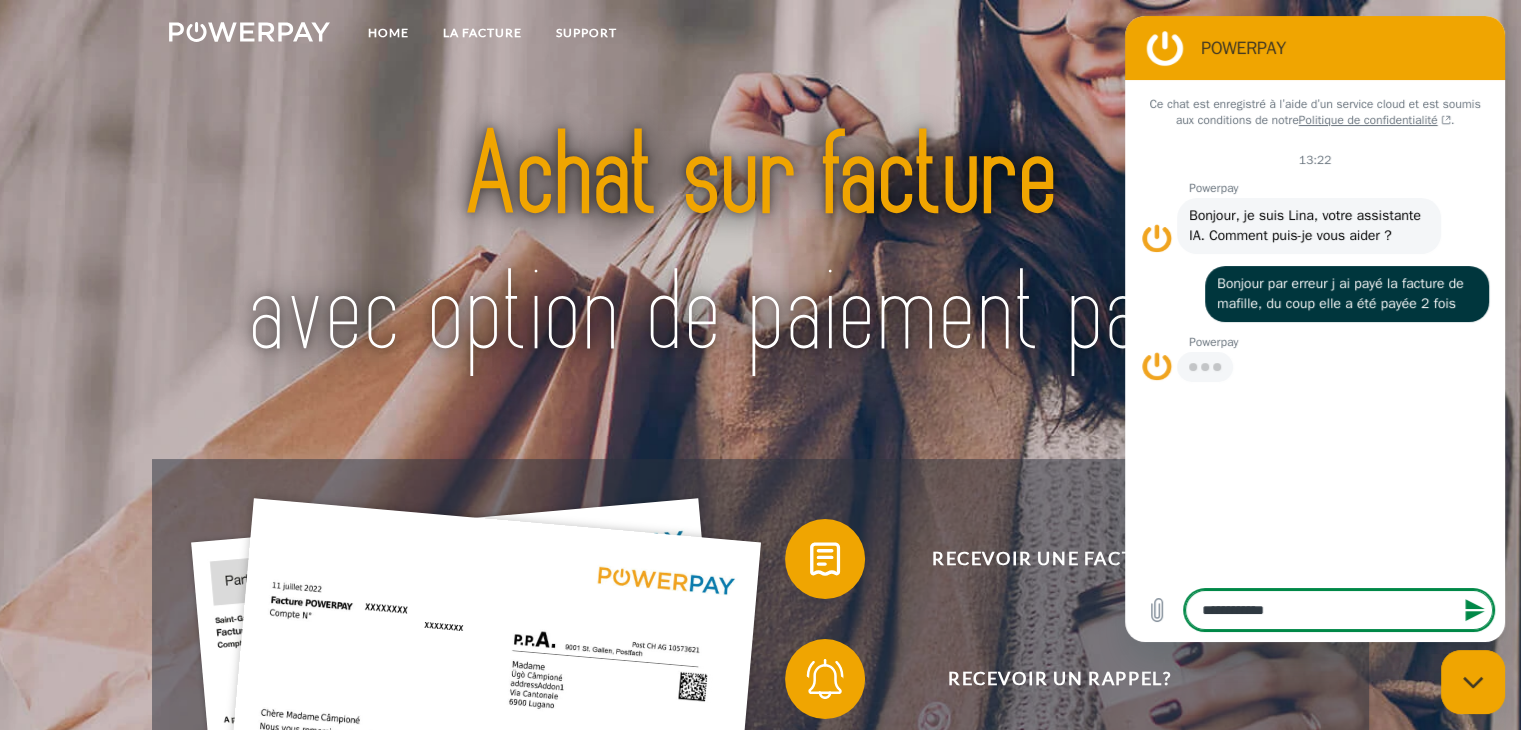 type on "**********" 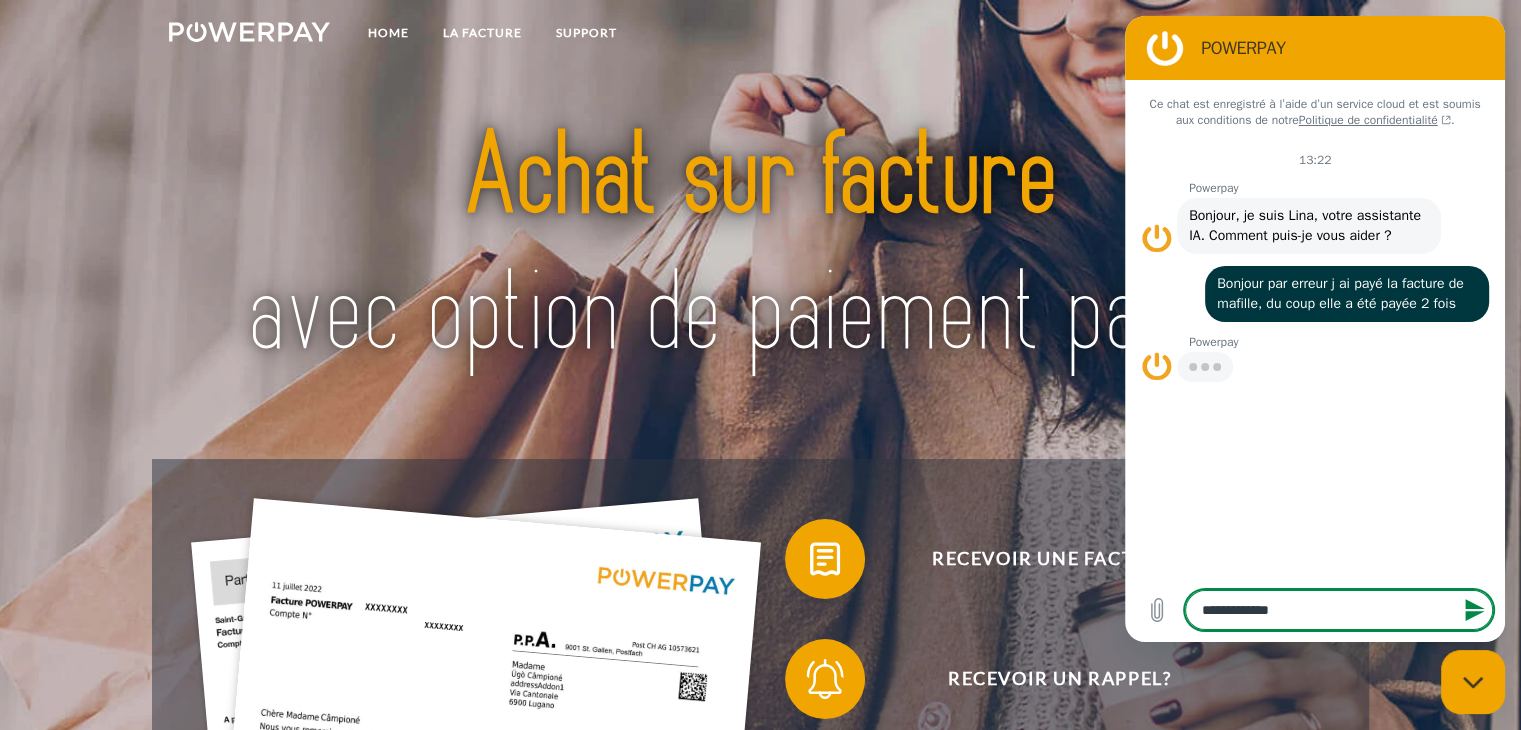 type on "**********" 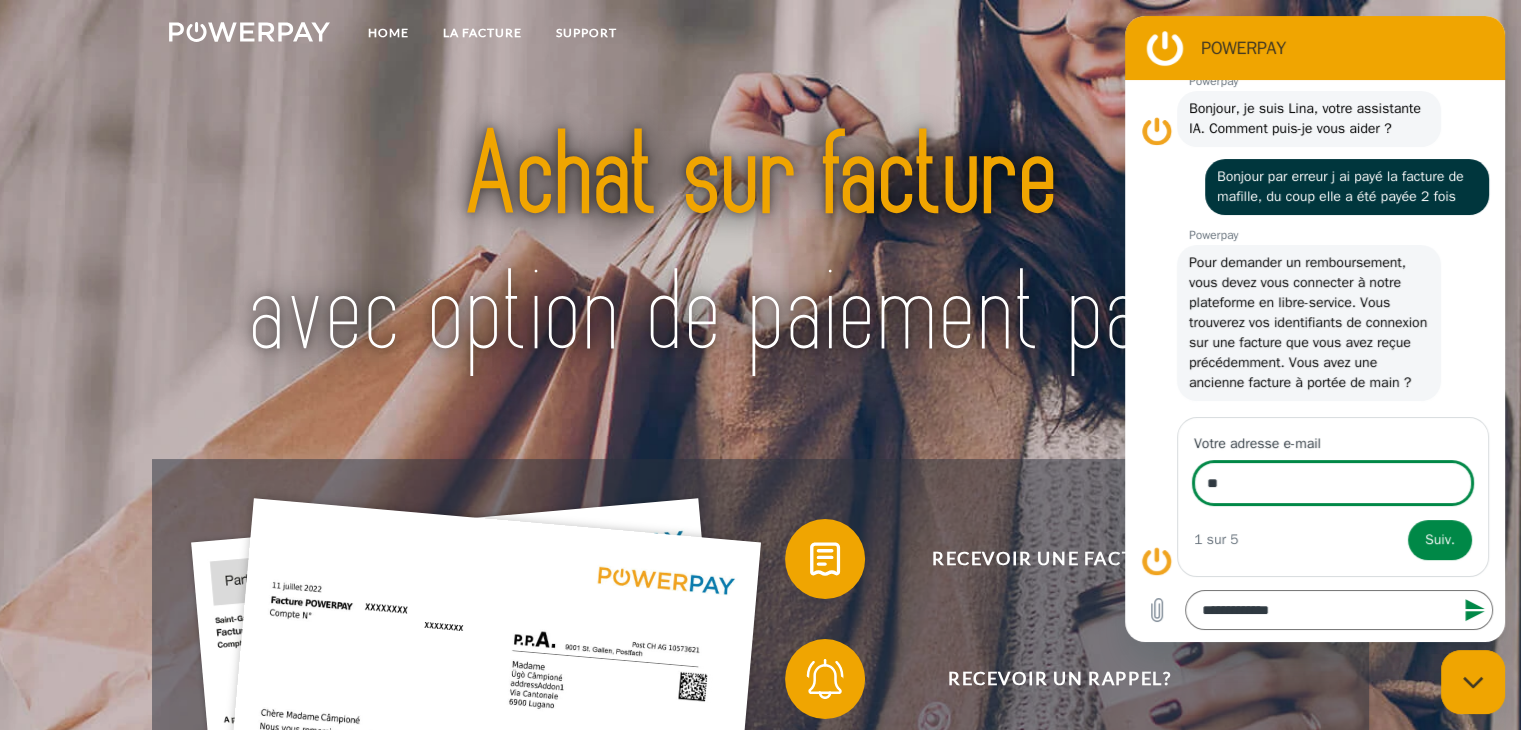 scroll, scrollTop: 146, scrollLeft: 0, axis: vertical 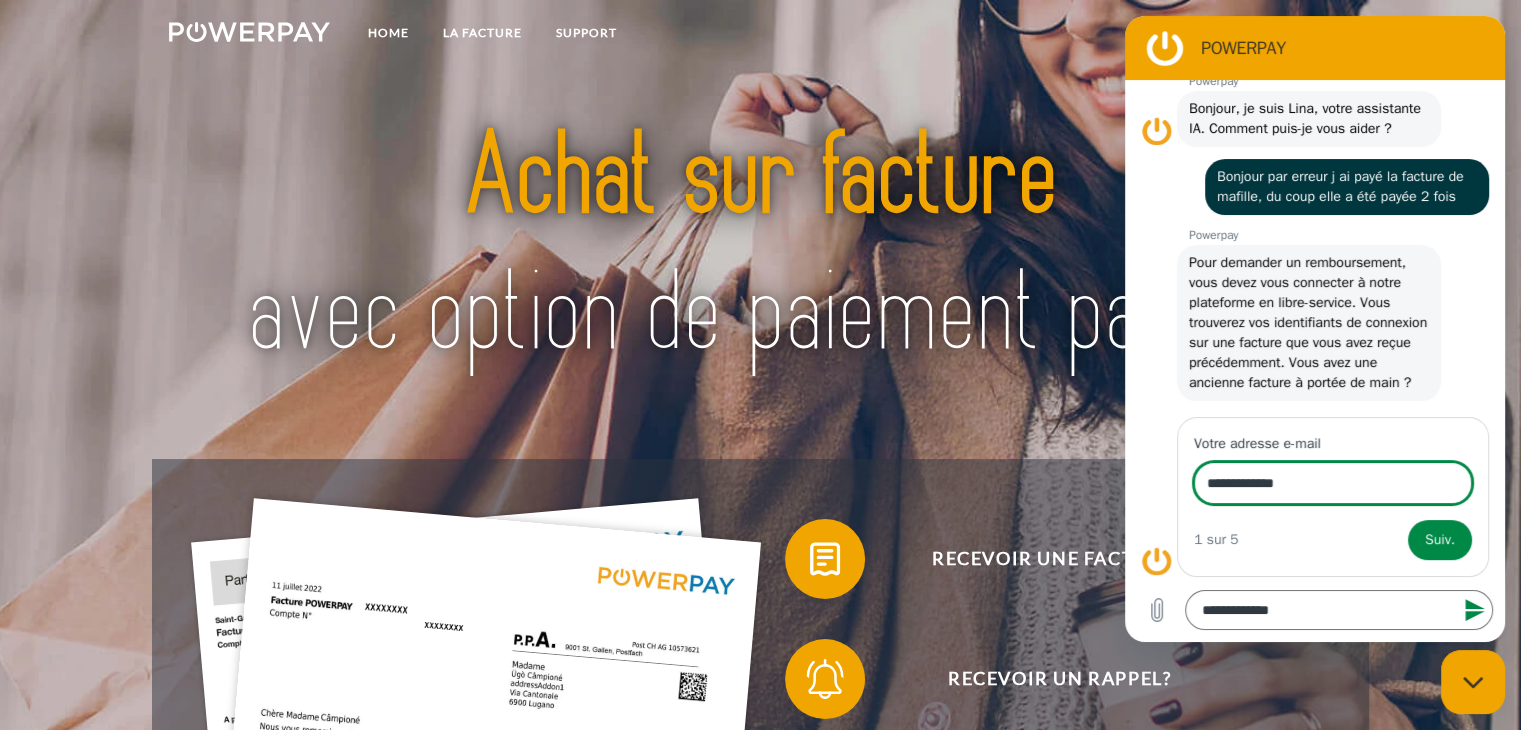 click on "Suiv." at bounding box center (1440, 540) 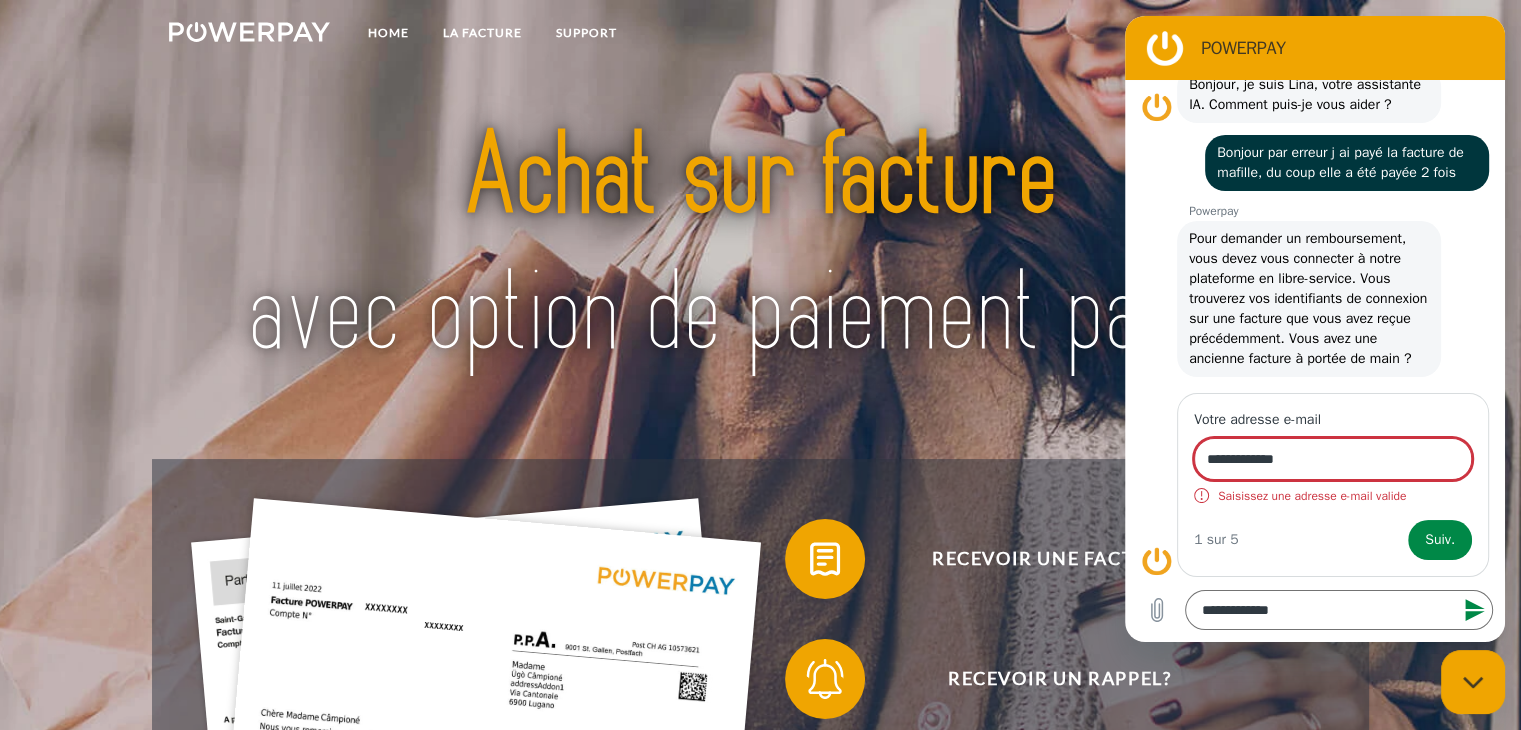 scroll, scrollTop: 170, scrollLeft: 0, axis: vertical 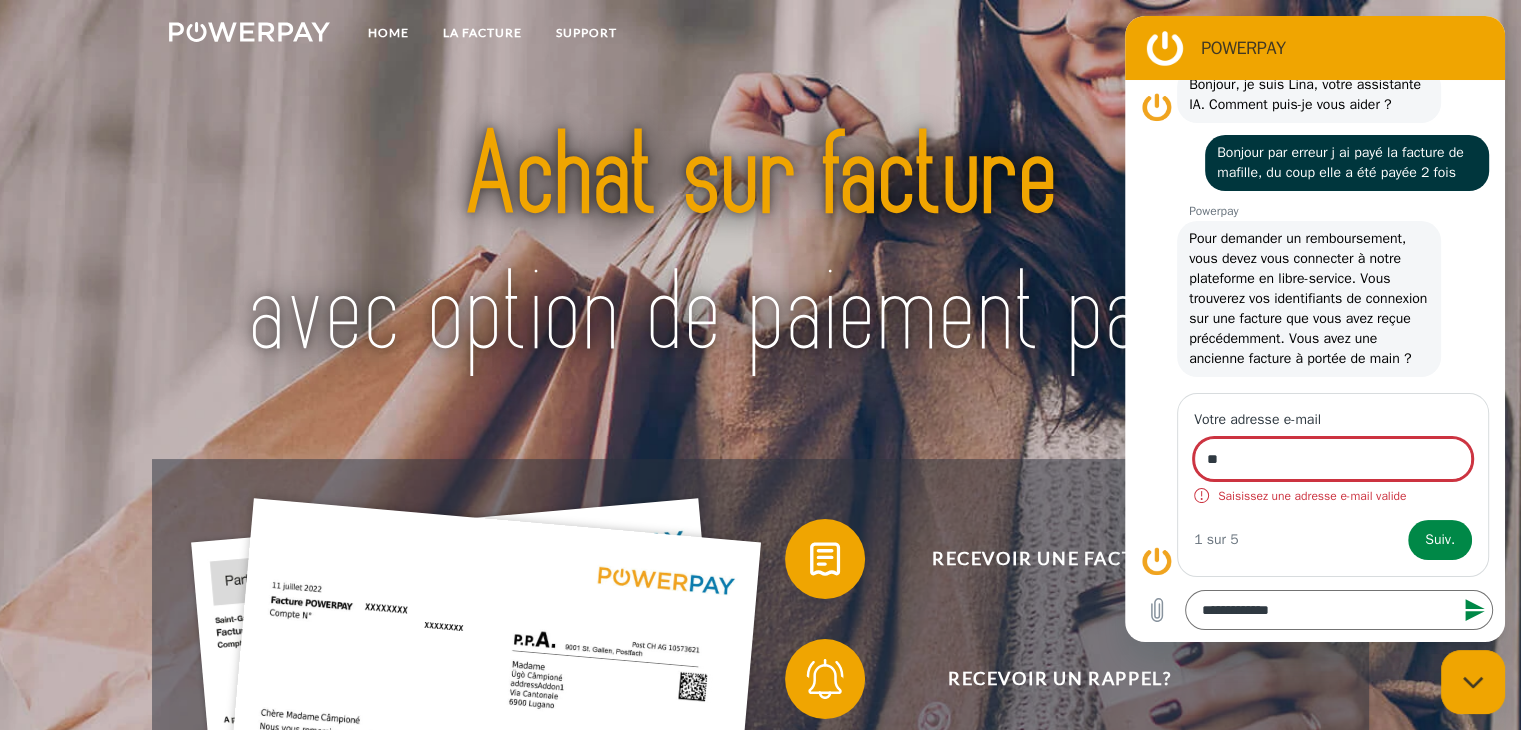 type on "*" 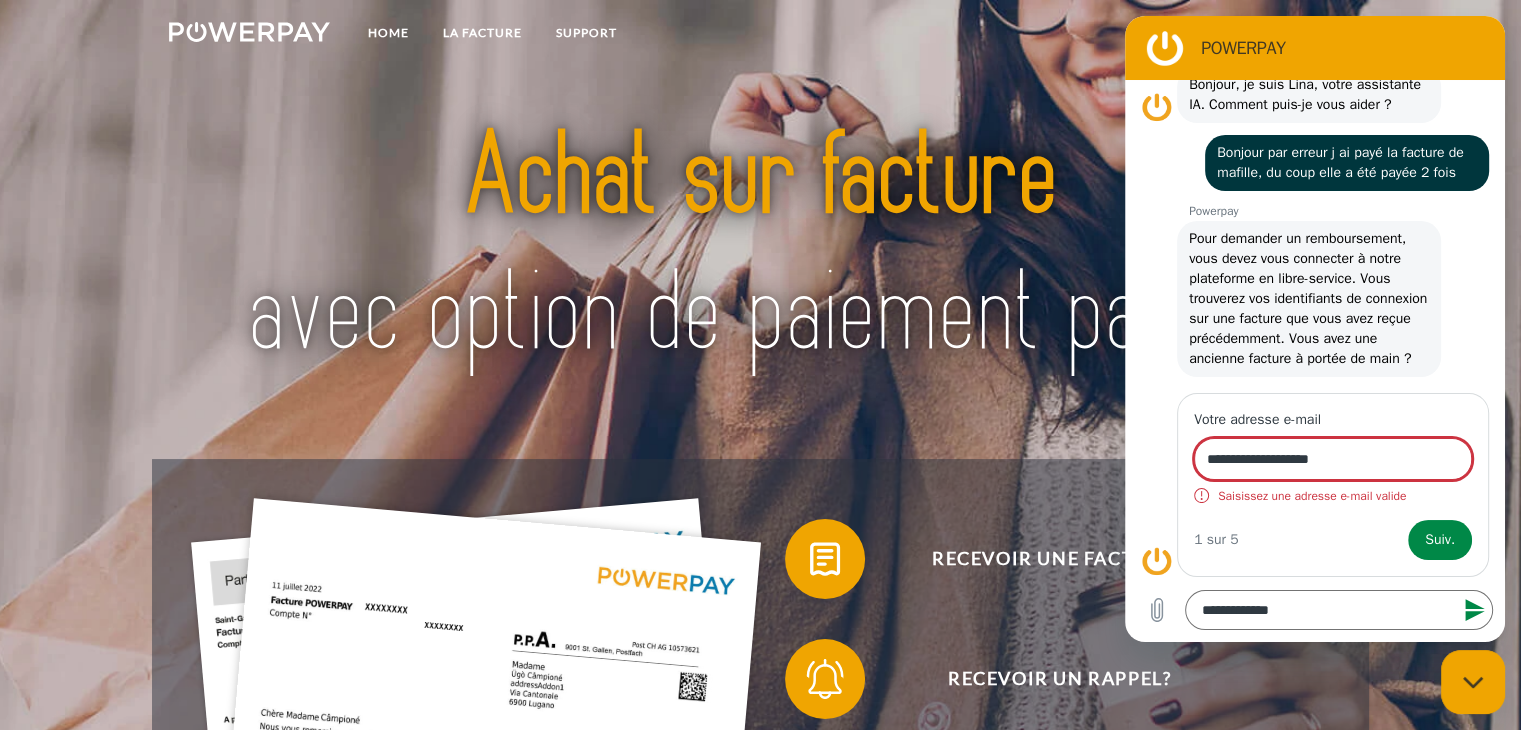 scroll, scrollTop: 146, scrollLeft: 0, axis: vertical 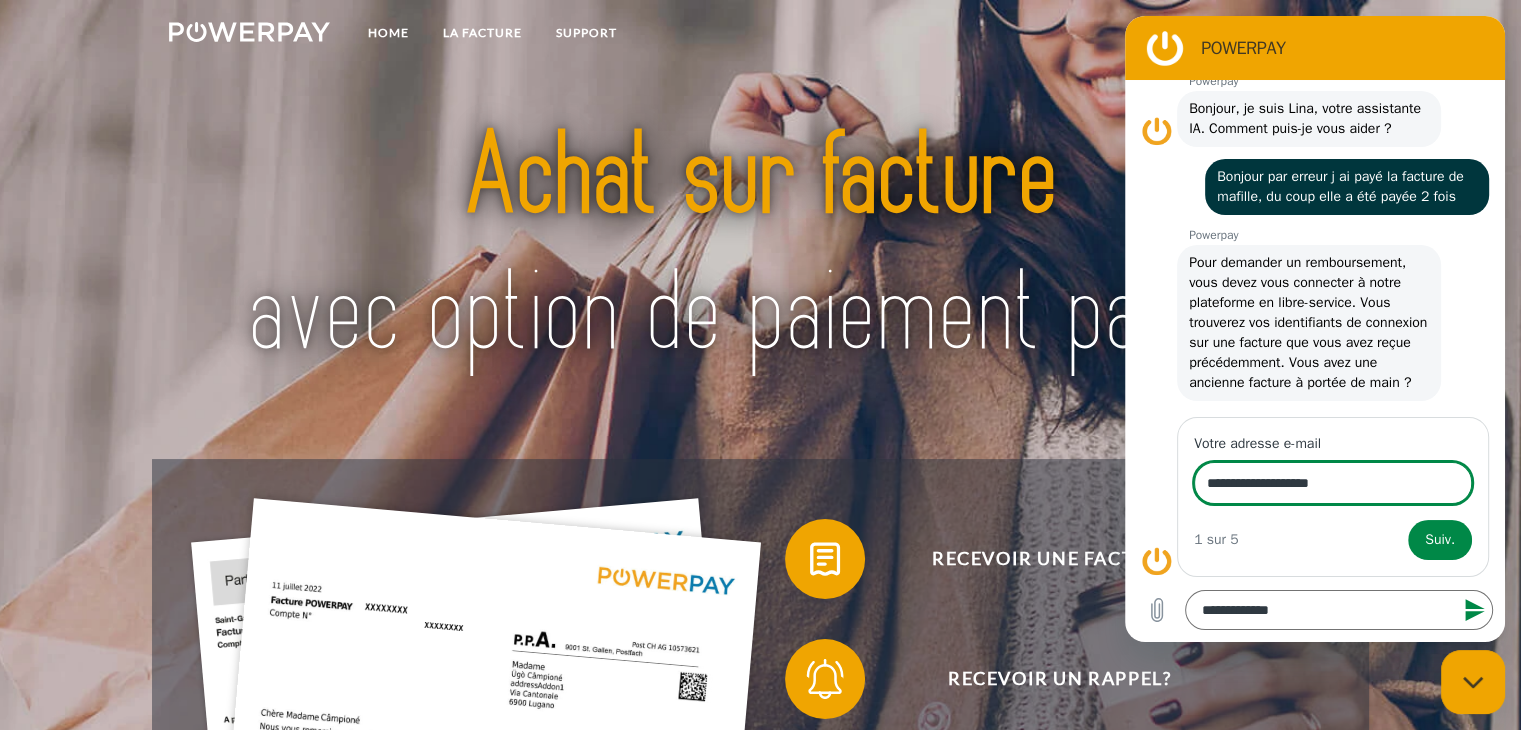type on "**********" 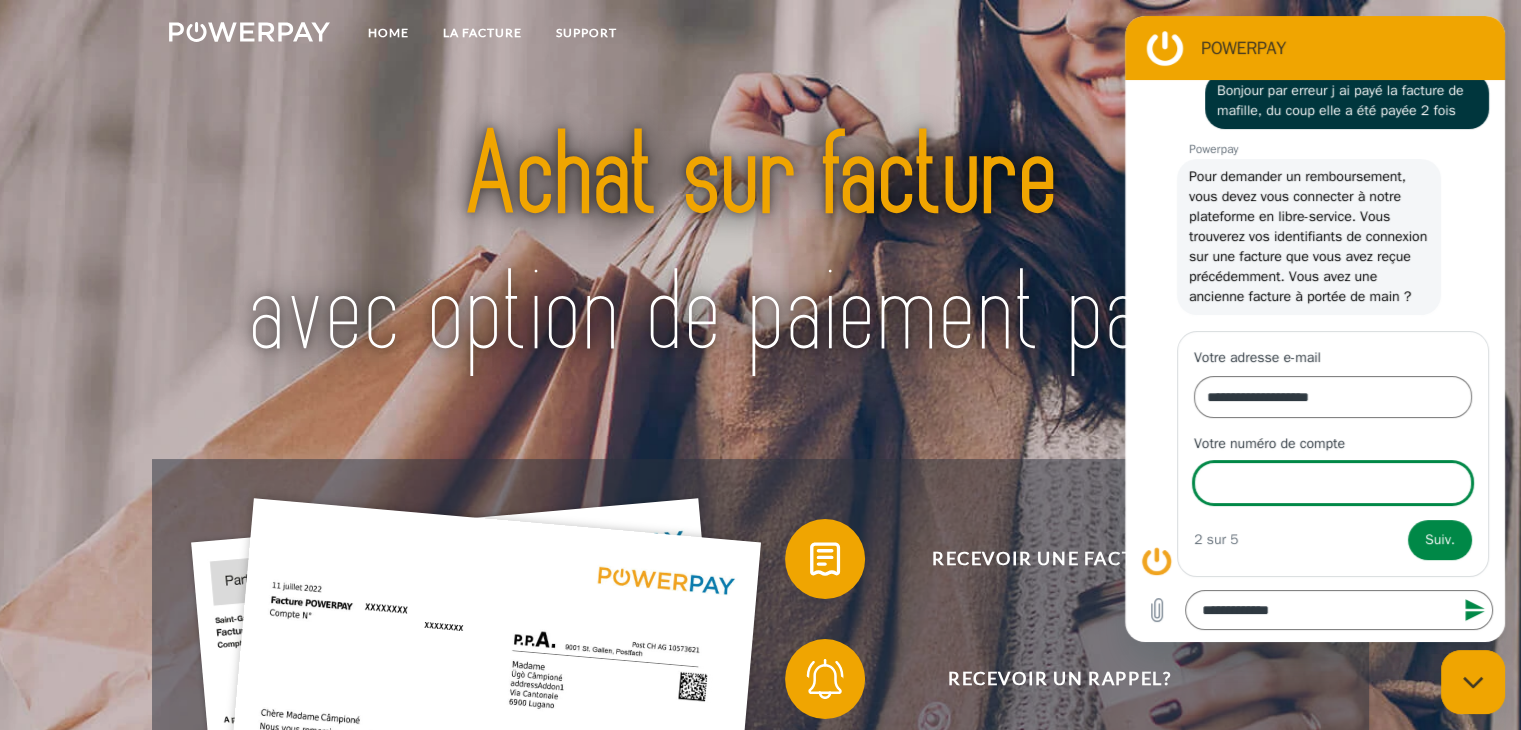 type on "*" 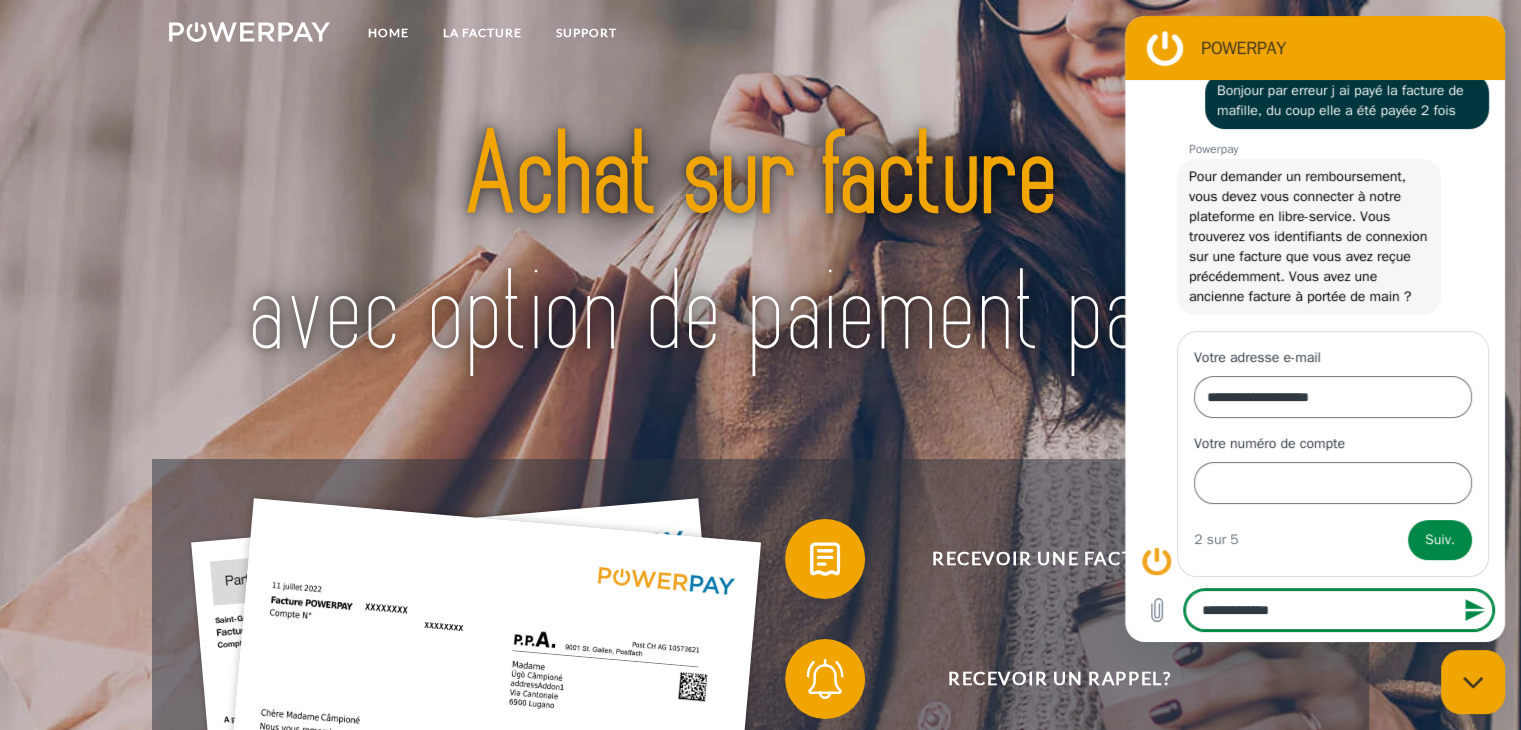 click on "**********" at bounding box center (1339, 610) 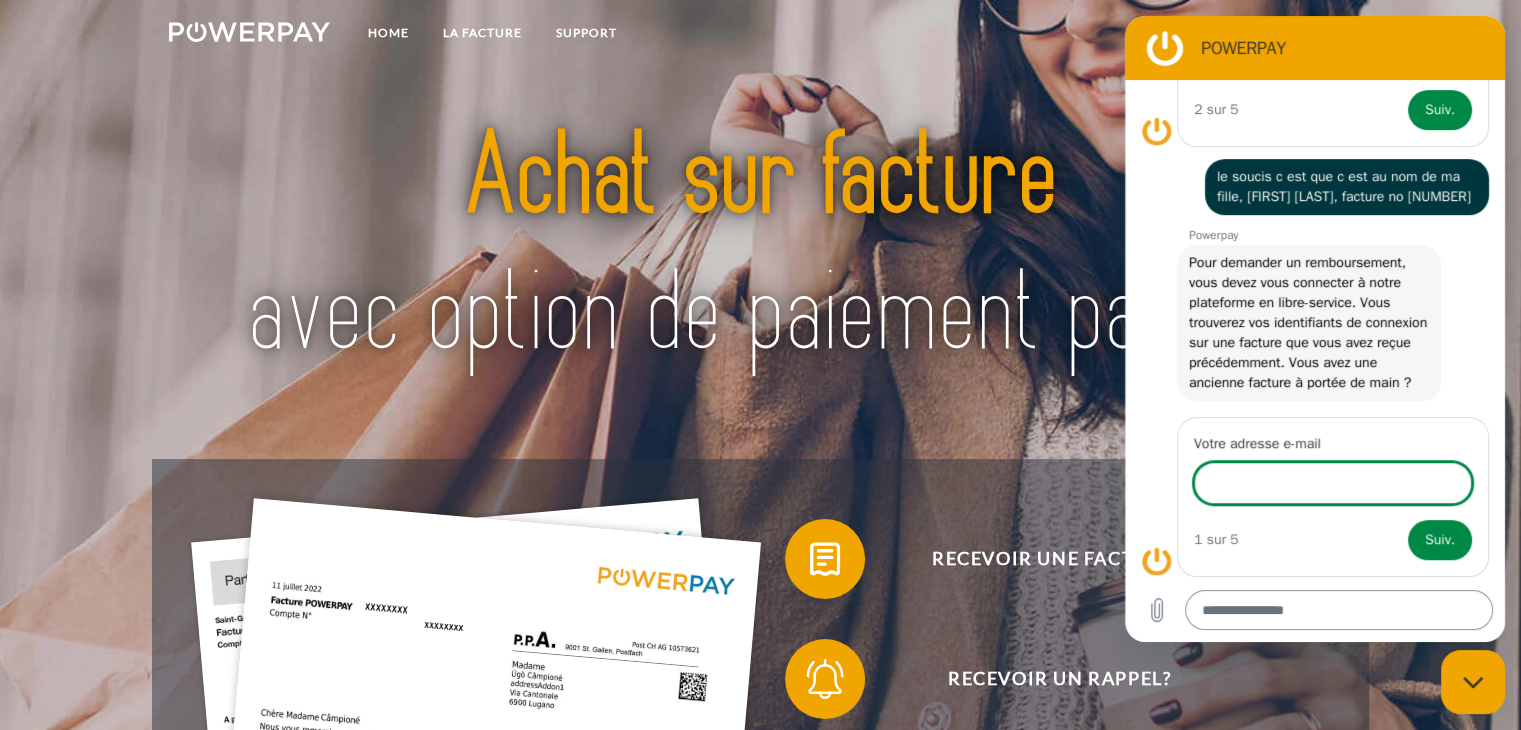scroll, scrollTop: 701, scrollLeft: 0, axis: vertical 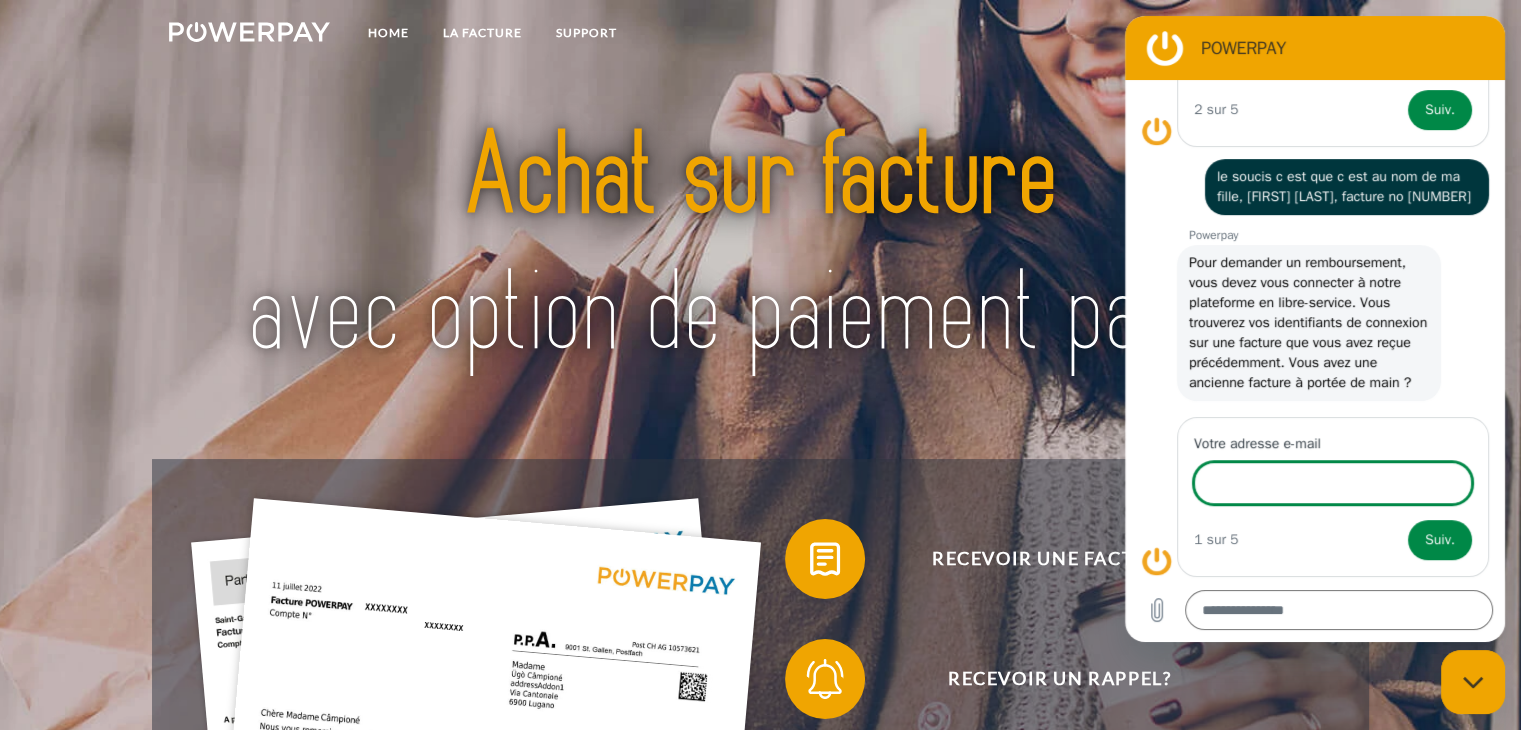 click on "Votre adresse e-mail" at bounding box center [1333, 483] 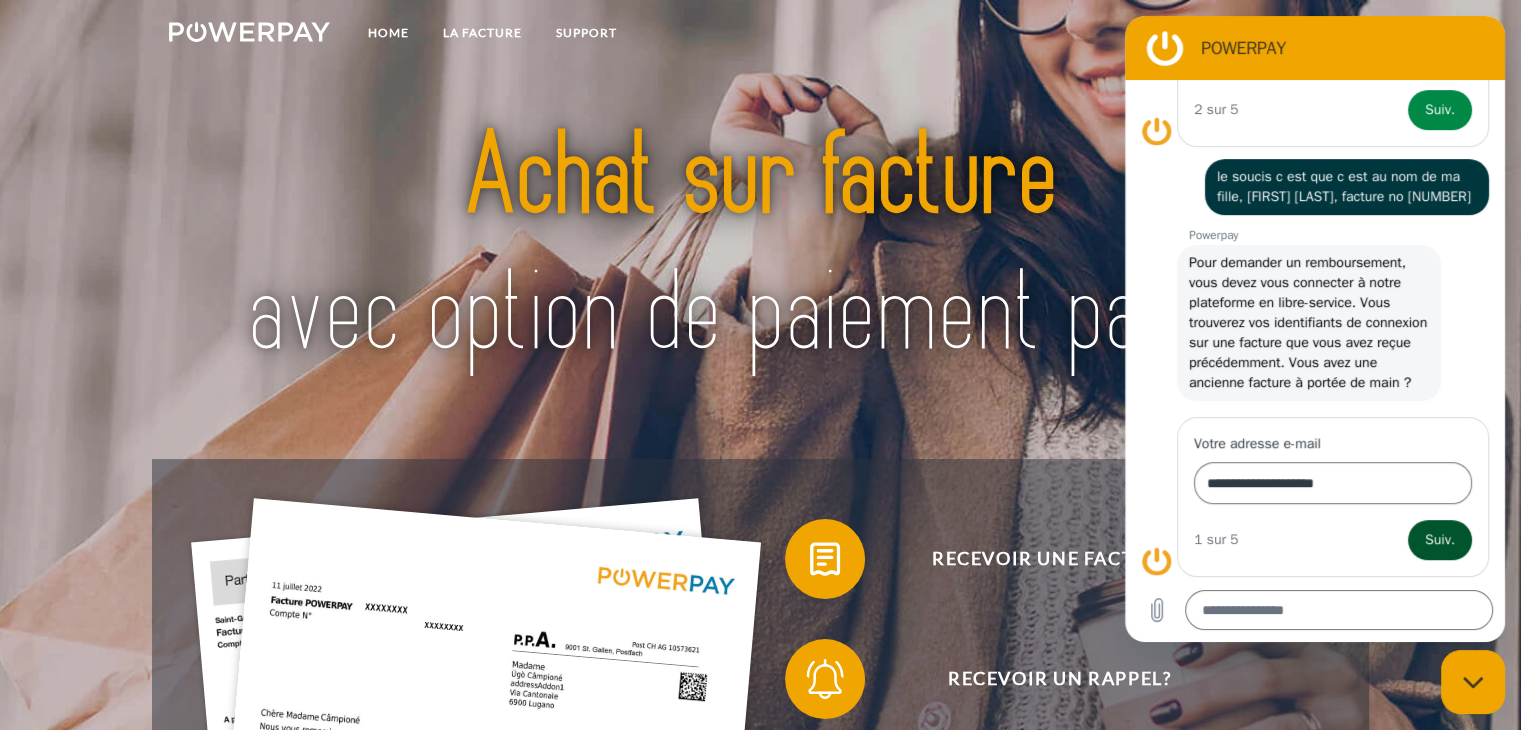 click on "Suiv." at bounding box center (1440, 540) 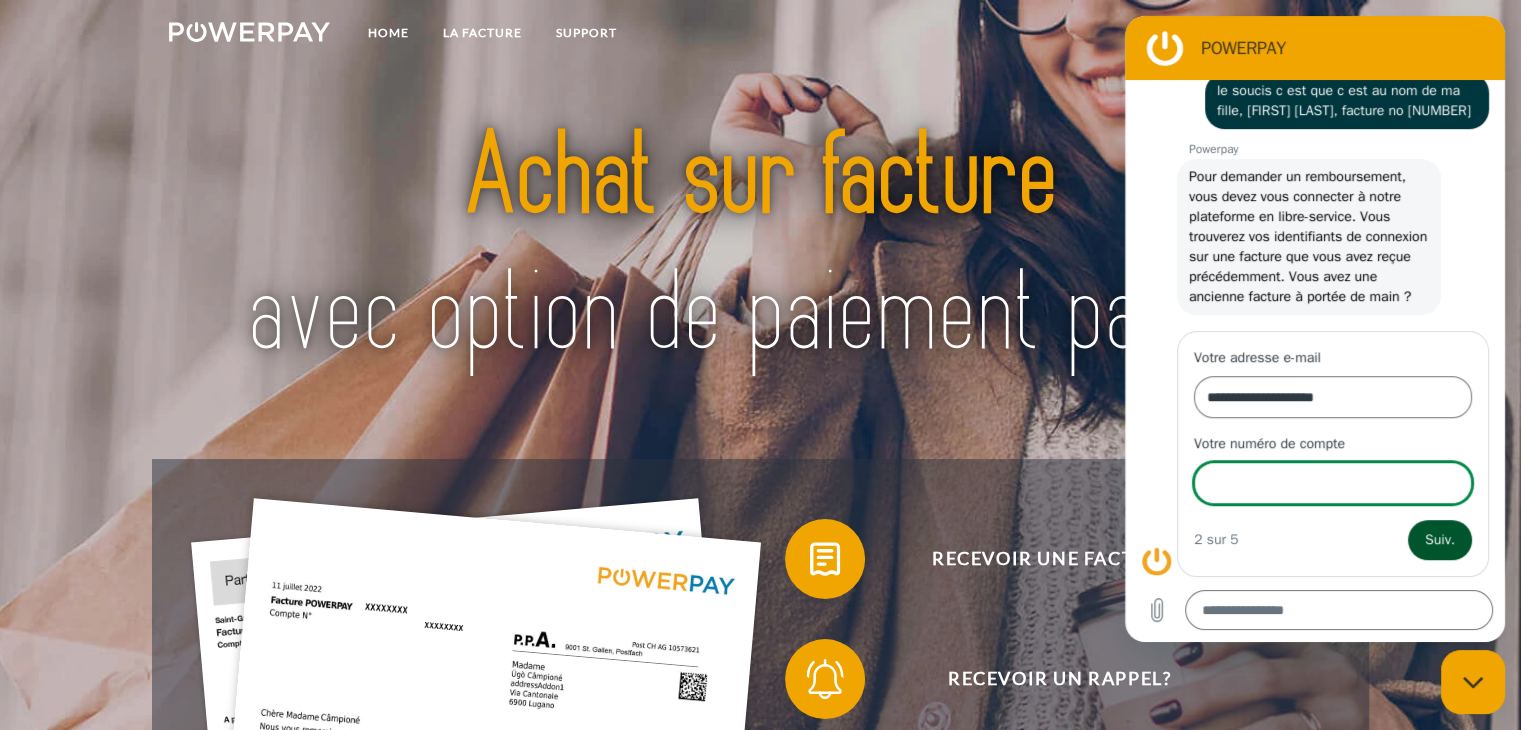 scroll, scrollTop: 787, scrollLeft: 0, axis: vertical 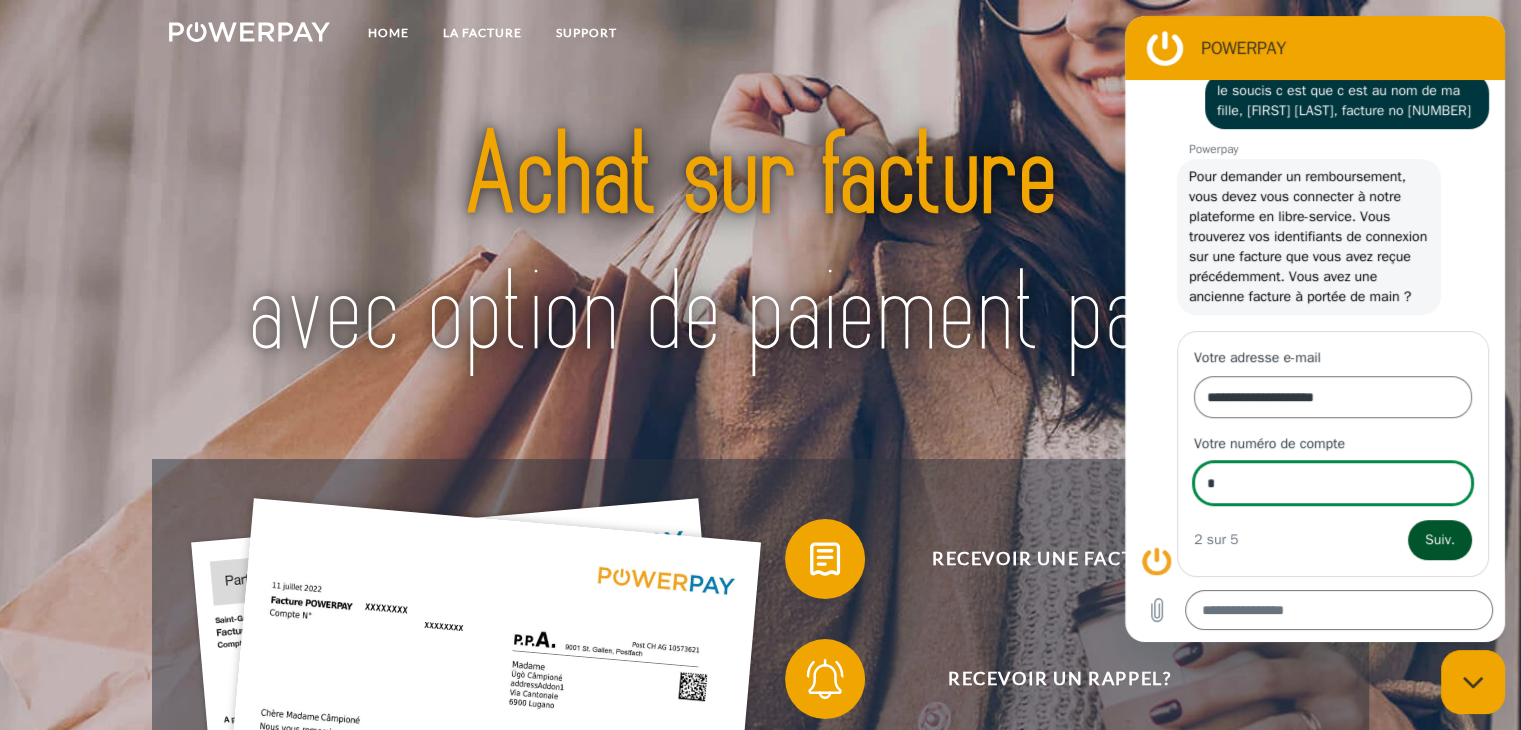 click on "Suiv." at bounding box center (1440, 540) 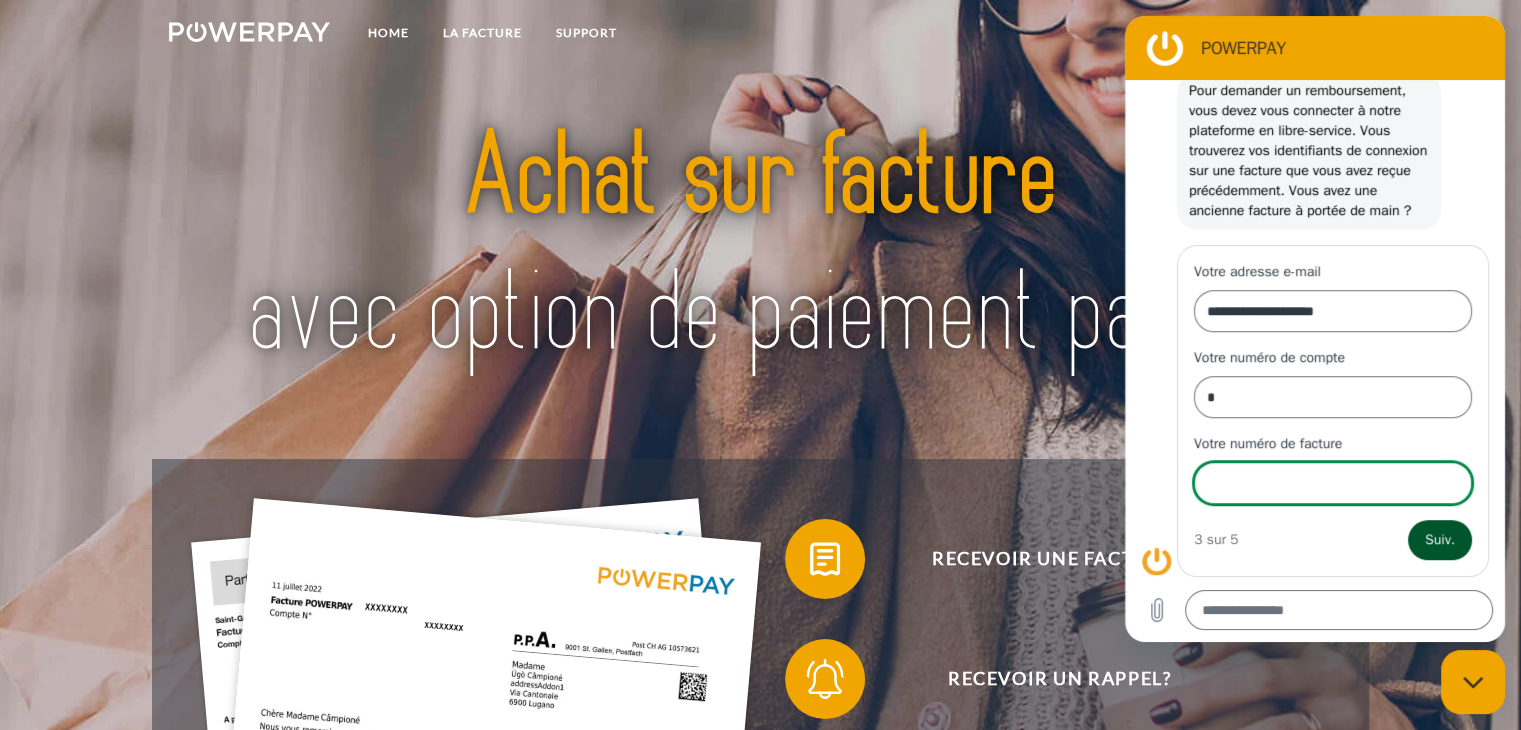 scroll, scrollTop: 872, scrollLeft: 0, axis: vertical 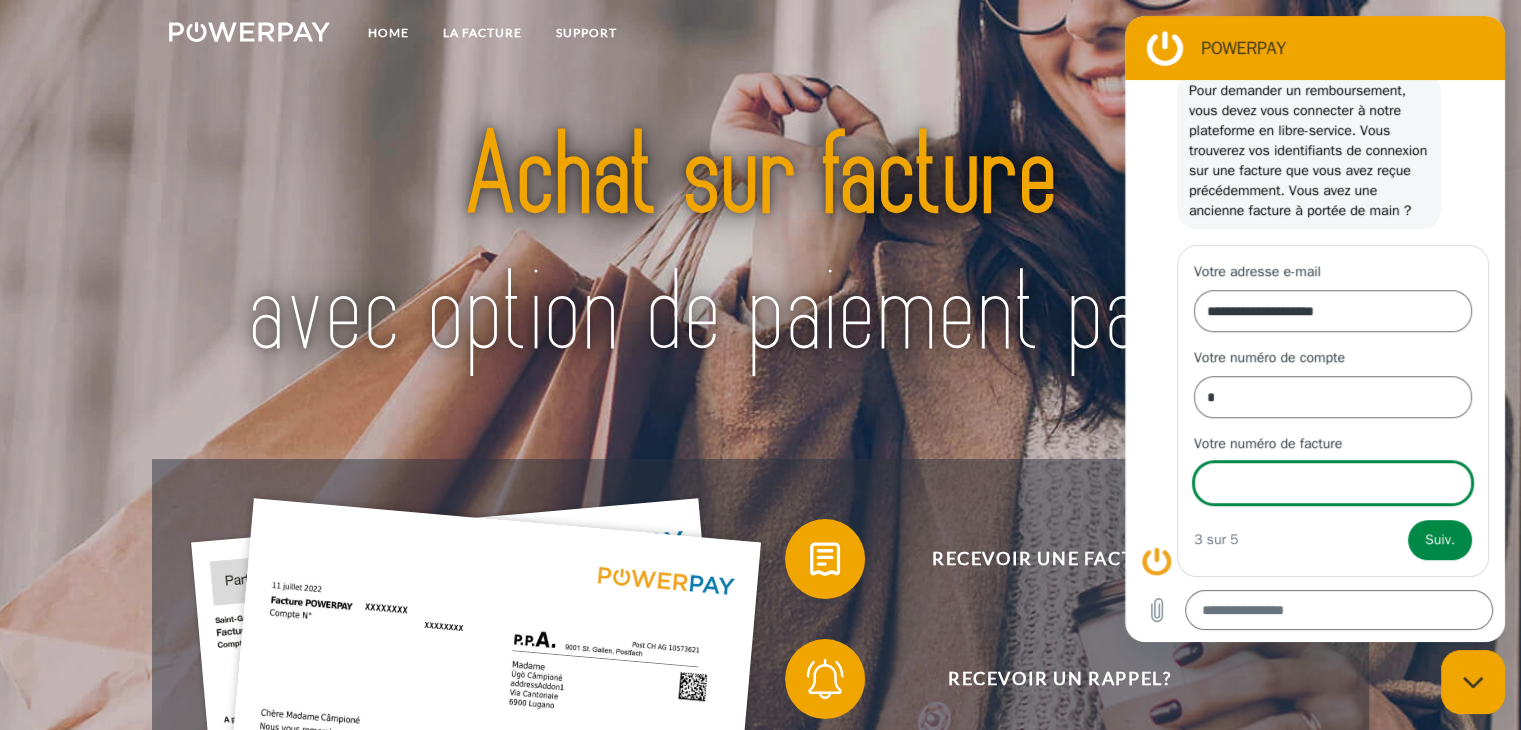 click on "Votre numéro de facture" at bounding box center [1333, 483] 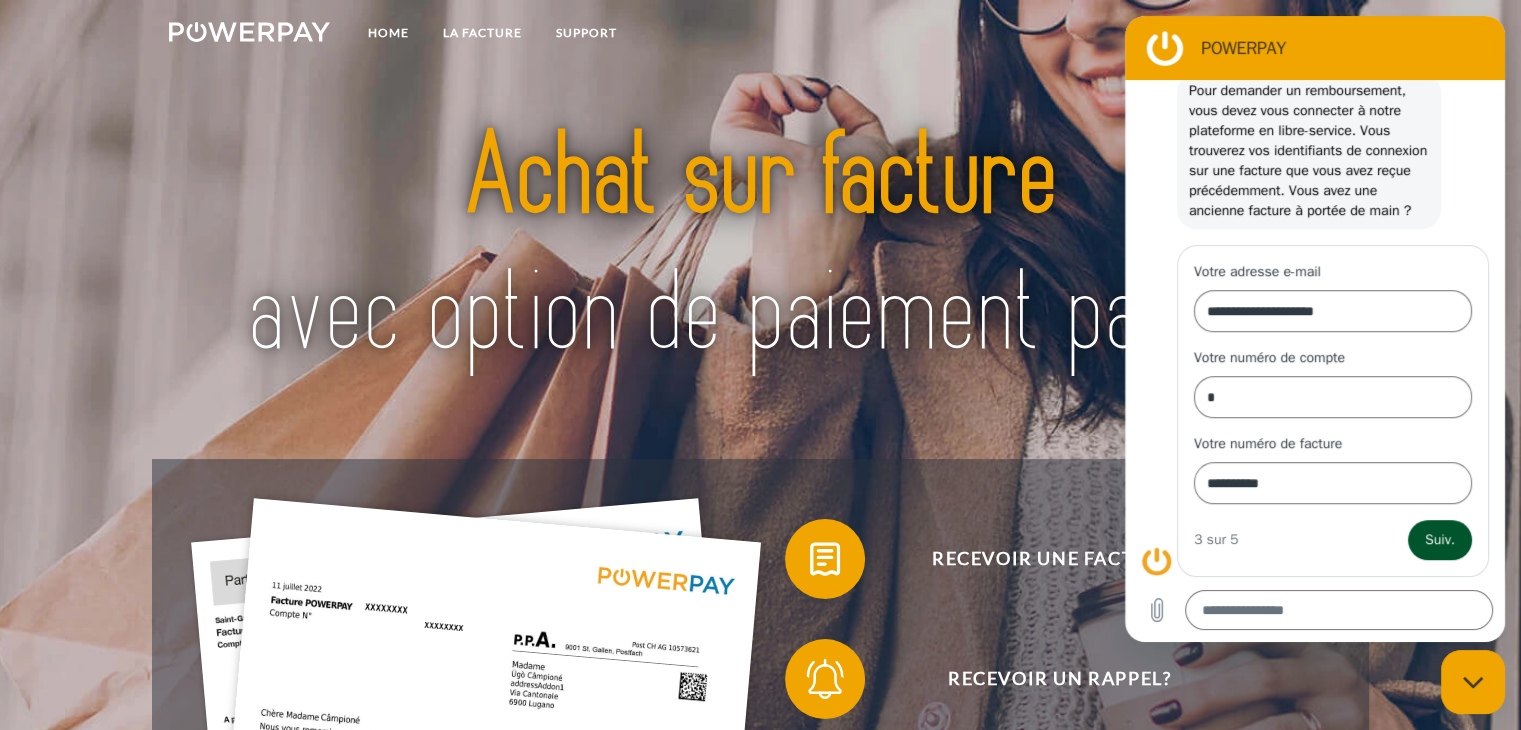 click on "Suiv." at bounding box center [1440, 540] 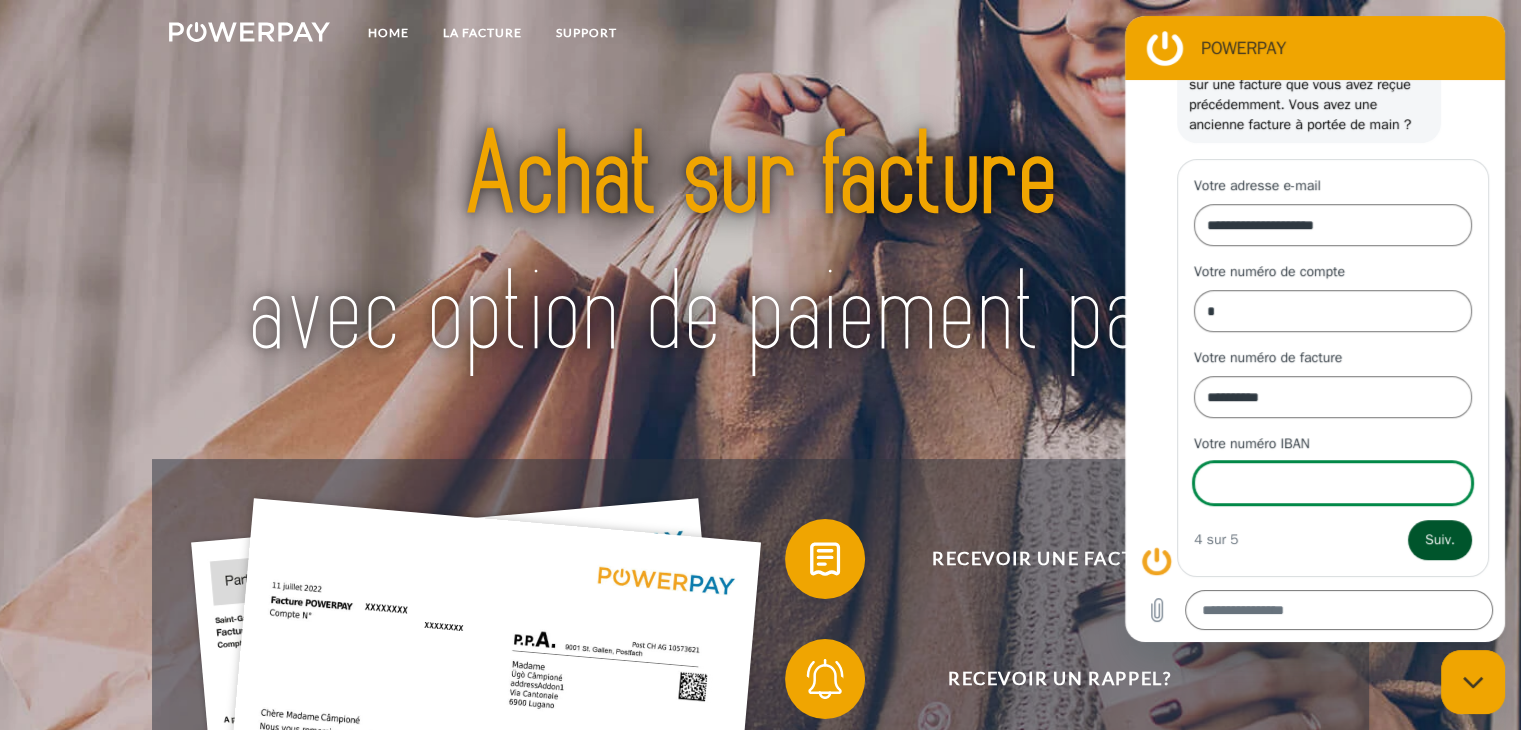 scroll, scrollTop: 958, scrollLeft: 0, axis: vertical 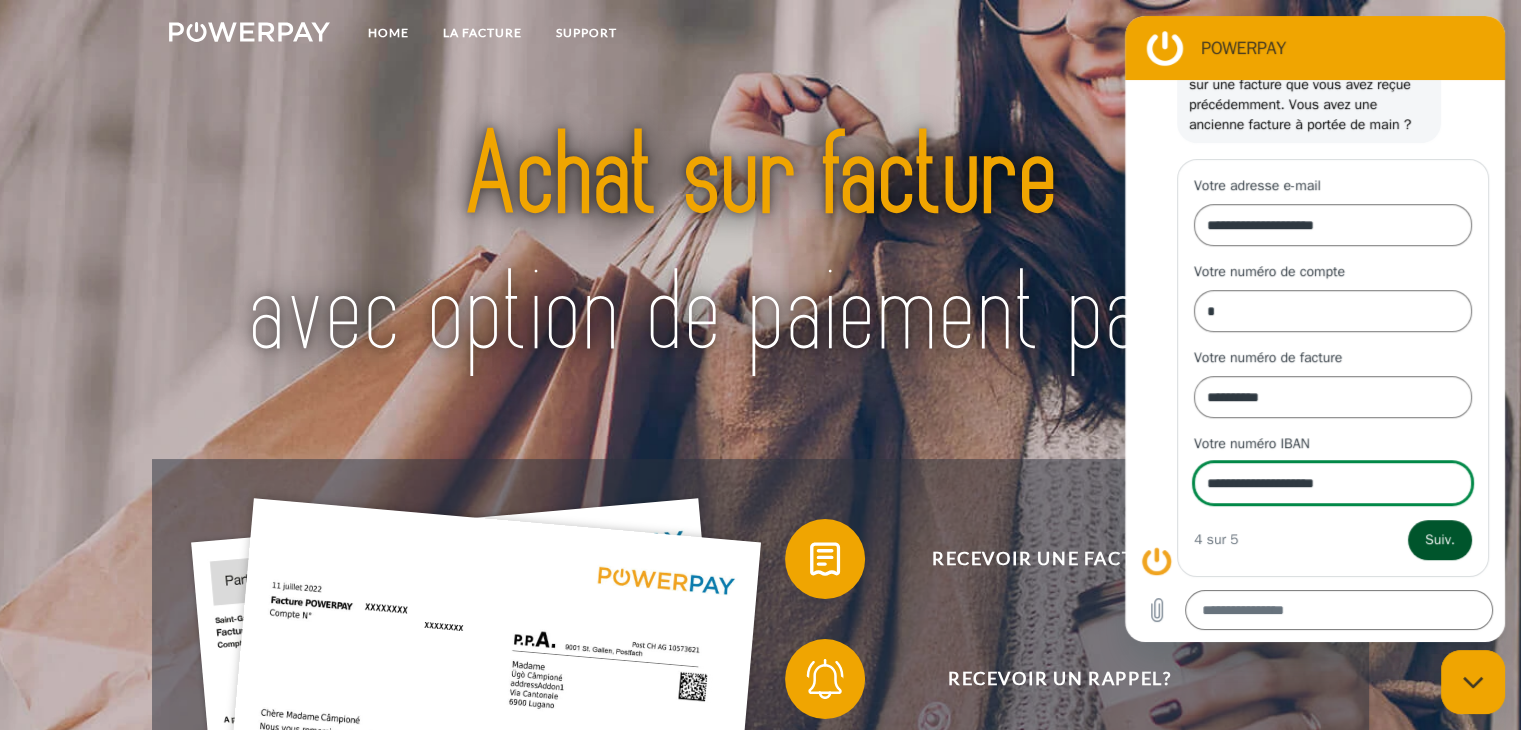 click on "Suiv." at bounding box center [1440, 540] 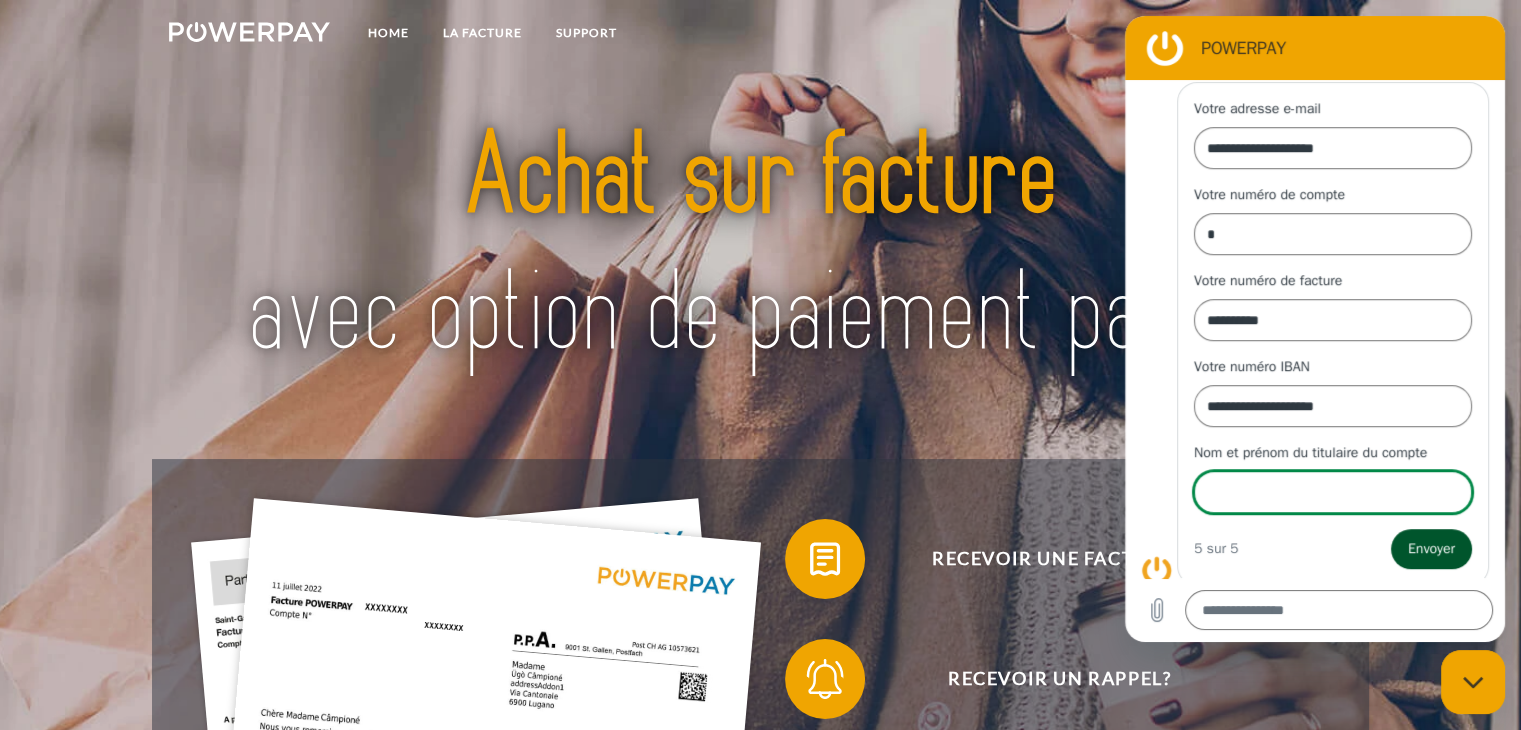scroll, scrollTop: 1044, scrollLeft: 0, axis: vertical 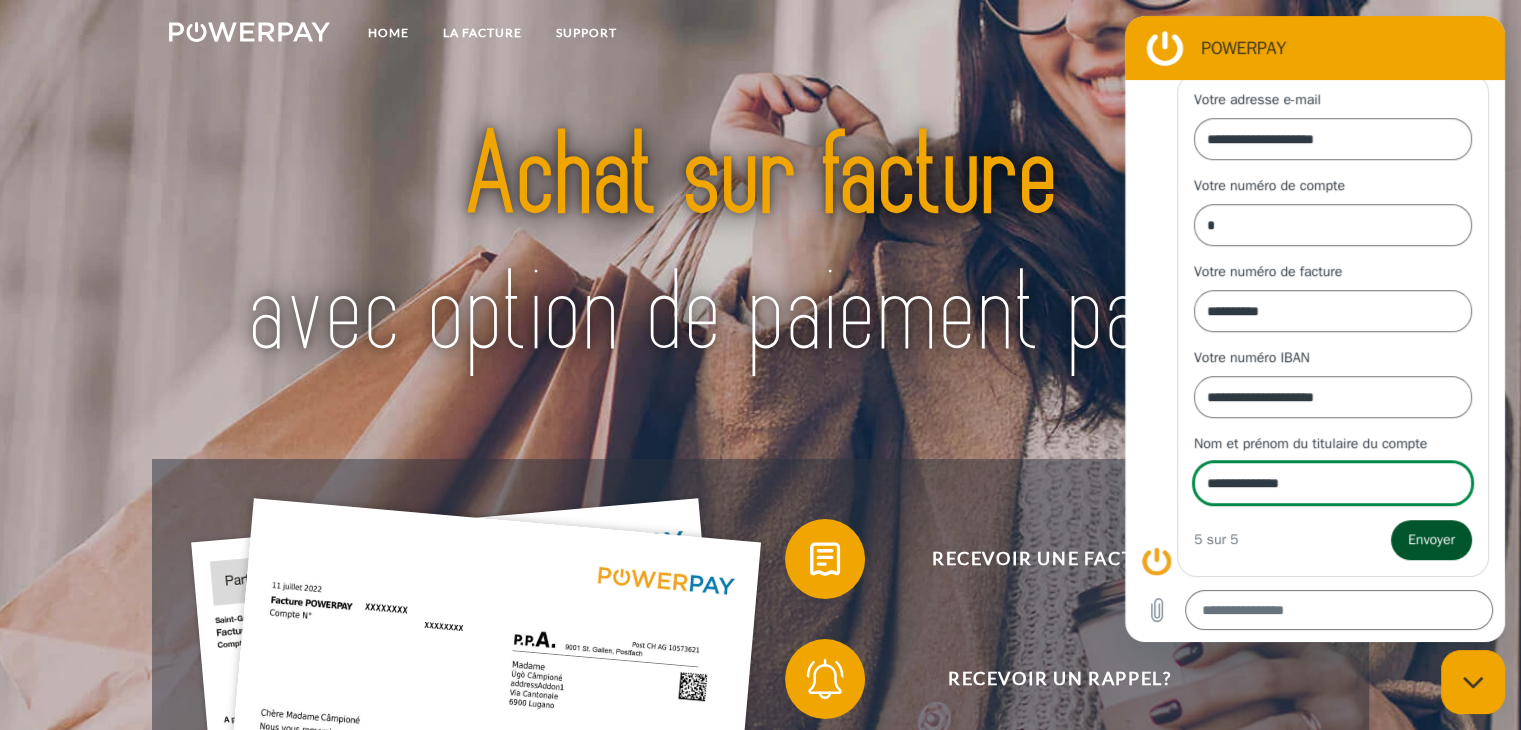 click on "Envoyer" at bounding box center [1431, 540] 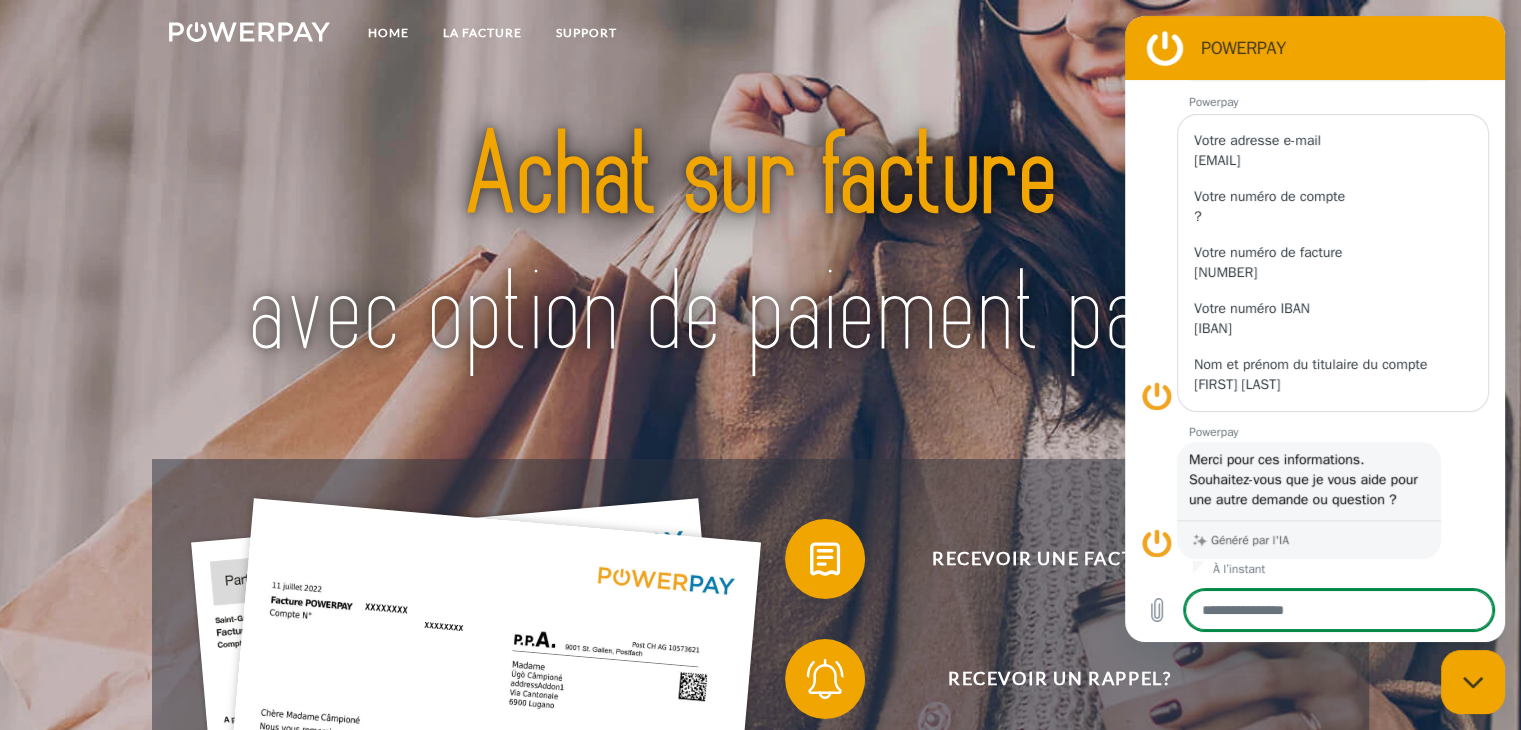 scroll, scrollTop: 1044, scrollLeft: 0, axis: vertical 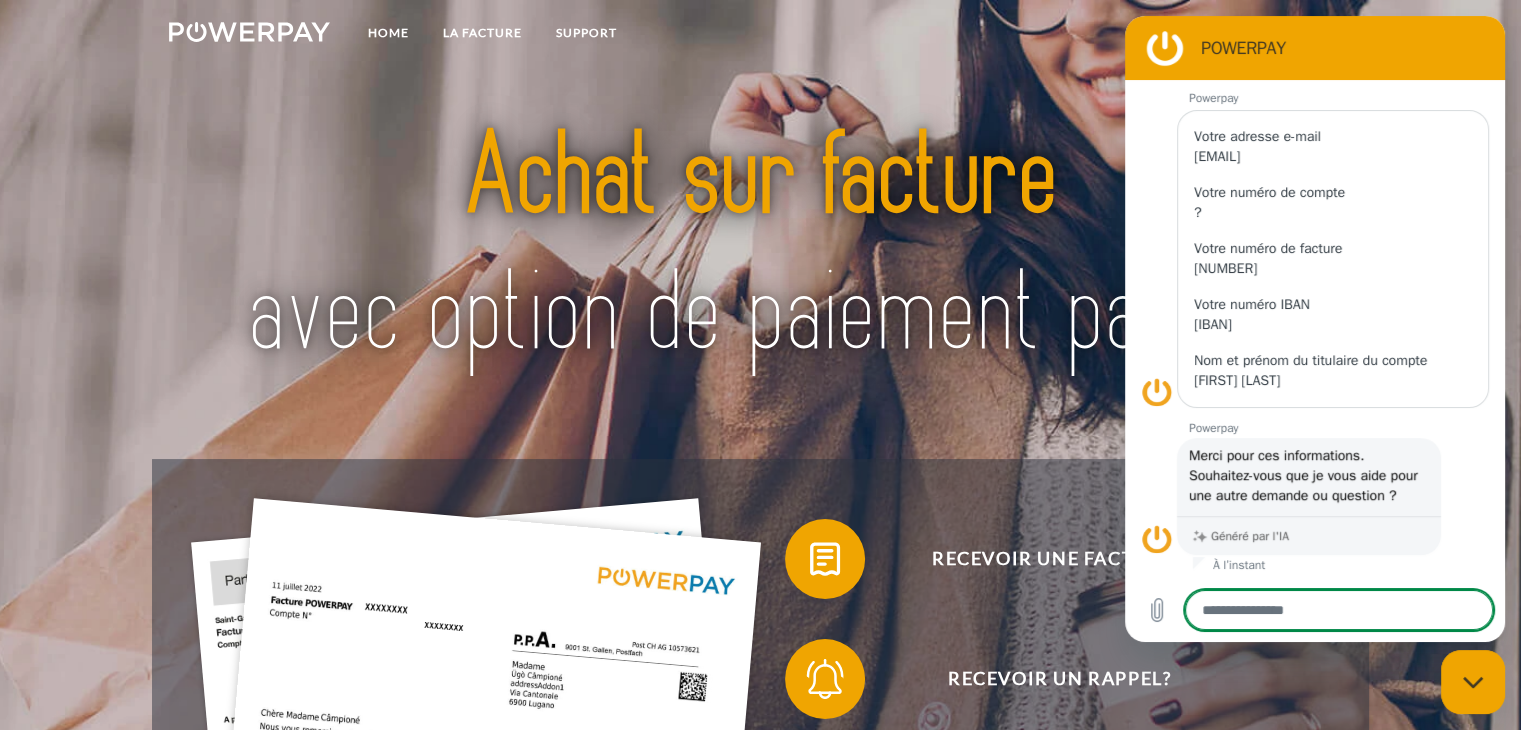 click at bounding box center (1339, 610) 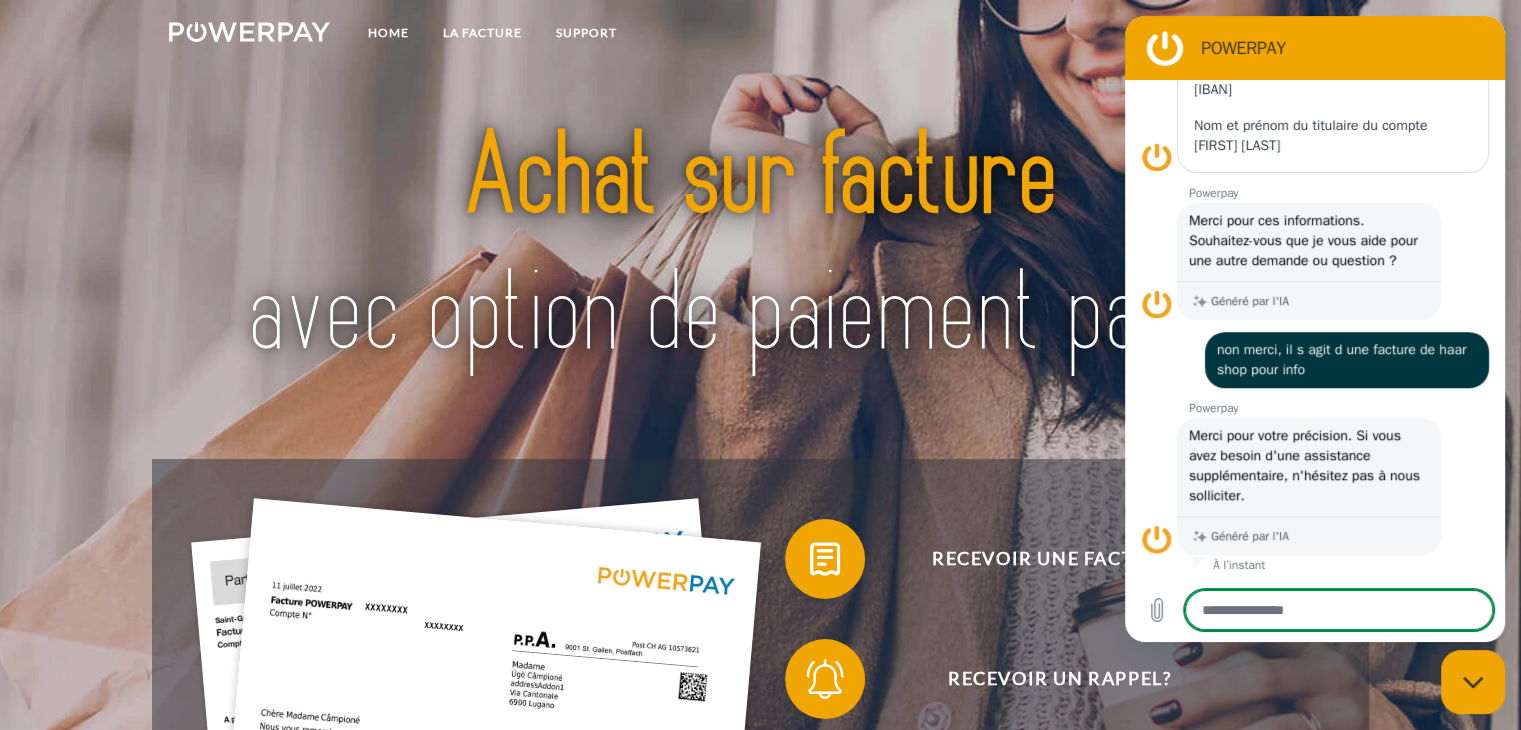 scroll, scrollTop: 1279, scrollLeft: 0, axis: vertical 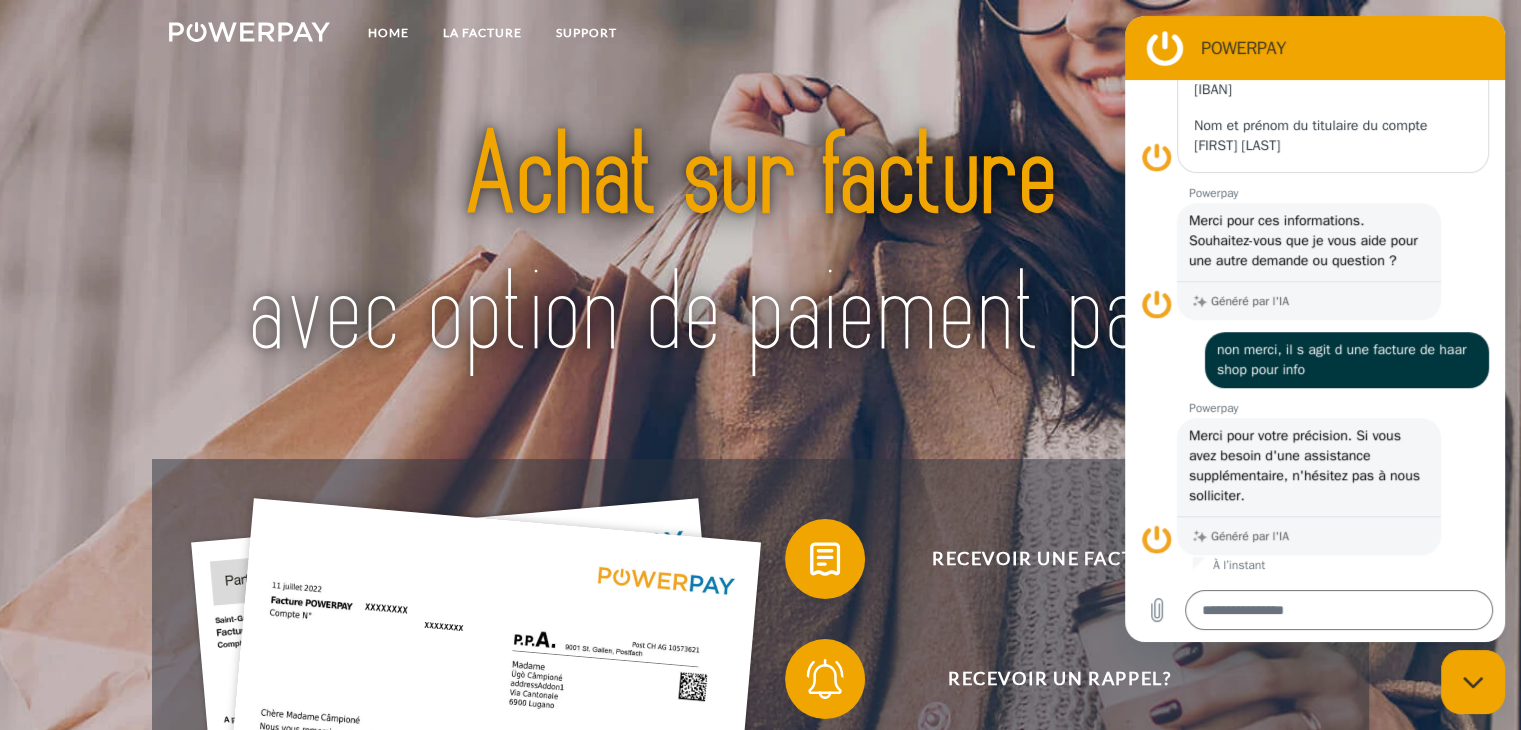 click on "Home
LA FACTURE
Support
CG" at bounding box center (760, 35) 